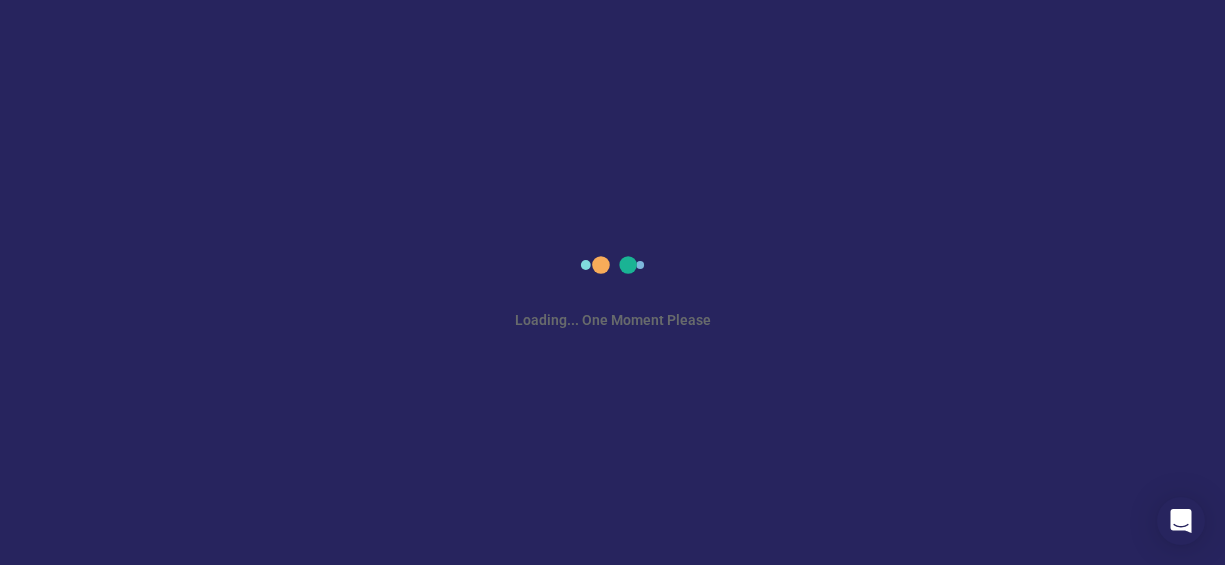 scroll, scrollTop: 0, scrollLeft: 0, axis: both 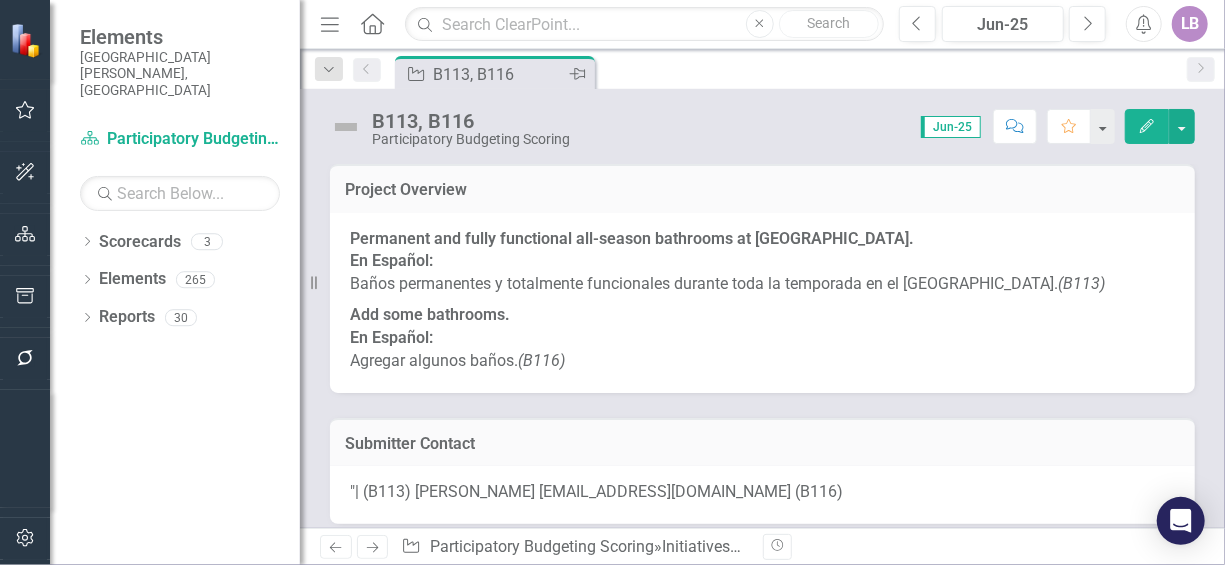 click on "Pin" at bounding box center [576, 74] 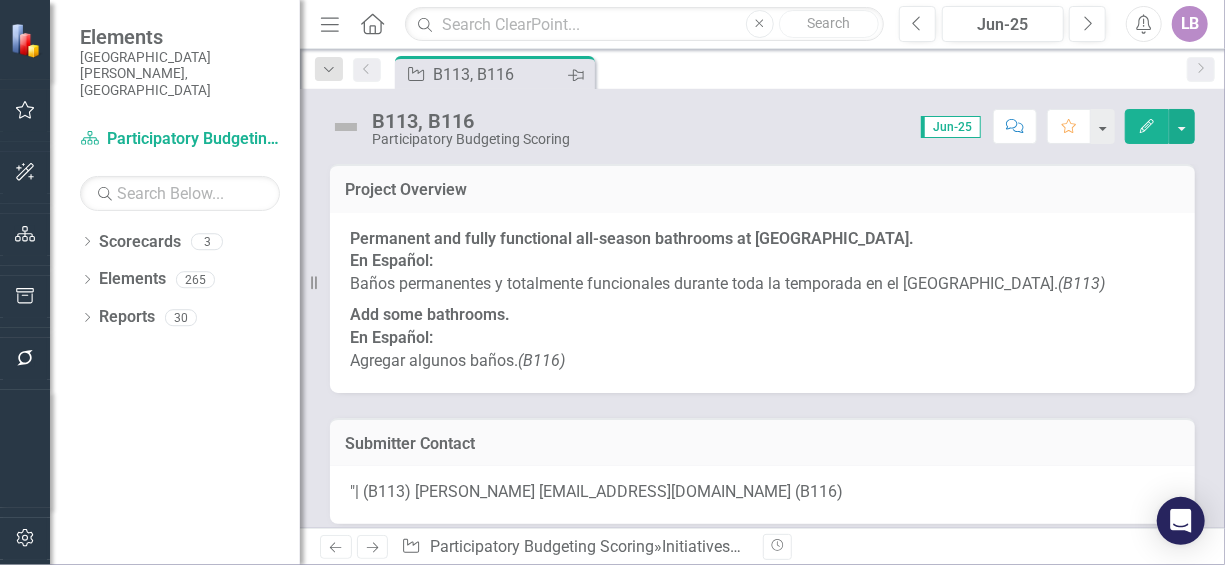 click on "Pin" 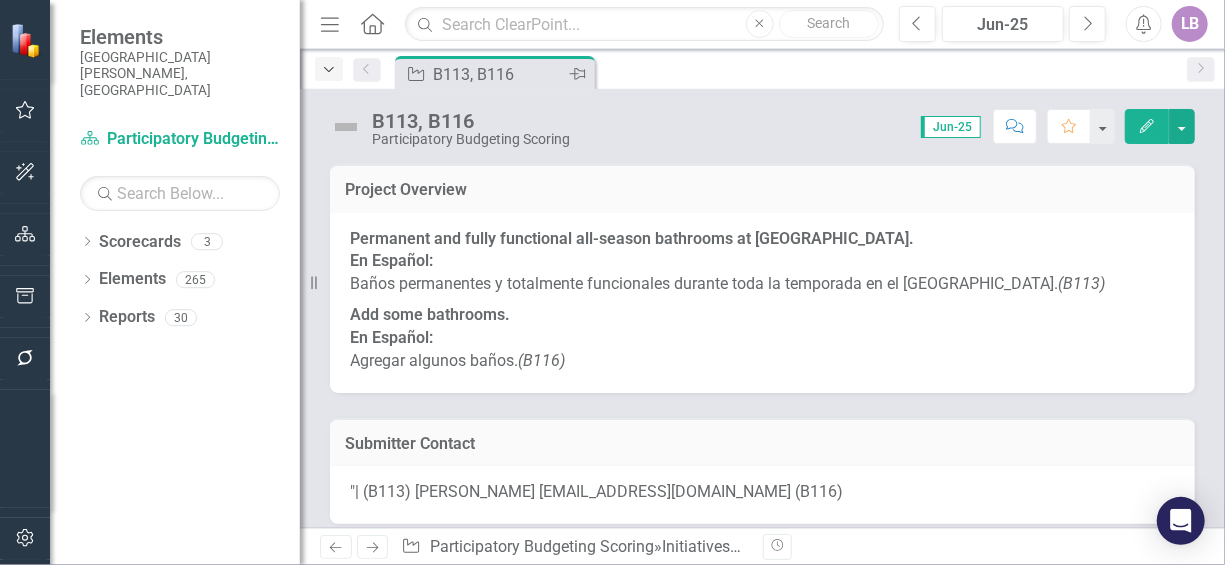 click 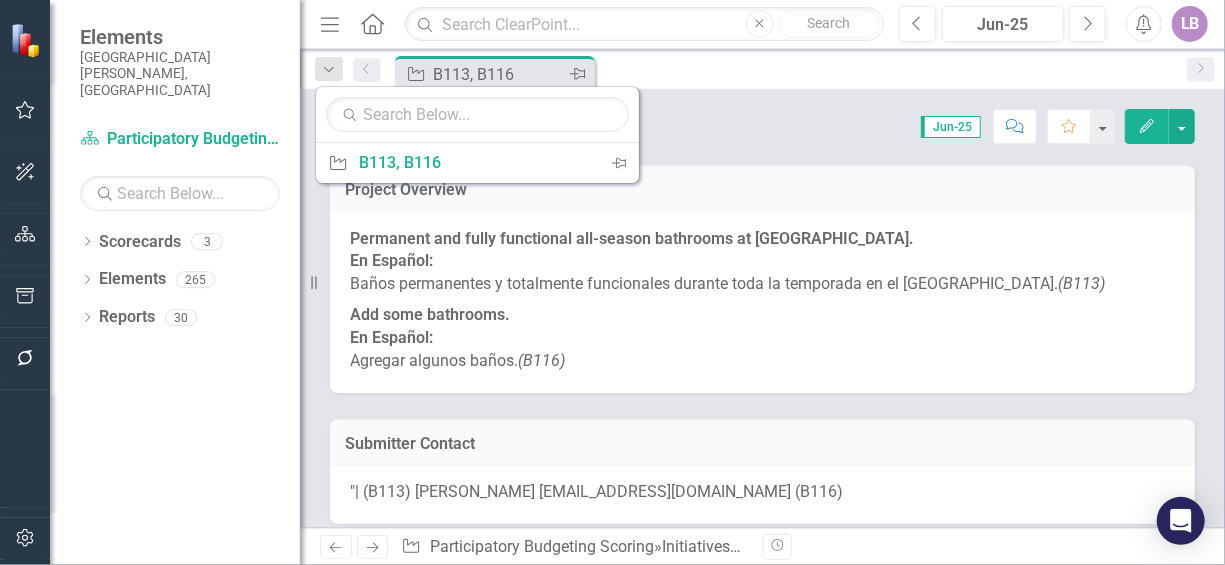 click on "Permanent and fully functional all-season bathrooms at [GEOGRAPHIC_DATA]. En Español: Baños permanentes y totalmente funcionales durante toda la temporada en el [GEOGRAPHIC_DATA].  (B113)" at bounding box center (762, 264) 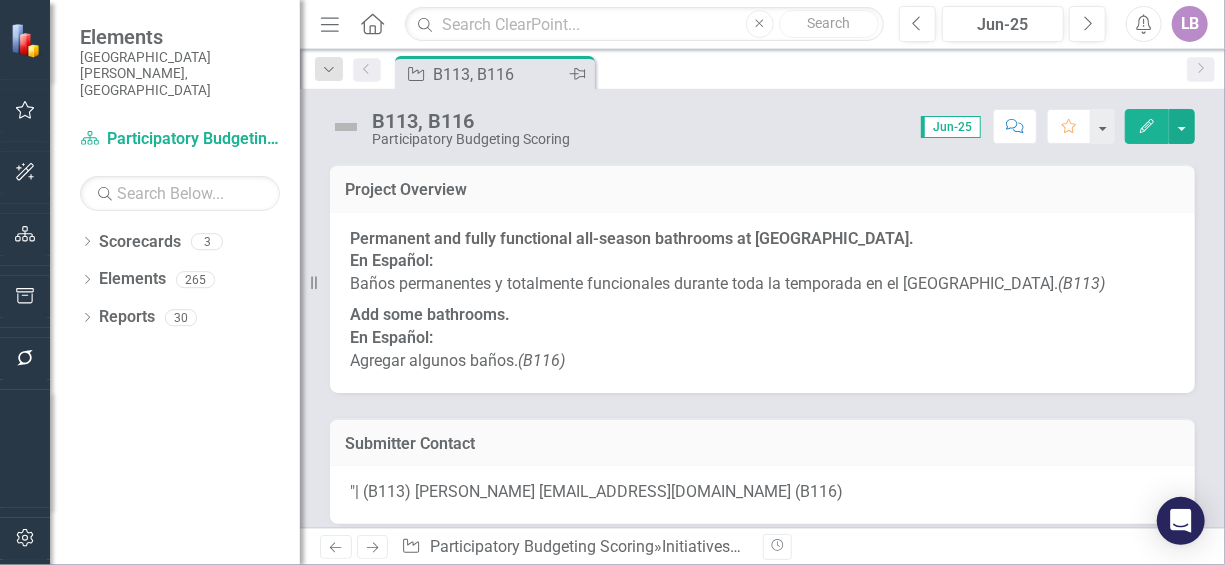 click on "B113, B116" at bounding box center (499, 74) 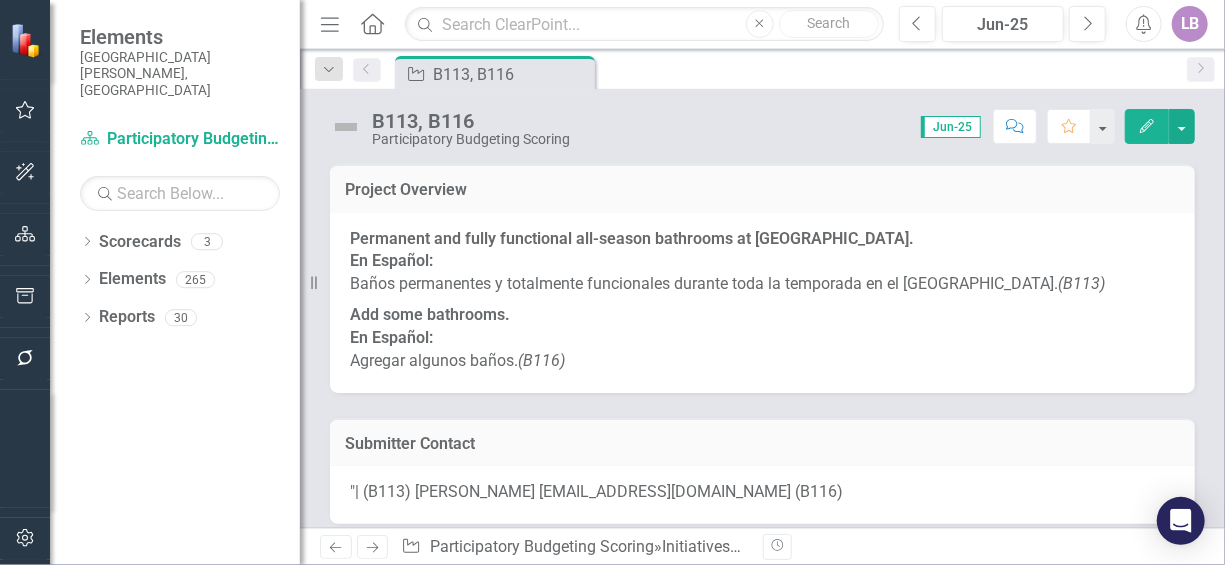 click on "Pin" 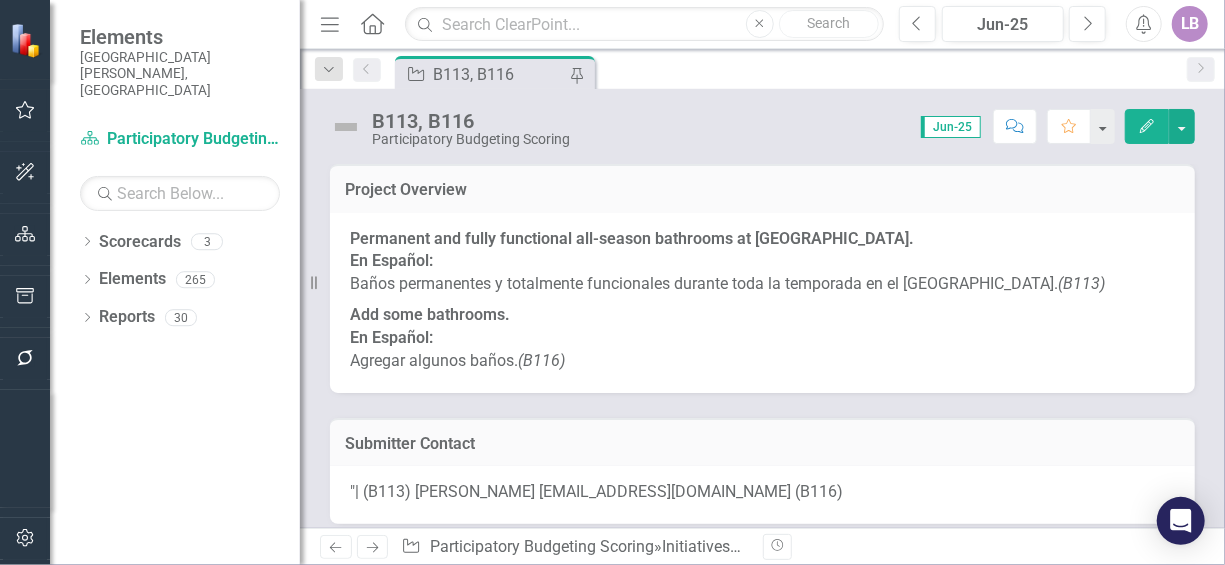 drag, startPoint x: 580, startPoint y: 73, endPoint x: 556, endPoint y: 86, distance: 27.294687 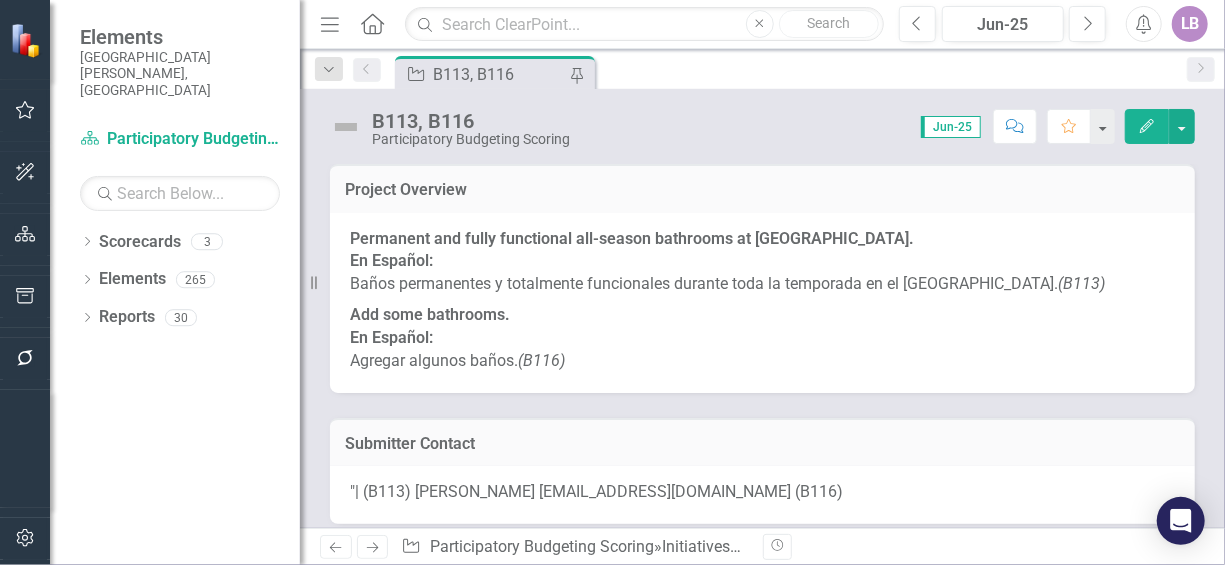 click on "B113, B116" at bounding box center (499, 74) 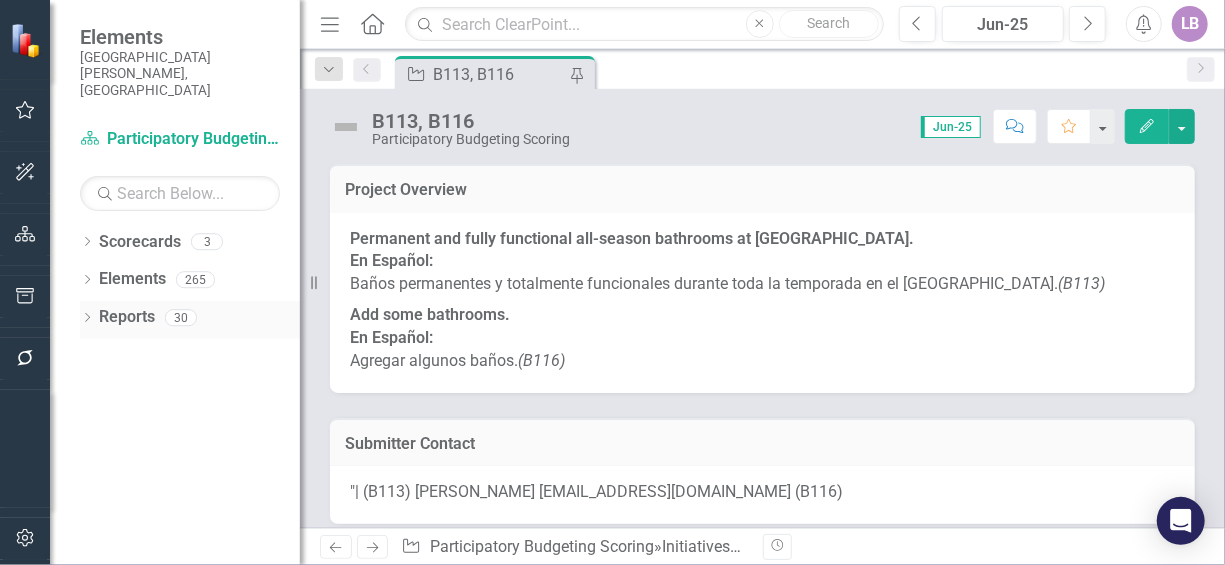 click on "Dropdown" 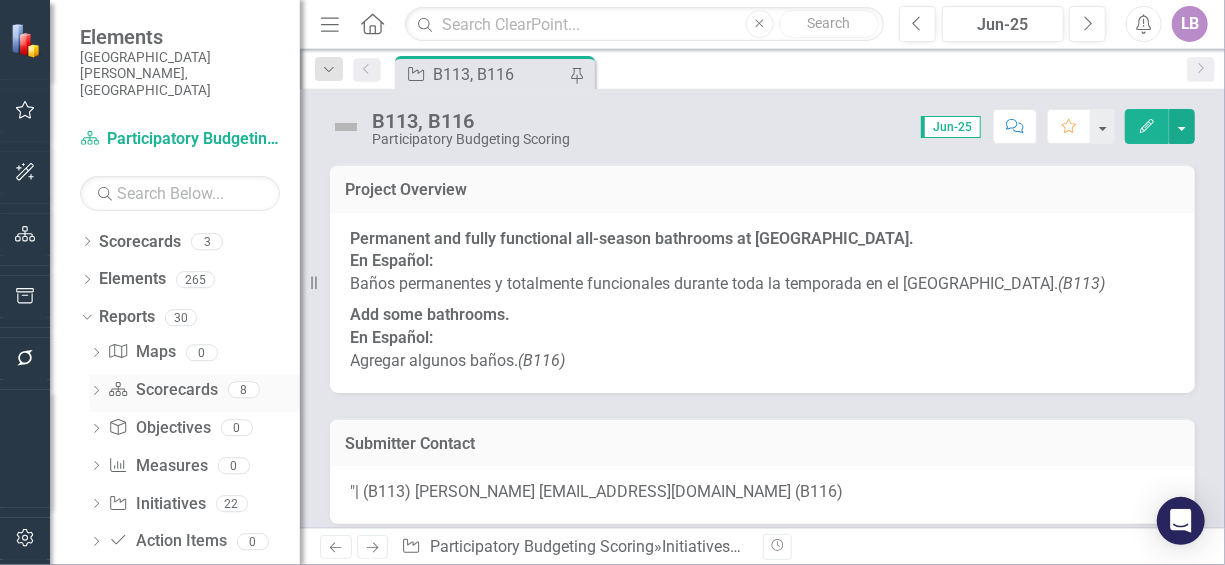 click on "Dropdown" at bounding box center [96, 392] 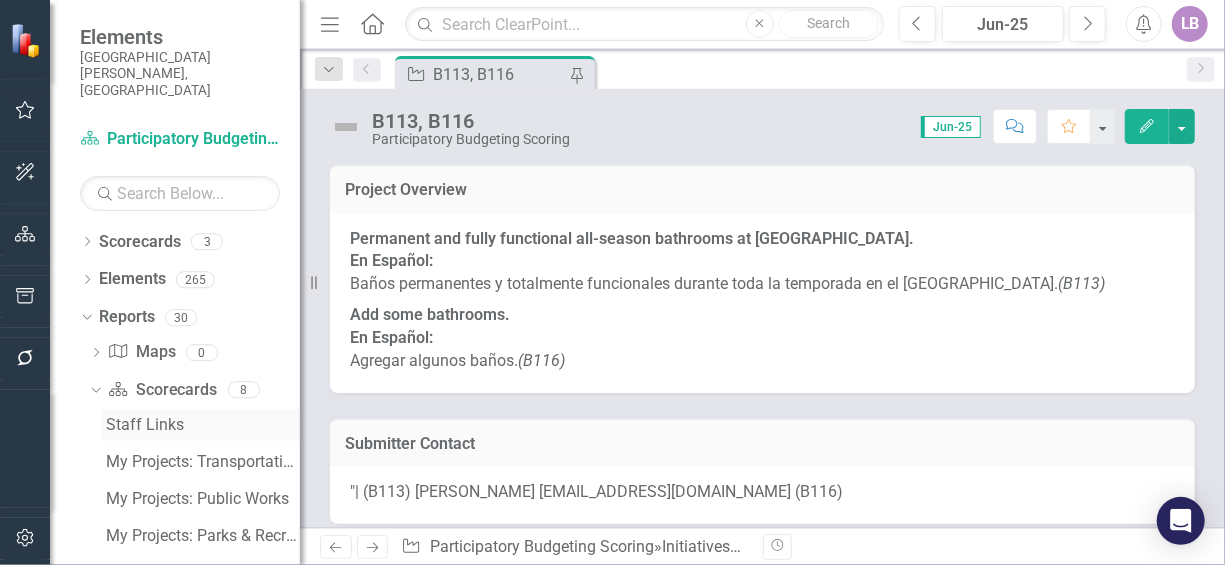 click on "Staff Links" at bounding box center (203, 425) 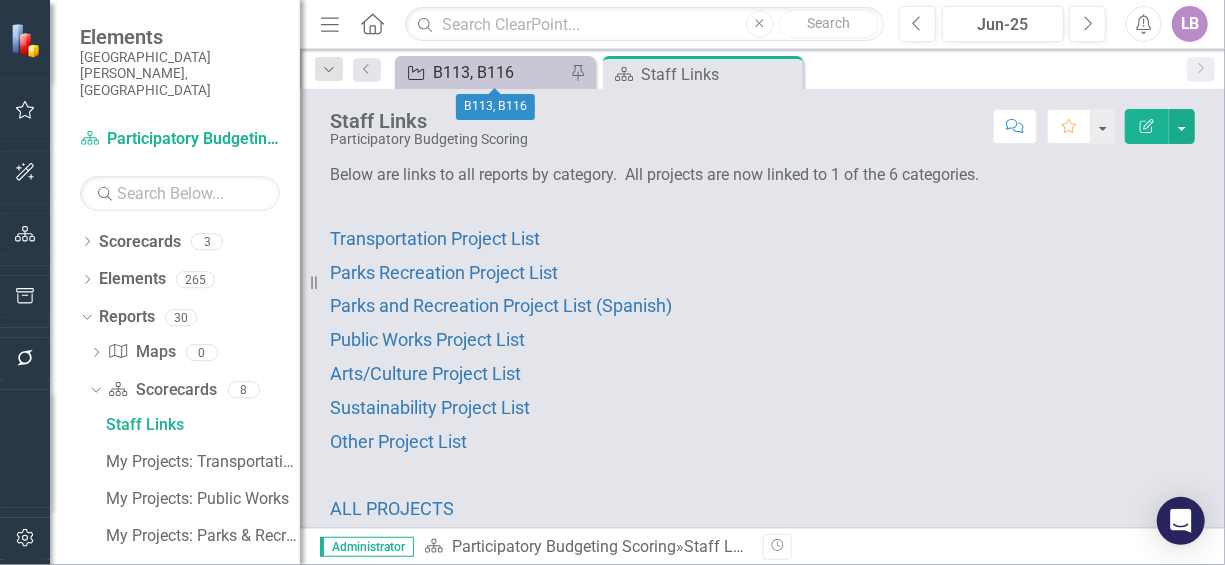 drag, startPoint x: 574, startPoint y: 69, endPoint x: 550, endPoint y: 79, distance: 26 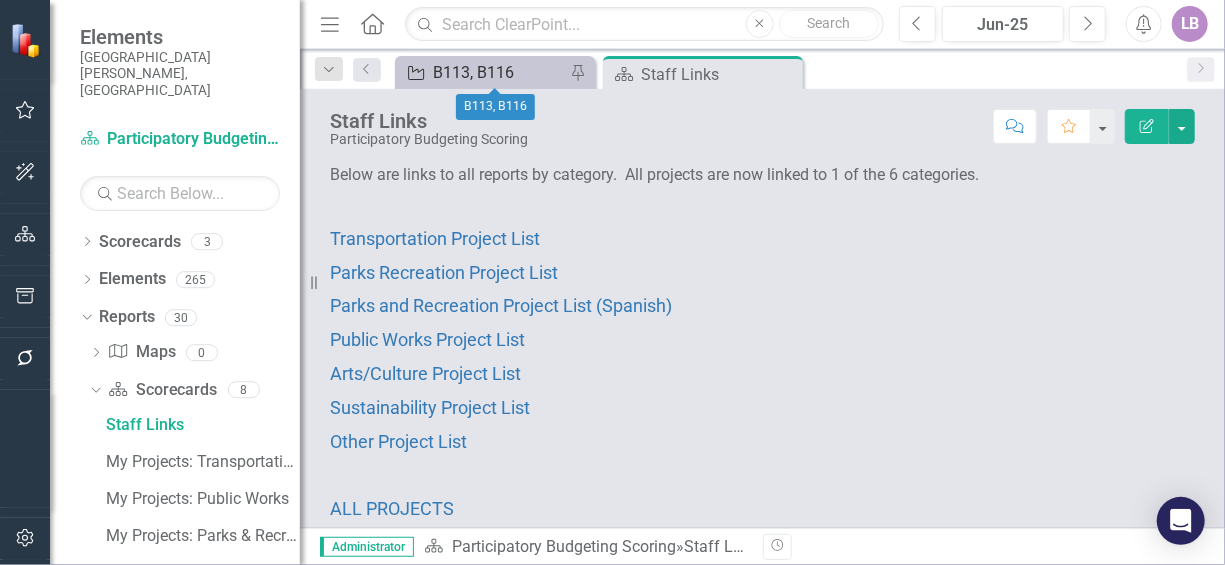 click on "B113, B116" at bounding box center (499, 72) 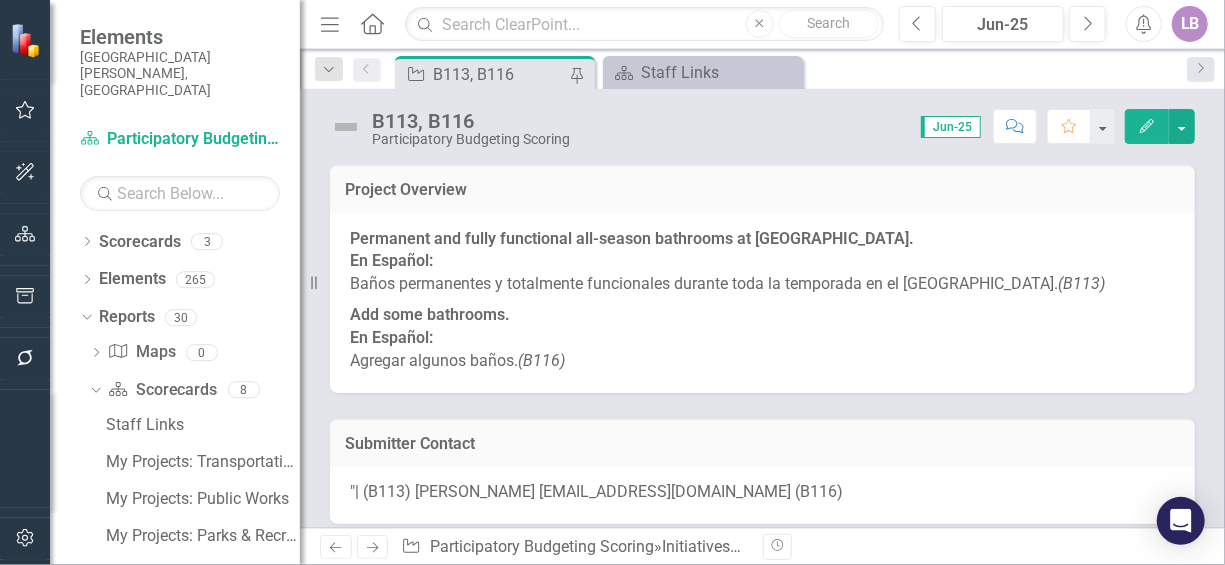 click 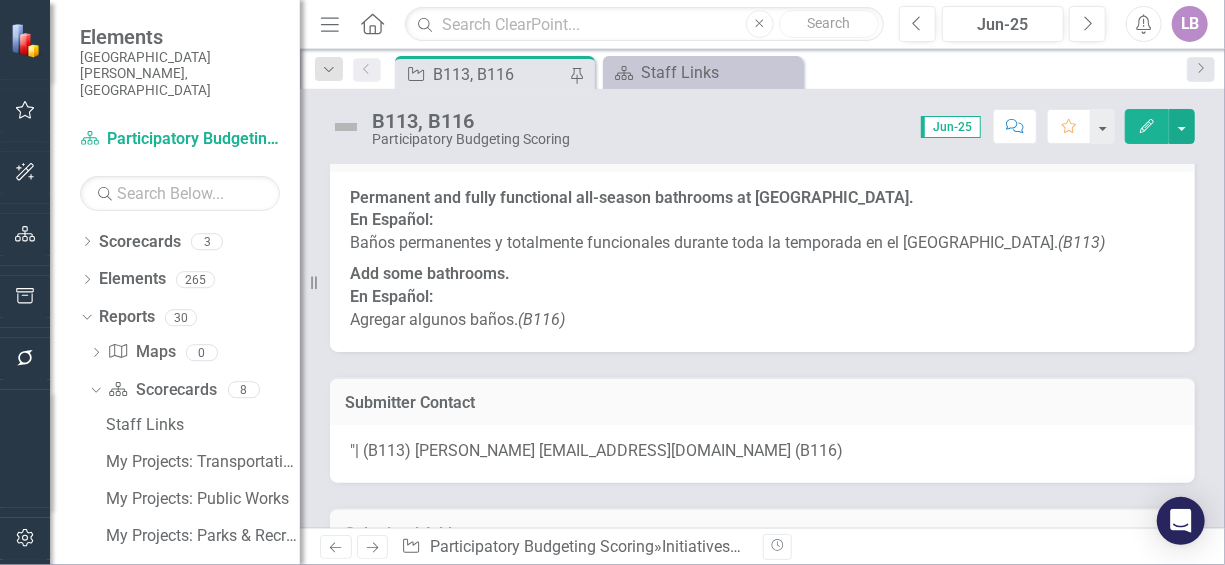 scroll, scrollTop: 0, scrollLeft: 0, axis: both 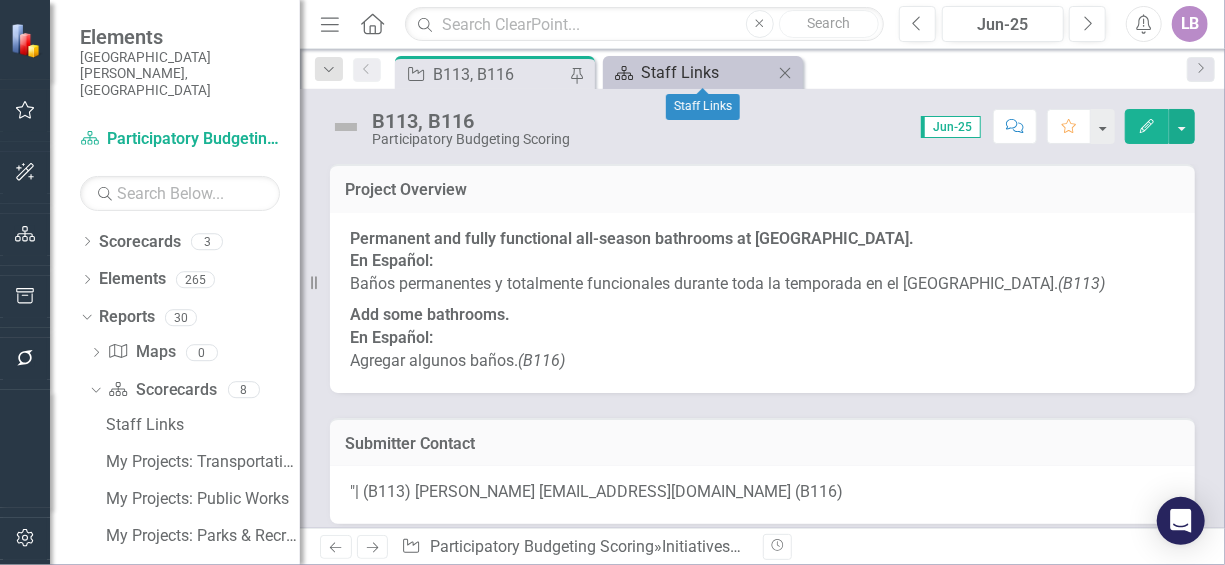 click on "Staff Links" at bounding box center (707, 72) 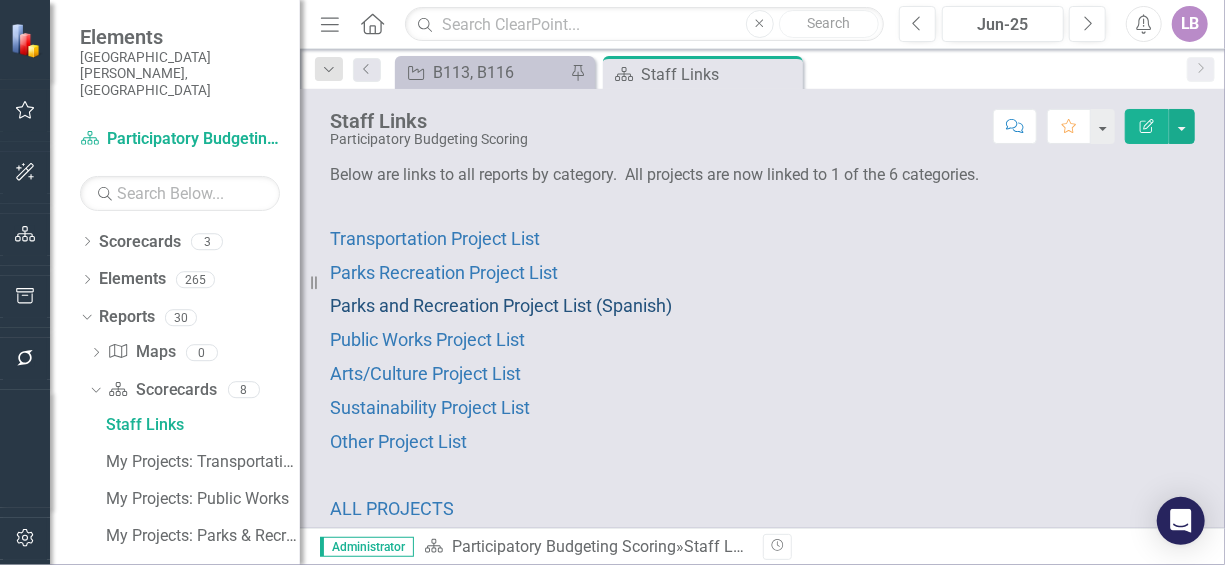 click on "Parks and Recreation Project List (Spanish)" at bounding box center (501, 305) 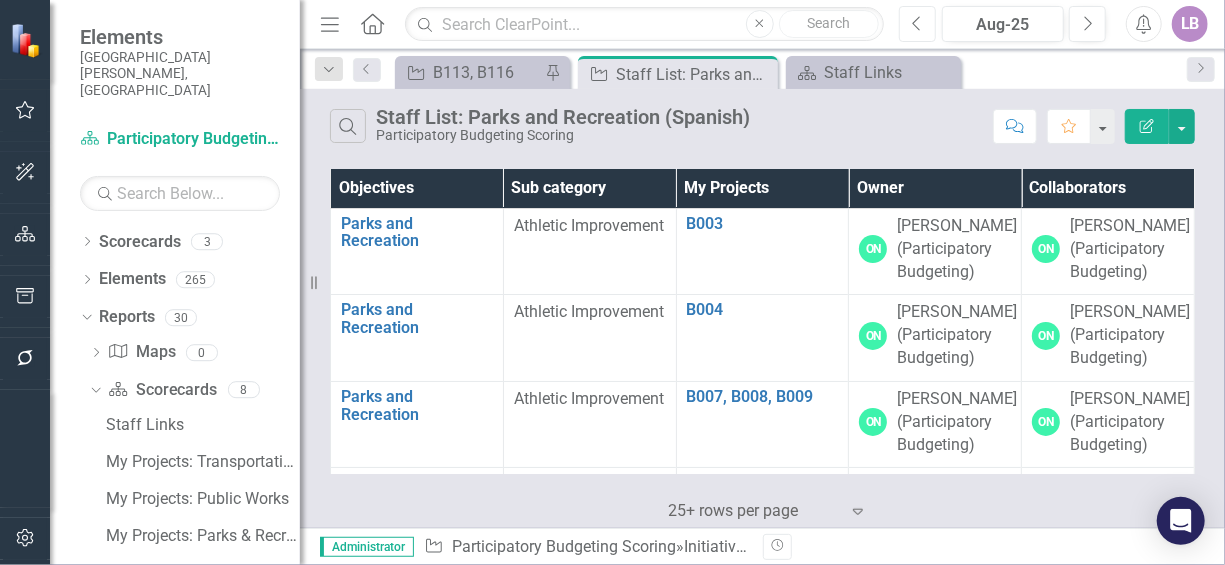 click on "Previous" 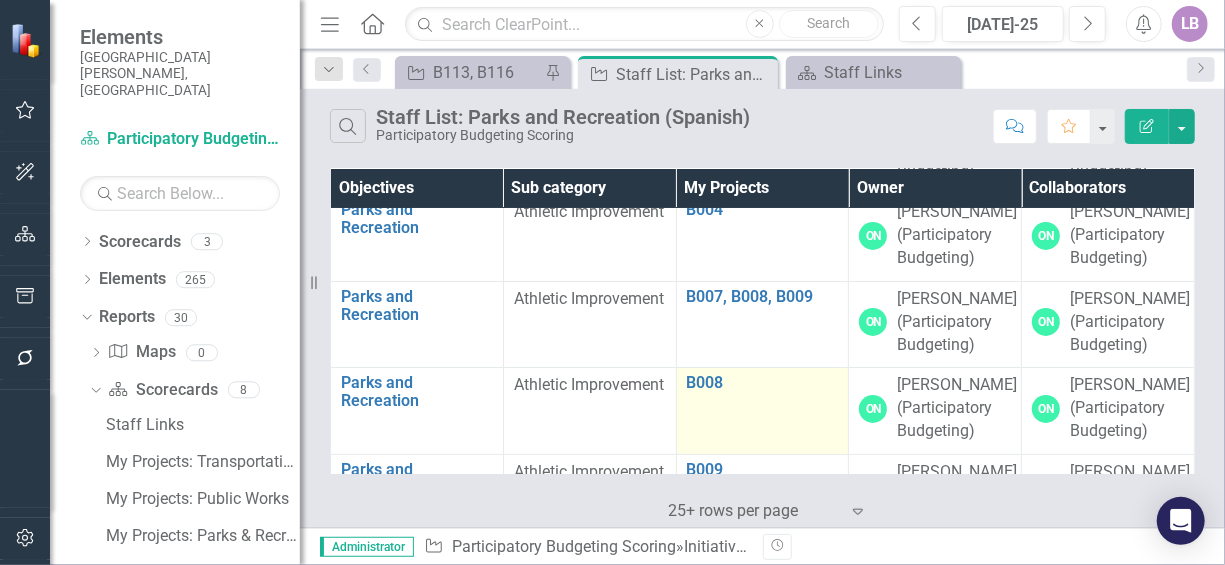 scroll, scrollTop: 0, scrollLeft: 0, axis: both 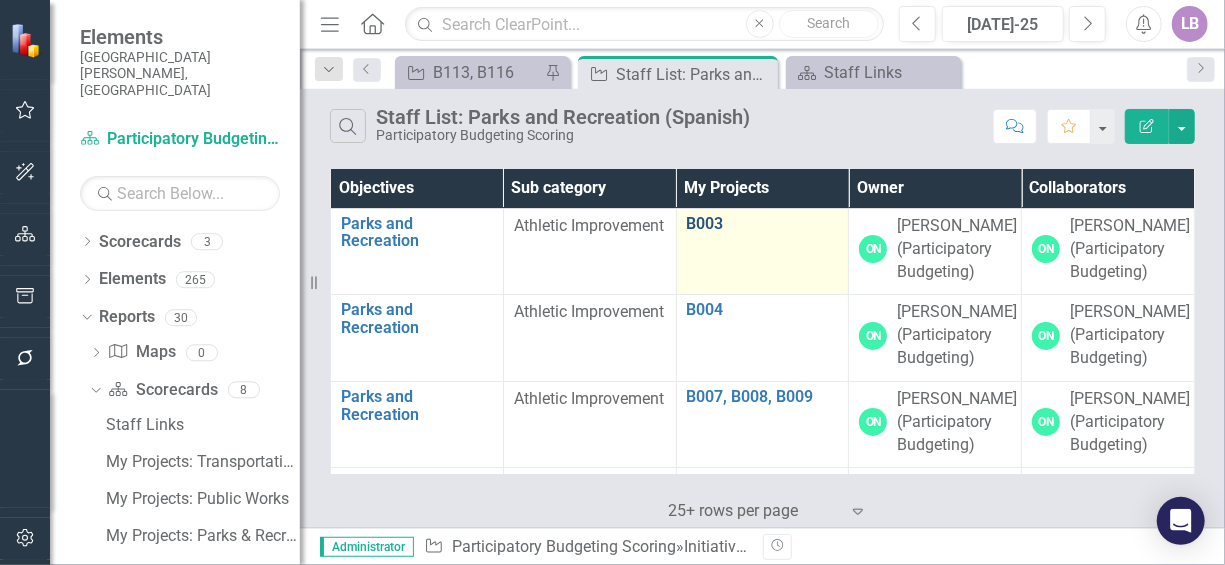 click on "B003" at bounding box center [763, 224] 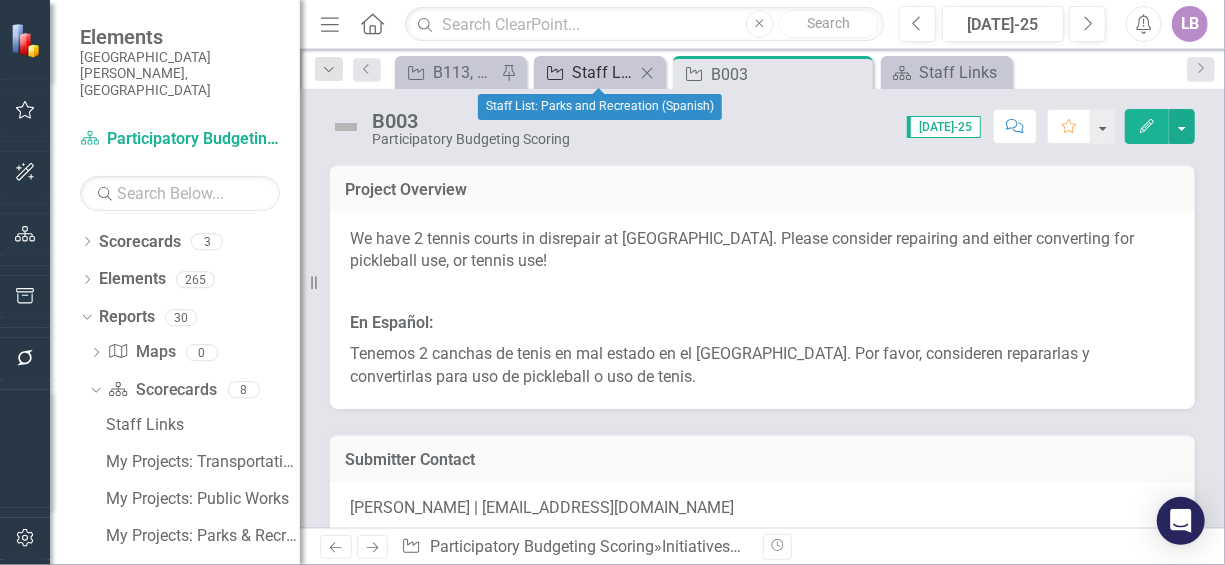 click on "Staff List: Parks and Recreation (Spanish)" at bounding box center (603, 72) 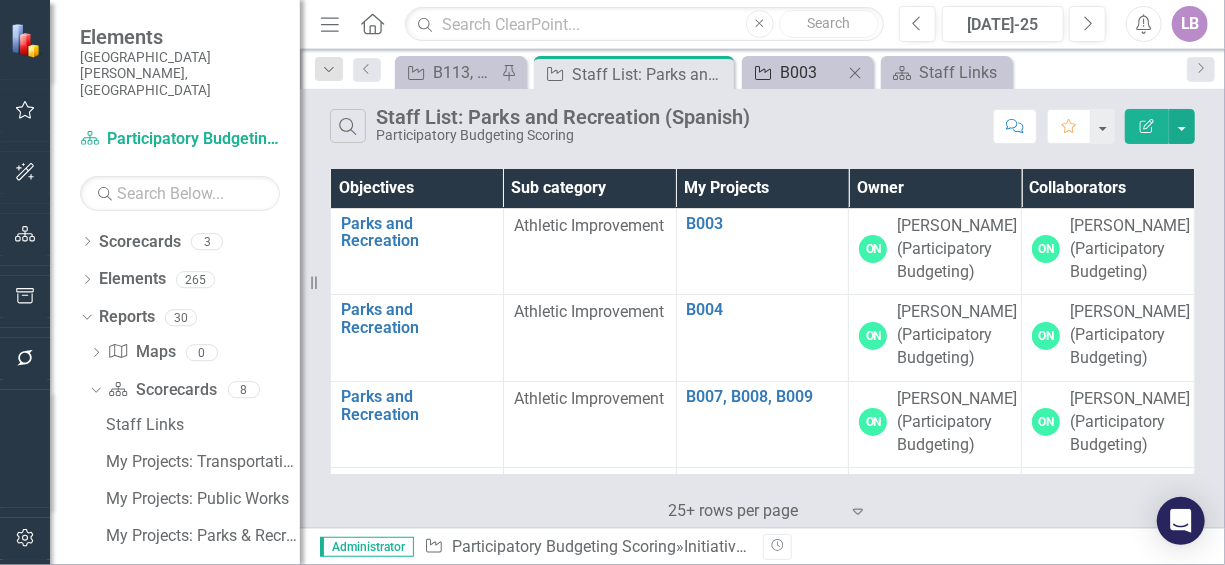 click on "Initiative B003" at bounding box center [795, 72] 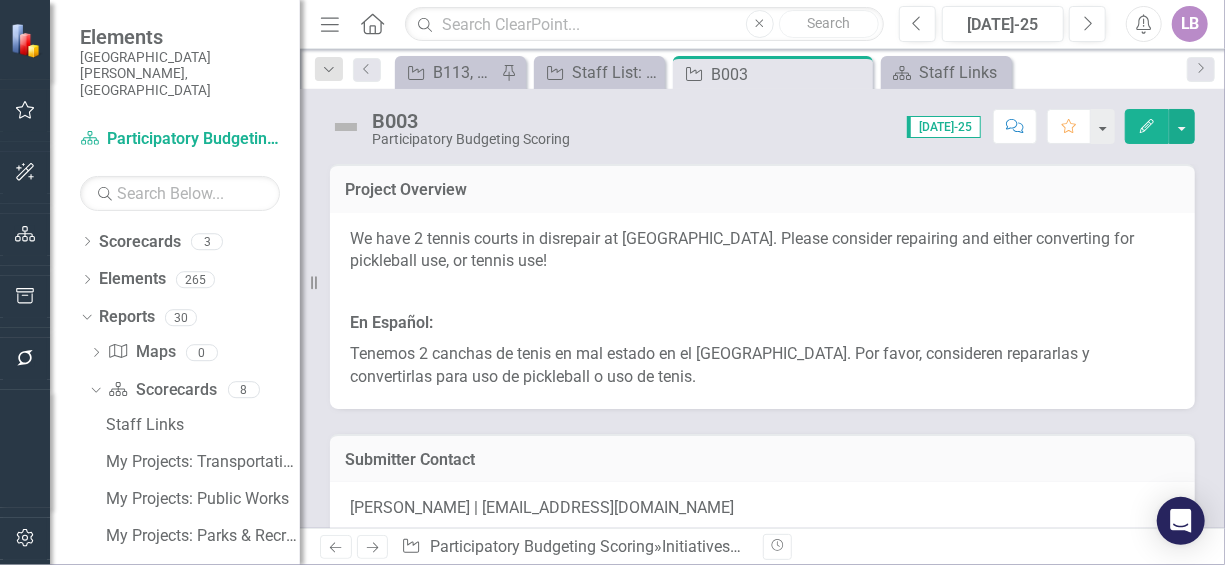 click on "En Español:" at bounding box center [762, 323] 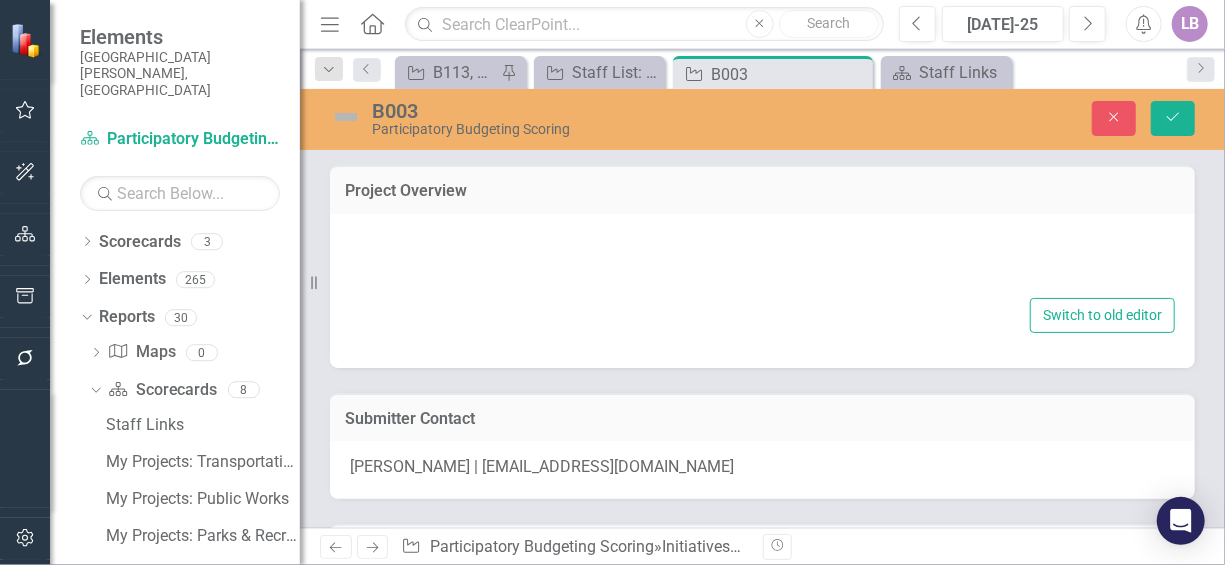 type on "<p>We have 2 tennis courts in disrepair at [GEOGRAPHIC_DATA]. Please consider repairing and either converting for pickleball use, or tennis use!</p>
<p>&nbsp;</p>
<p><strong>En Español:</strong></p>
<p>Tenemos 2 canchas de tenis en mal estado en el [GEOGRAPHIC_DATA]. Por favor, consideren repararlas y convertirlas para uso de pickleball o uso de tenis.</p>" 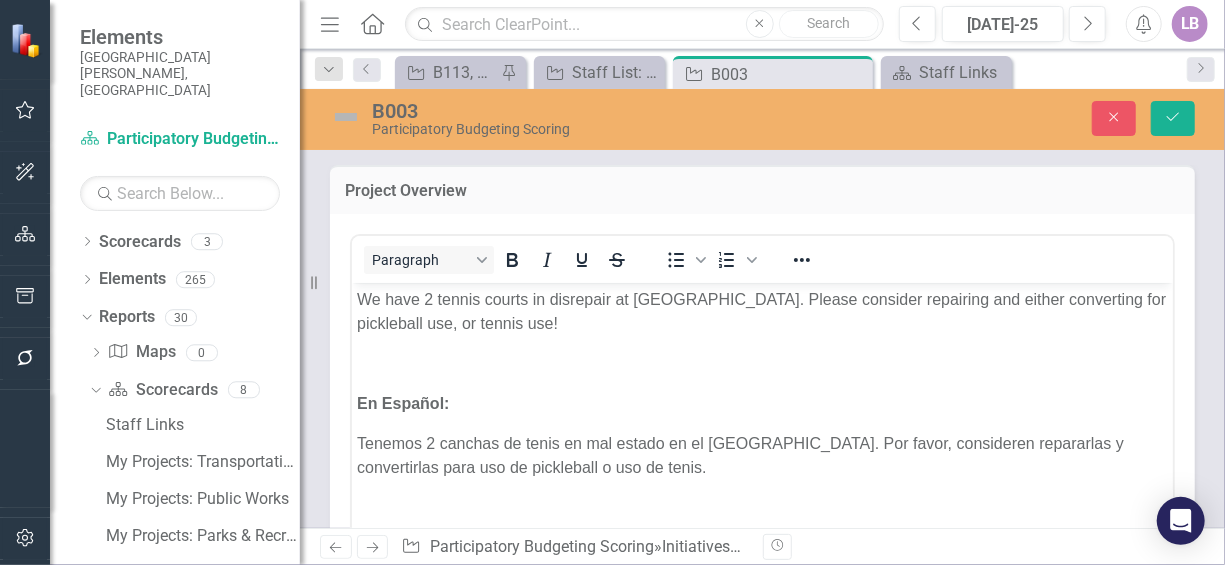 scroll, scrollTop: 0, scrollLeft: 0, axis: both 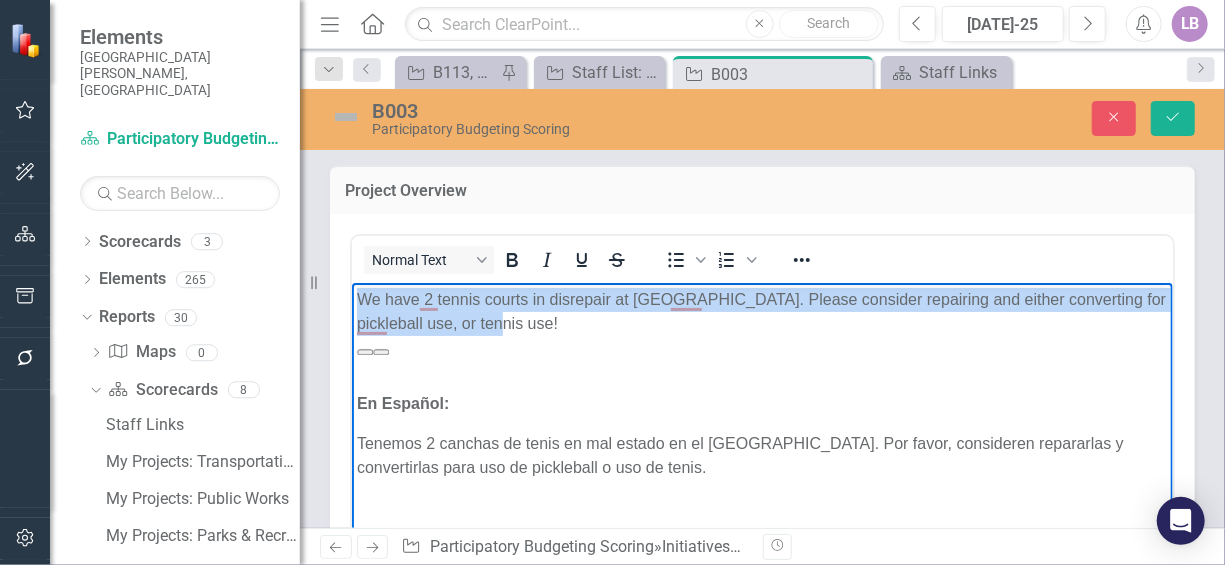 drag, startPoint x: 504, startPoint y: 321, endPoint x: 355, endPoint y: 299, distance: 150.6154 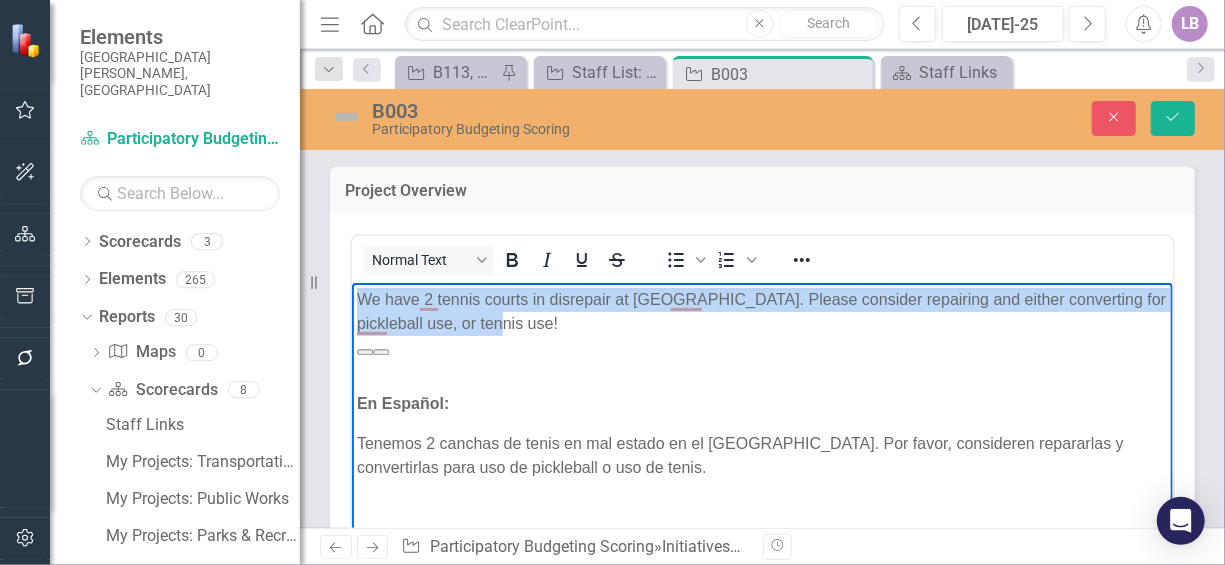 click on "We have 2 tennis courts in disrepair at [GEOGRAPHIC_DATA]. Please consider repairing and either converting for pickleball use, or tennis use!" at bounding box center (761, 311) 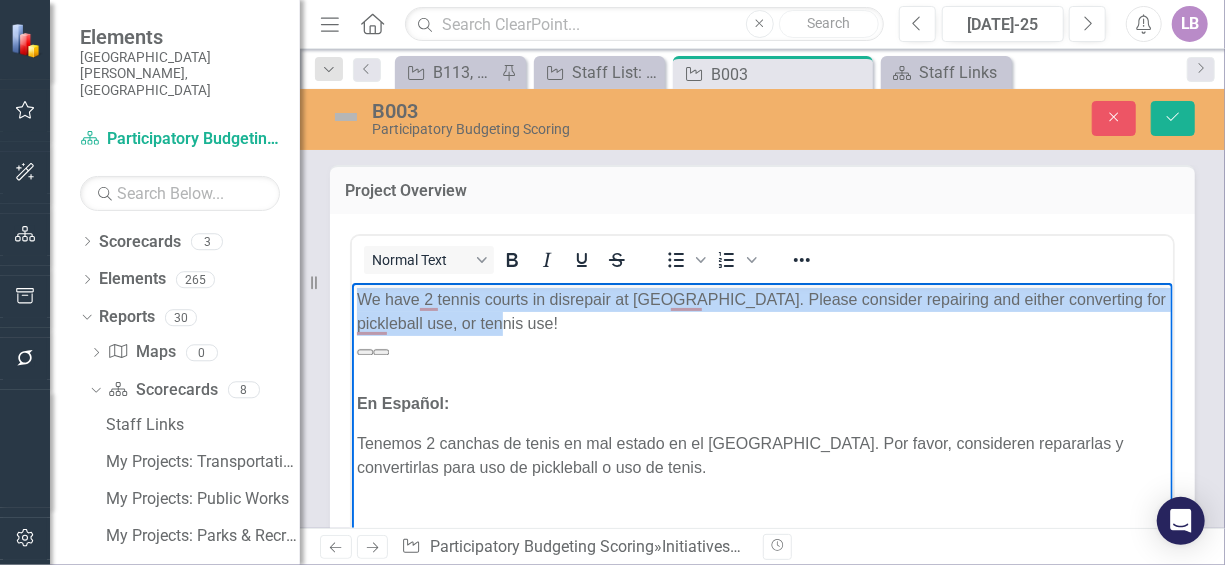 copy on "We have 2 tennis courts in disrepair at [GEOGRAPHIC_DATA]. Please consider repairing and either converting for pickleball use, or tennis use!" 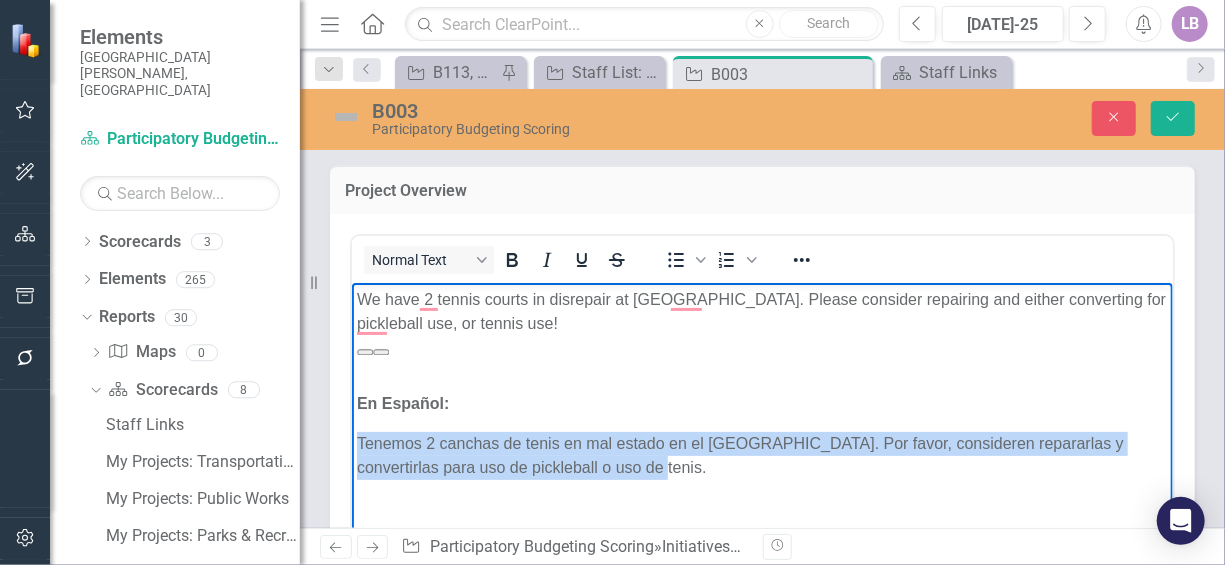 drag, startPoint x: 628, startPoint y: 470, endPoint x: 358, endPoint y: 446, distance: 271.06458 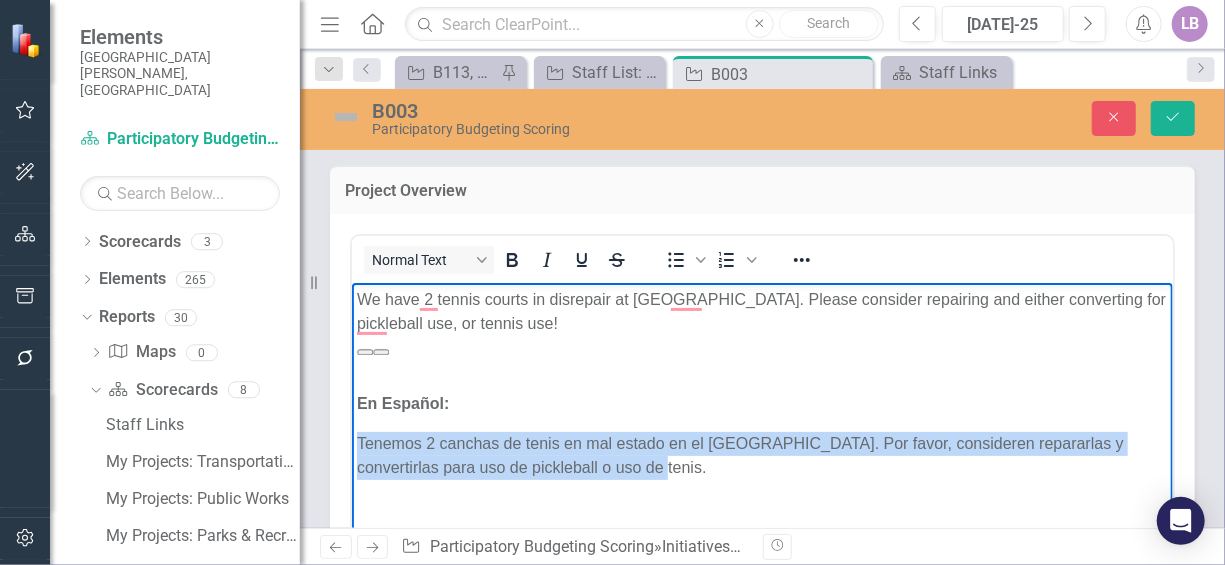 click on "Tenemos 2 canchas de tenis en mal estado en el [GEOGRAPHIC_DATA]. Por favor, consideren repararlas y convertirlas para uso de pickleball o uso de tenis." at bounding box center [761, 455] 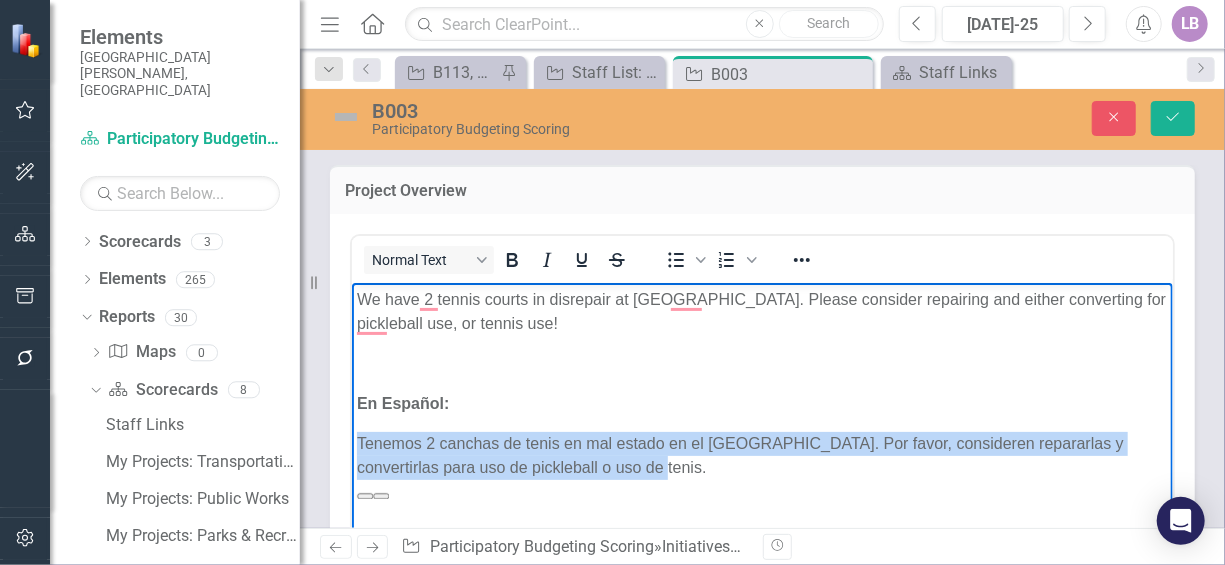copy on "Tenemos 2 canchas de tenis en mal estado en el [GEOGRAPHIC_DATA]. Por favor, consideren repararlas y convertirlas para uso de pickleball o uso de tenis." 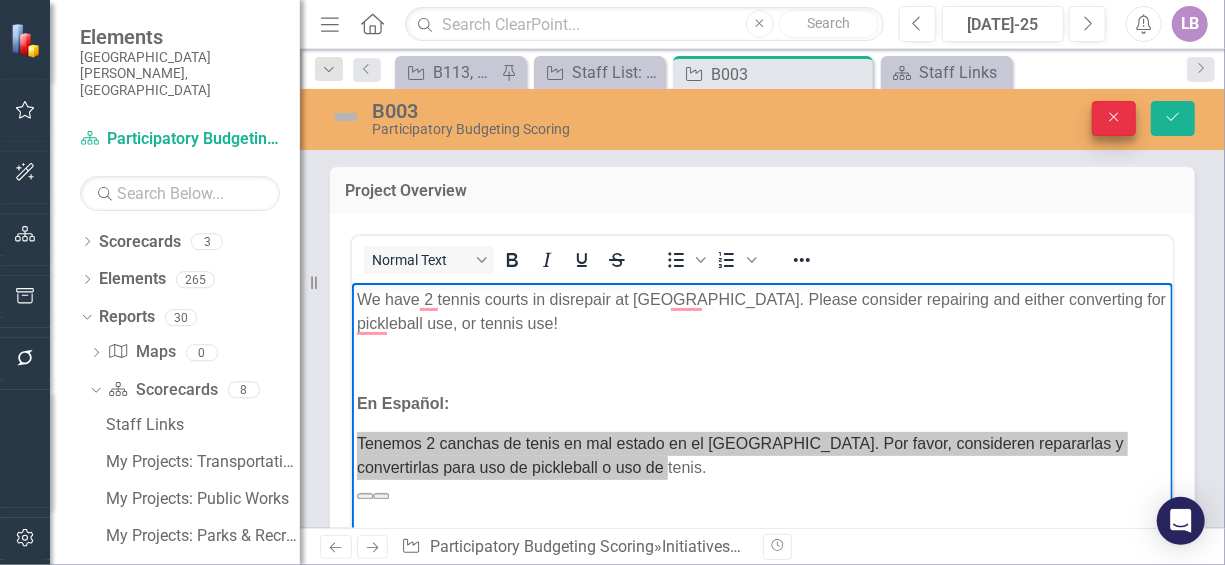 click on "B003 Participatory Budgeting Scoring Close Save" at bounding box center (762, 118) 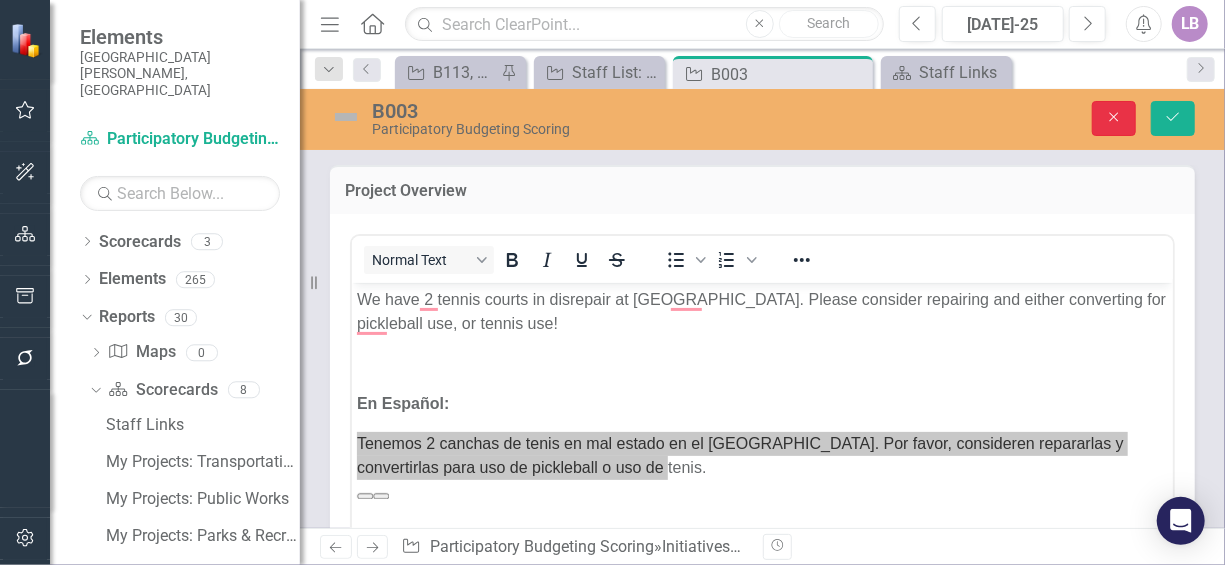 click on "Close" 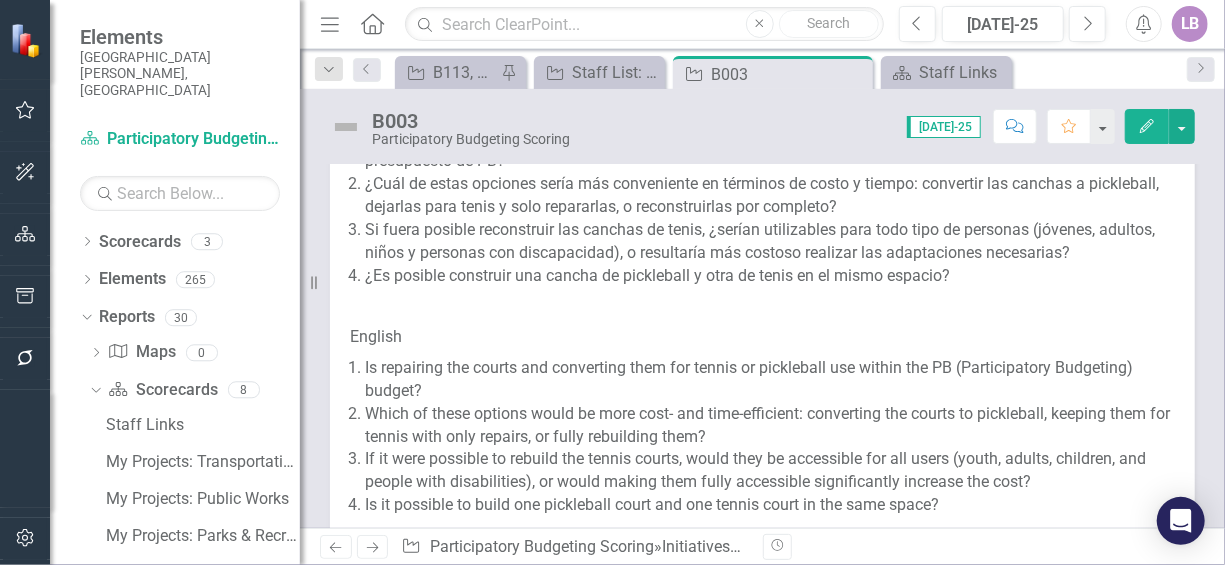 scroll, scrollTop: 1300, scrollLeft: 0, axis: vertical 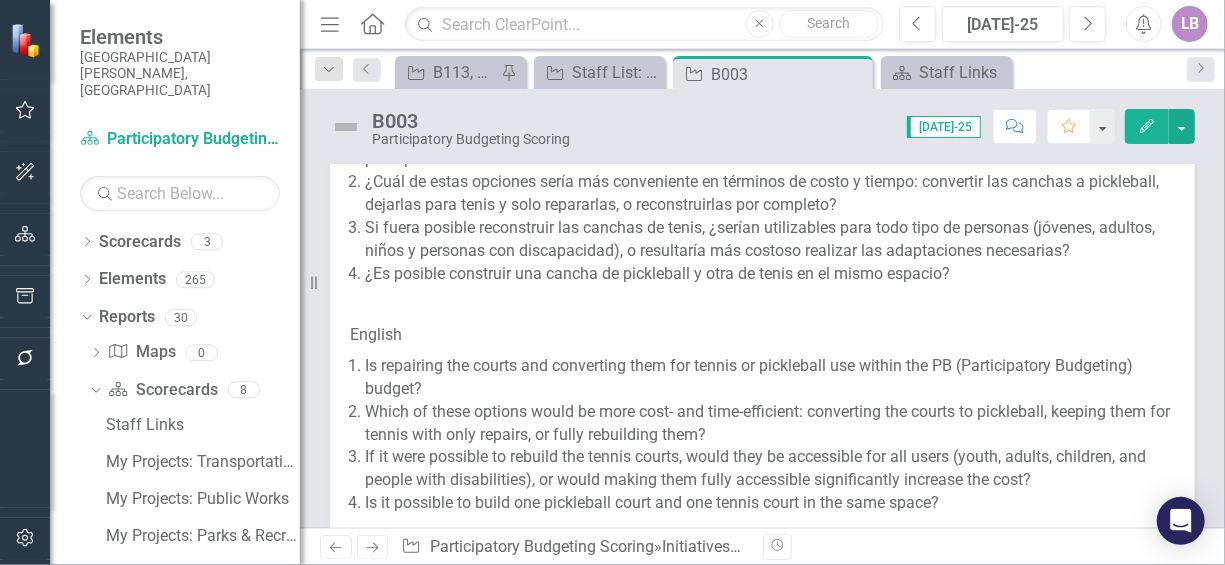click at bounding box center (762, 304) 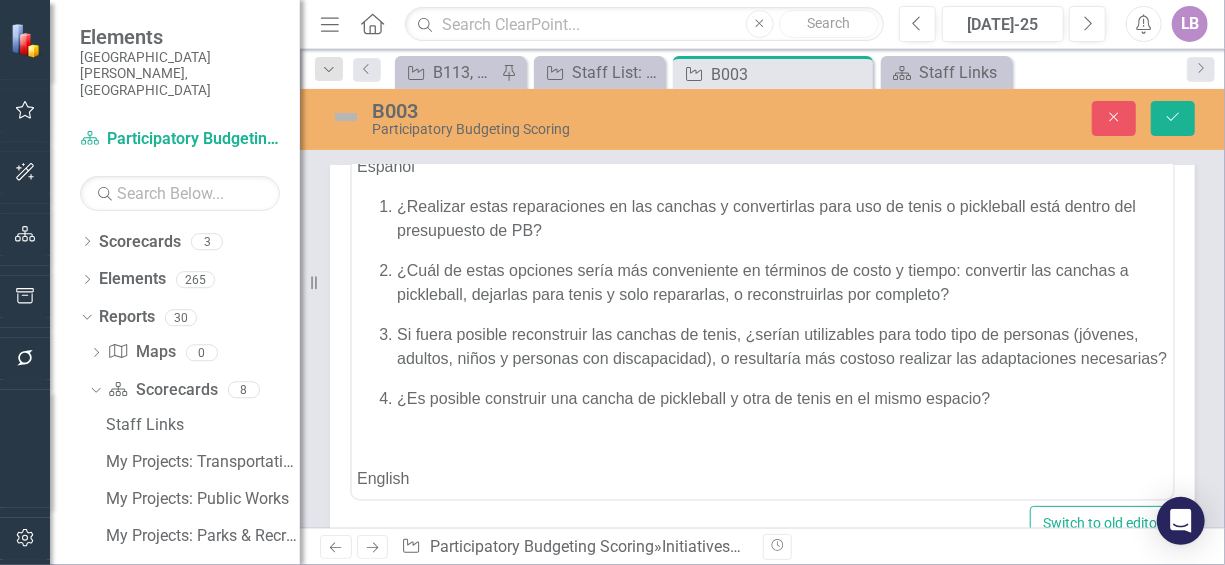 scroll, scrollTop: 0, scrollLeft: 0, axis: both 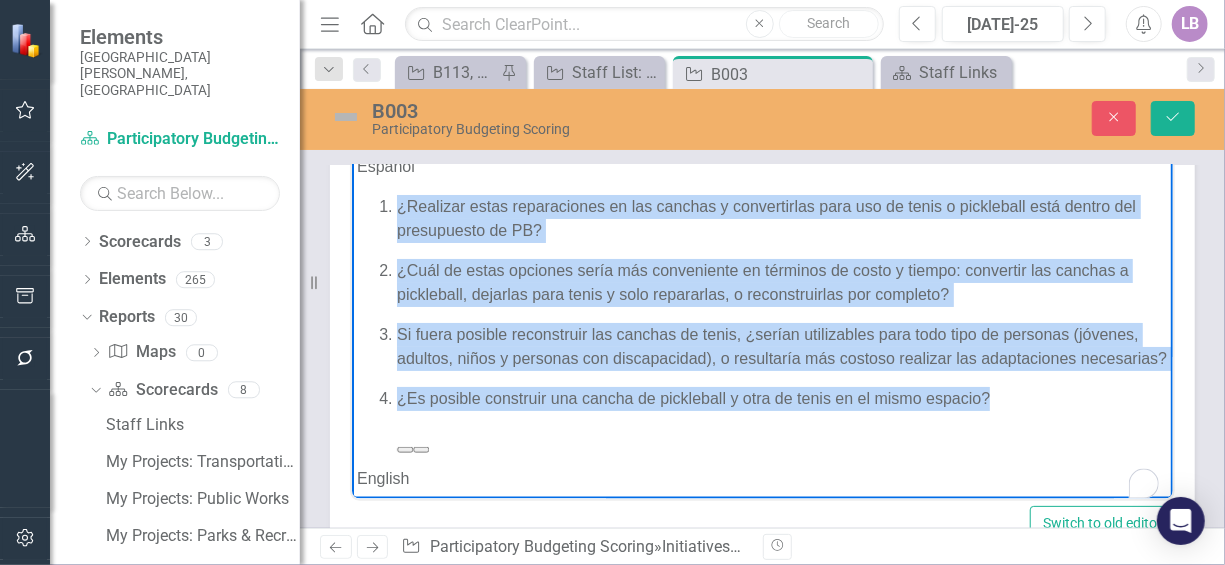 drag, startPoint x: 1005, startPoint y: 417, endPoint x: 389, endPoint y: 199, distance: 653.4371 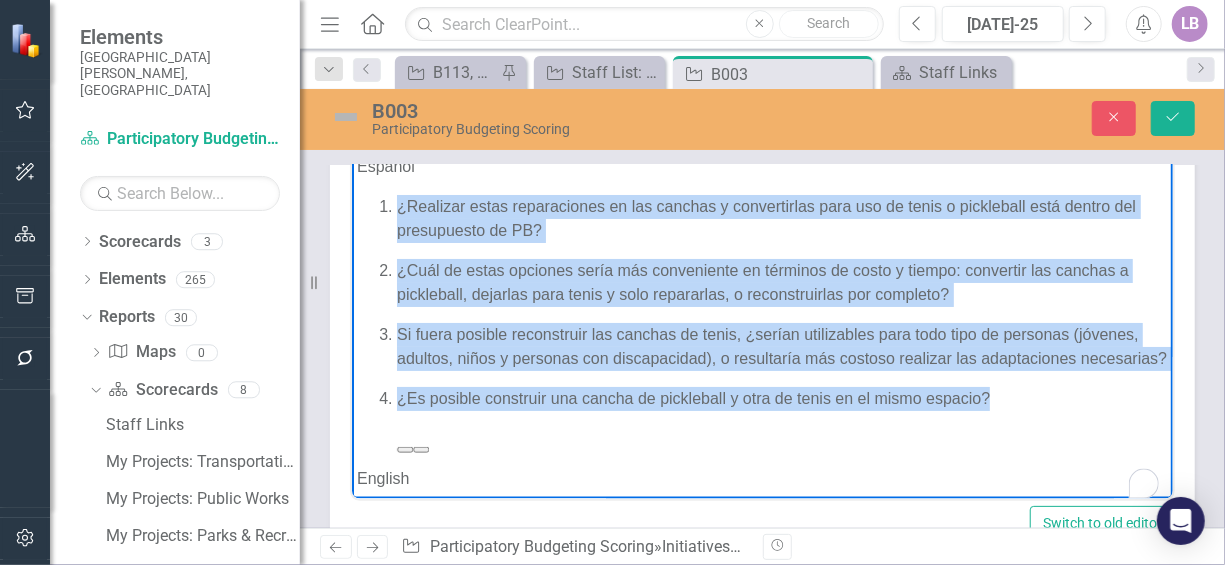 click on "¿Realizar estas reparaciones en las canchas y convertirlas para uso de tenis o pickleball está dentro del presupuesto de PB? ¿Cuál de estas opciones sería más conveniente en términos de costo y tiempo: convertir las canchas a pickleball, dejarlas para tenis y solo repararlas, o reconstruirlas por completo? Si fuera posible reconstruir las canchas de tenis, ¿serían utilizables para todo tipo de personas (jóvenes, adultos, niños y personas con discapacidad), o resultaría más costoso realizar las adaptaciones necesarias? ¿Es posible construir una cancha de pickleball y otra de tenis en el mismo espacio?" at bounding box center [761, 303] 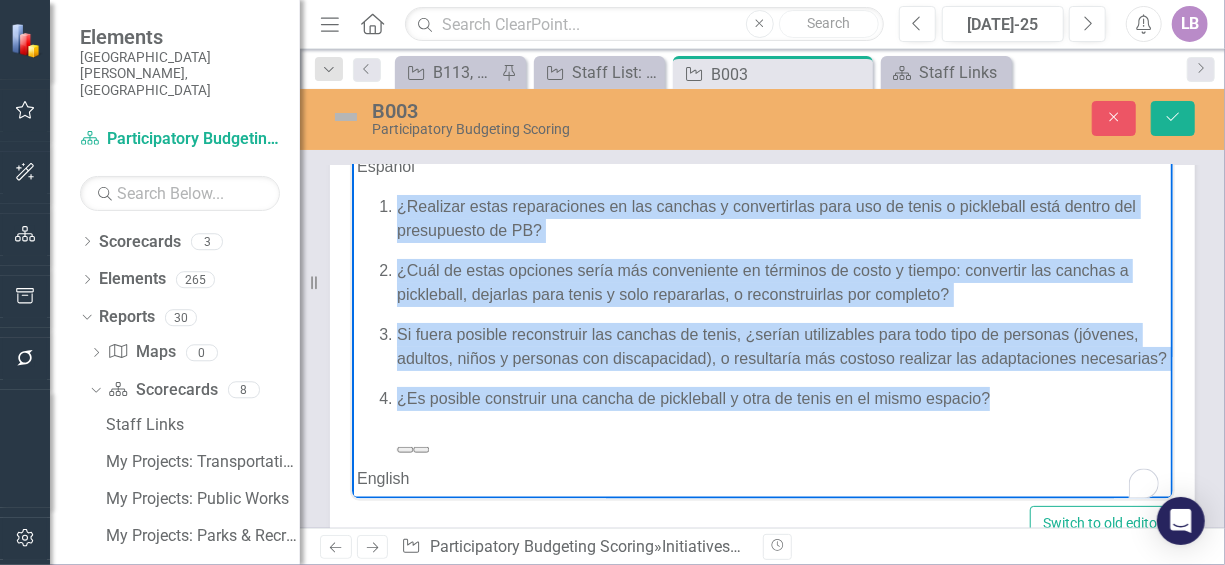 copy on "¿Realizar estas reparaciones en las canchas y convertirlas para uso de tenis o pickleball está dentro del presupuesto de PB? ¿Cuál de estas opciones sería más conveniente en términos de costo y tiempo: convertir las canchas a pickleball, dejarlas para tenis y solo repararlas, o reconstruirlas por completo? Si fuera posible reconstruir las canchas de tenis, ¿serían utilizables para todo tipo de personas (jóvenes, adultos, niños y personas con discapacidad), o resultaría más costoso realizar las adaptaciones necesarias? ¿Es posible construir una cancha de pickleball y otra de tenis en el mismo espacio?" 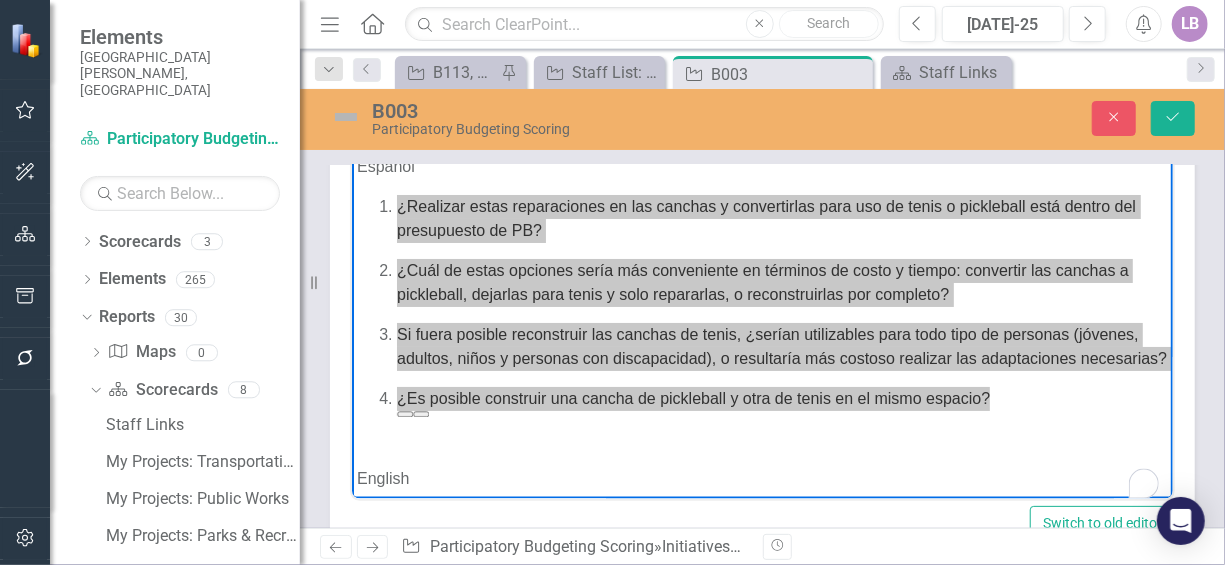 scroll, scrollTop: 247, scrollLeft: 0, axis: vertical 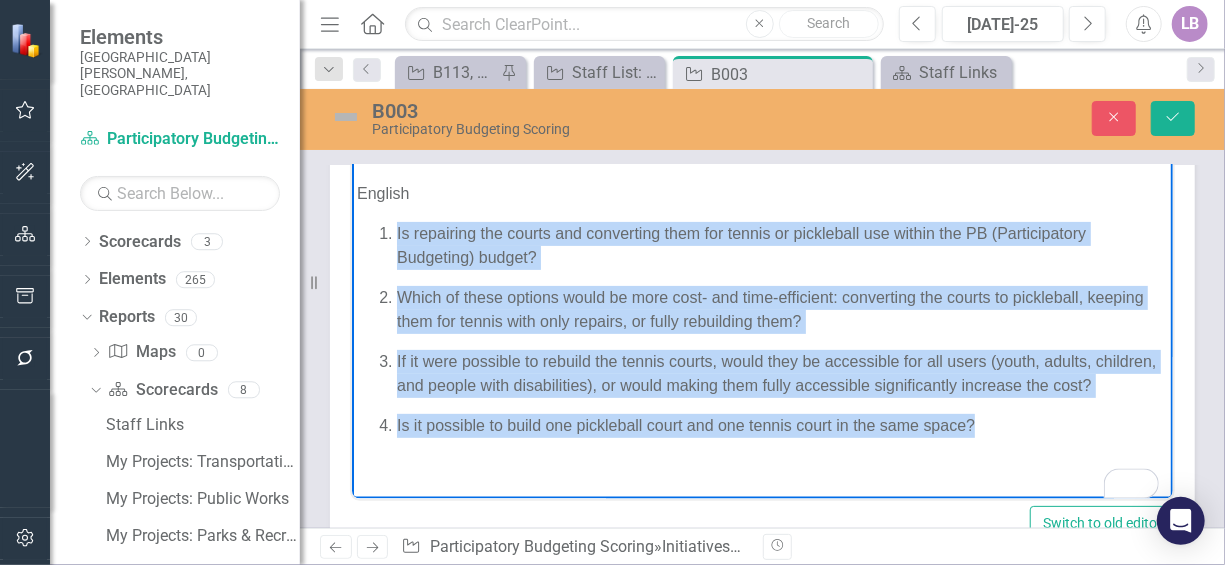 drag, startPoint x: 1003, startPoint y: 431, endPoint x: 391, endPoint y: 217, distance: 648.3363 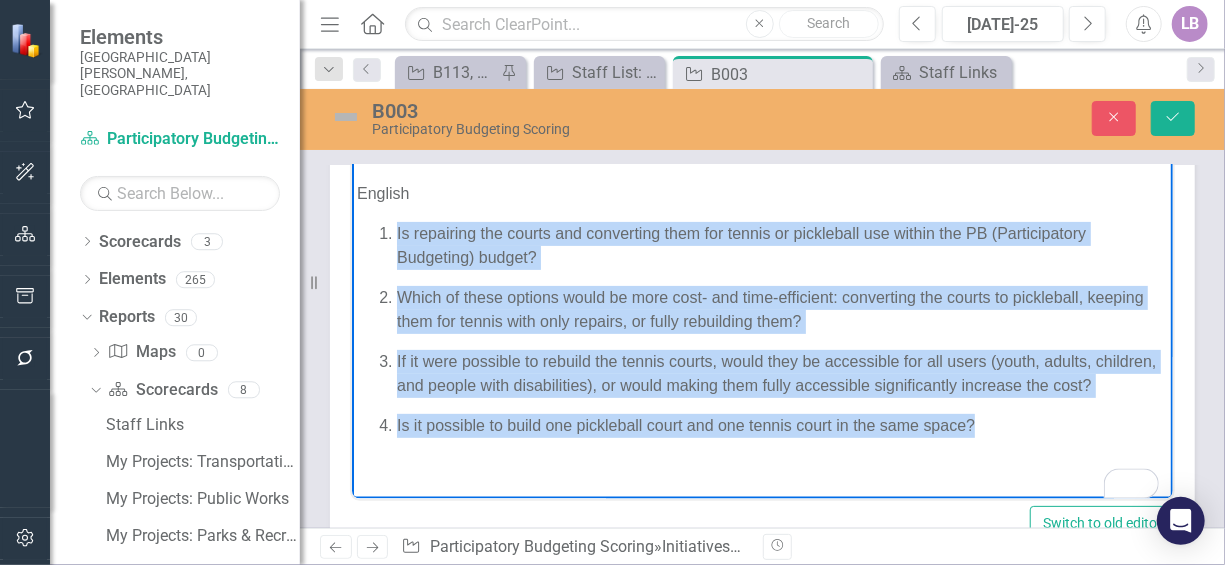 click on "Is repairing the courts and converting them for tennis or pickleball use within the PB (Participatory Budgeting) budget? Which of these options would be more cost- and time-efficient: converting the courts to pickleball, keeping them for tennis with only repairs, or fully rebuilding them? If it were possible to rebuild the tennis courts, would they be accessible for all users (youth, adults, children, and people with disabilities), or would making them fully accessible significantly increase the cost? Is it possible to build one pickleball court and one tennis court in the same space?" at bounding box center [761, 330] 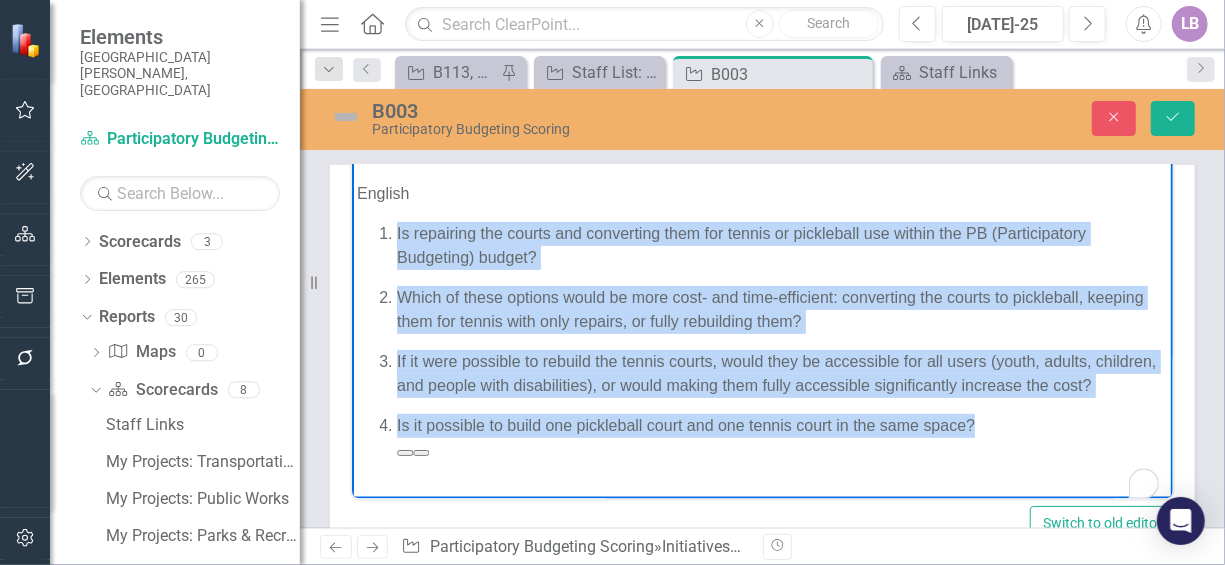 copy on "Is repairing the courts and converting them for tennis or pickleball use within the PB (Participatory Budgeting) budget? Which of these options would be more cost- and time-efficient: converting the courts to pickleball, keeping them for tennis with only repairs, or fully rebuilding them? If it were possible to rebuild the tennis courts, would they be accessible for all users (youth, adults, children, and people with disabilities), or would making them fully accessible significantly increase the cost? Is it possible to build one pickleball court and one tennis court in the same space?" 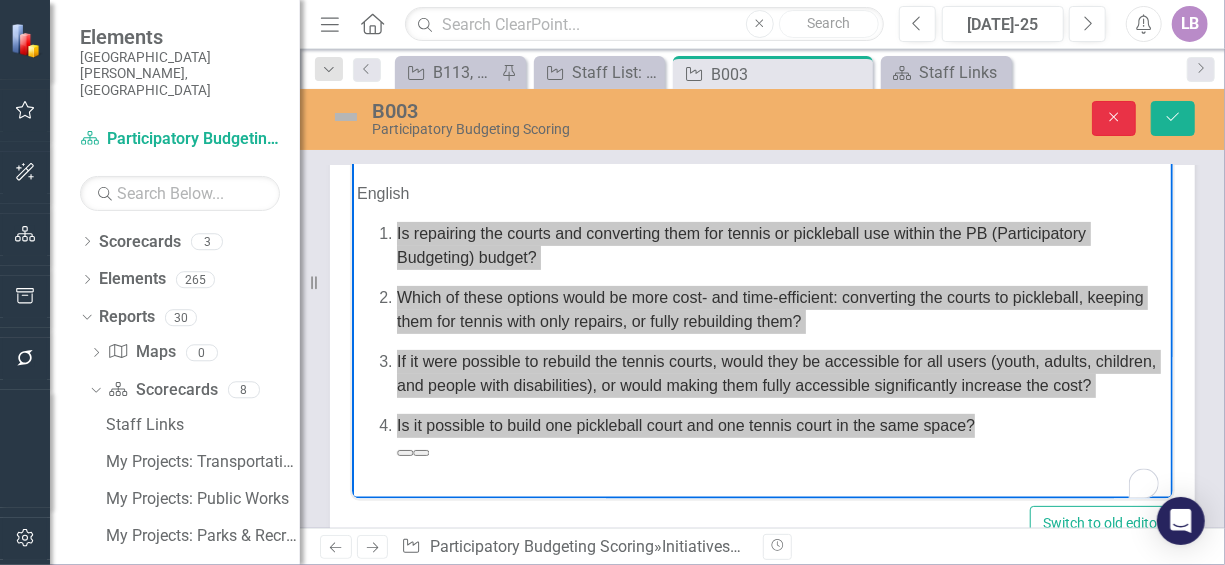 click 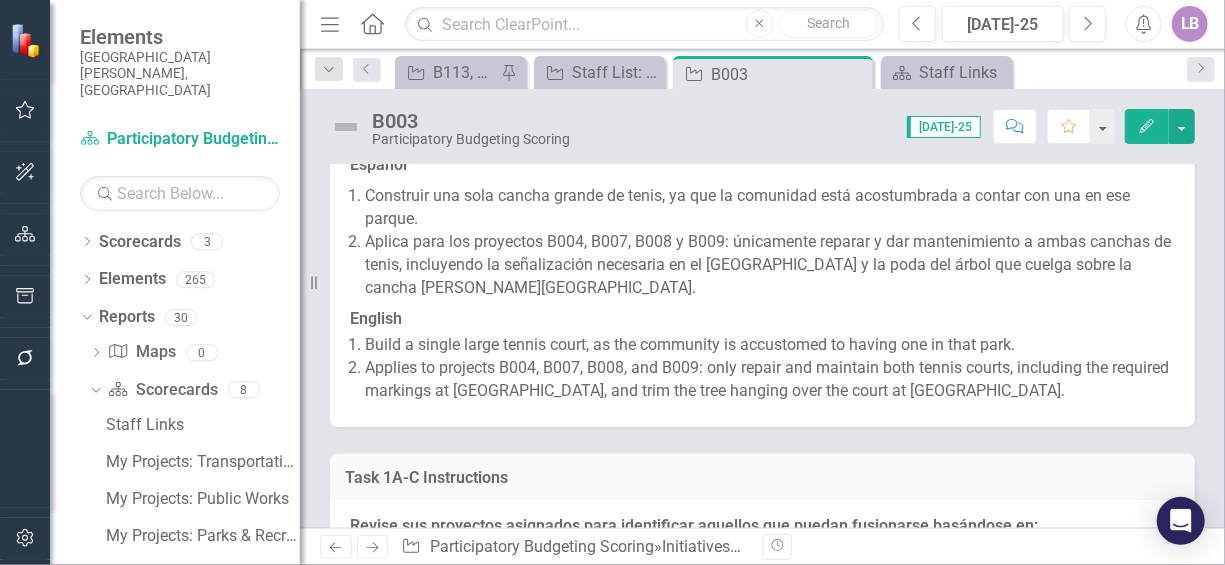 scroll, scrollTop: 1700, scrollLeft: 0, axis: vertical 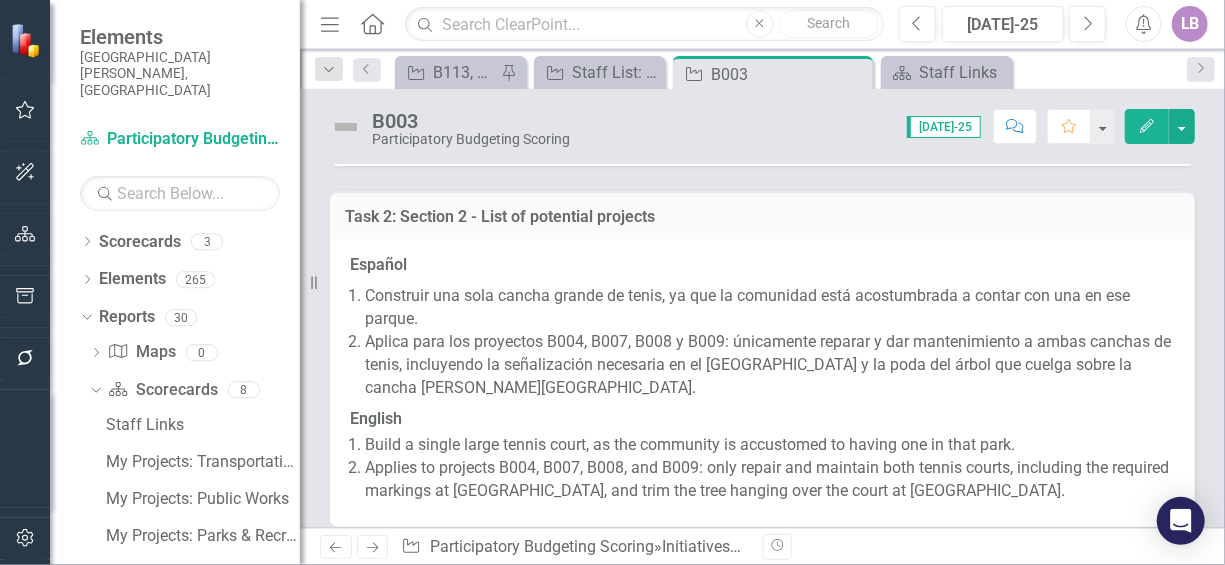 click on "Construir una sola cancha grande de tenis, ya que la comunidad está acostumbrada a contar con una en ese parque." at bounding box center (770, 308) 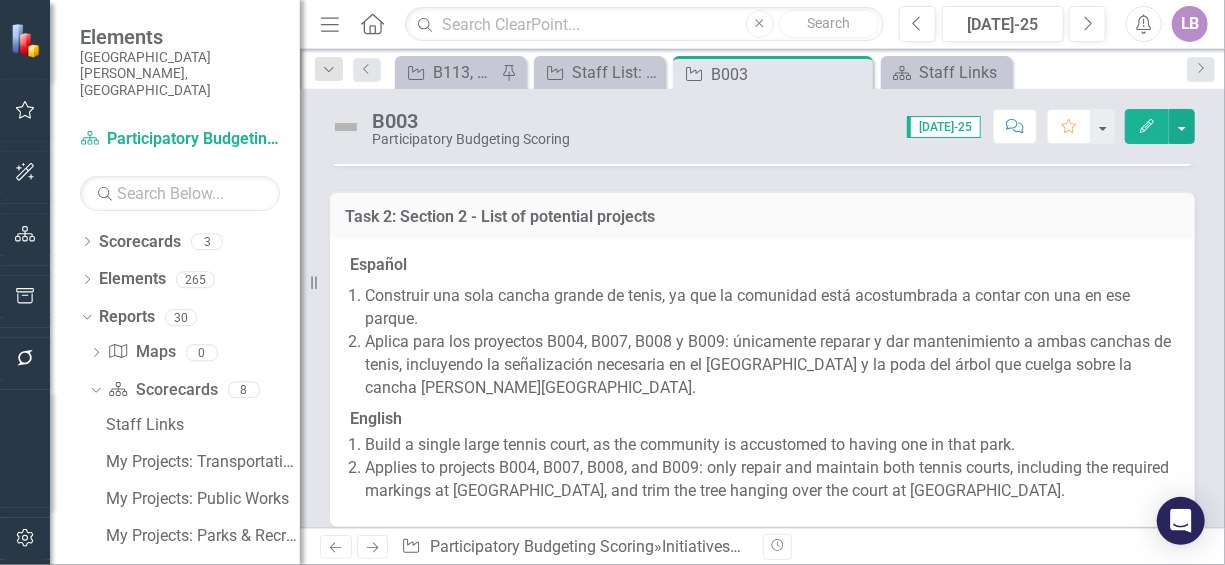 click on "Aplica para los proyectos B004, B007, B008 y B009: únicamente reparar y dar mantenimiento a ambas canchas de tenis, incluyendo la señalización necesaria en el [GEOGRAPHIC_DATA] y la poda del árbol que cuelga sobre la cancha [PERSON_NAME][GEOGRAPHIC_DATA]." at bounding box center (770, 365) 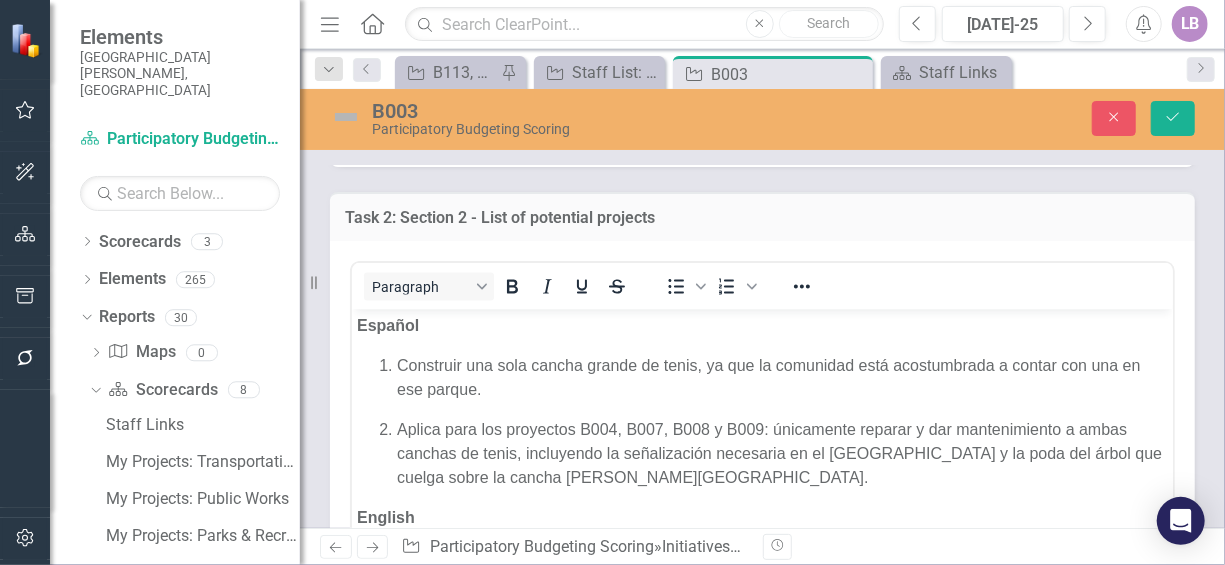 scroll, scrollTop: 0, scrollLeft: 0, axis: both 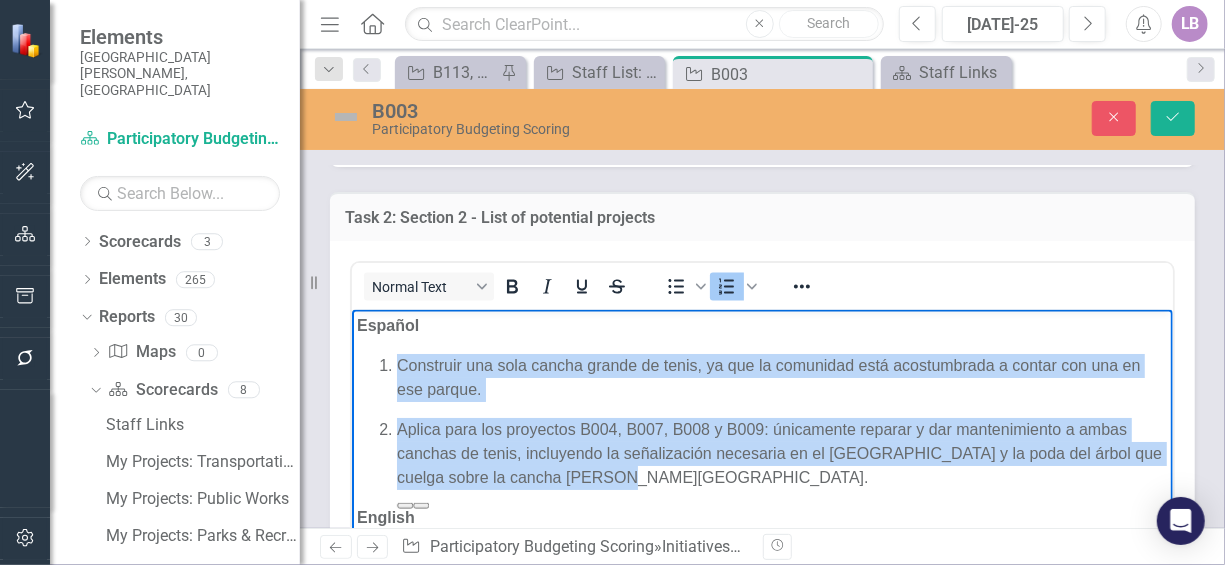 drag, startPoint x: 637, startPoint y: 482, endPoint x: 390, endPoint y: 374, distance: 269.5793 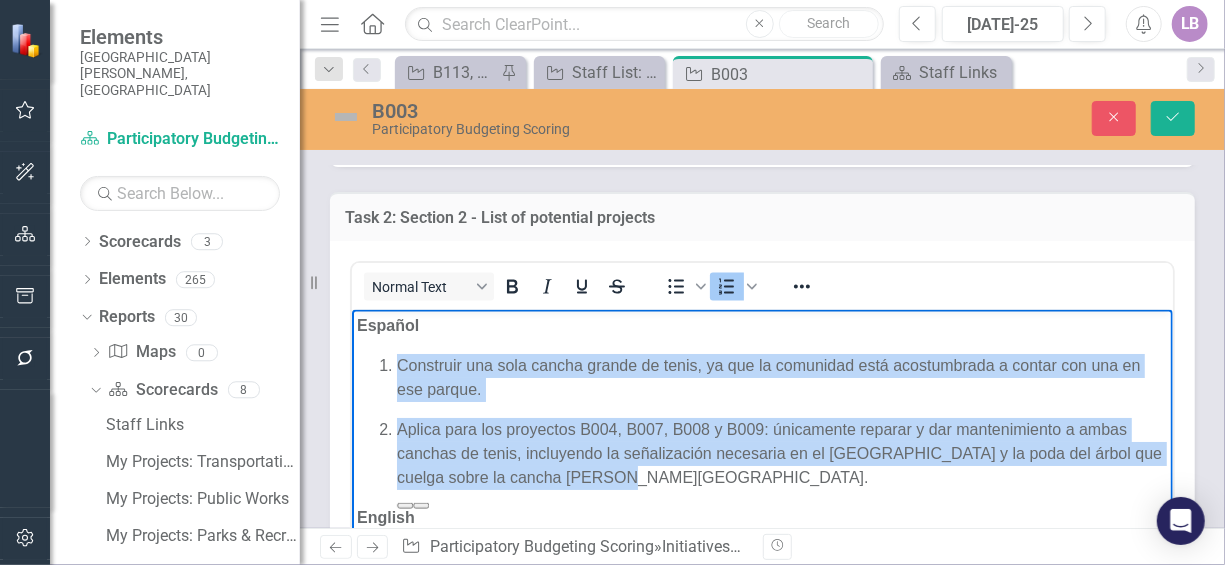 click on "Construir una sola cancha grande de tenis, ya que la comunidad está acostumbrada a contar con una en ese parque. Aplica para los proyectos B004, B007, B008 y B009: únicamente reparar y dar mantenimiento a ambas canchas de tenis, incluyendo la señalización necesaria en el [GEOGRAPHIC_DATA] y la poda del árbol que cuelga sobre la cancha [PERSON_NAME][GEOGRAPHIC_DATA]." at bounding box center [761, 422] 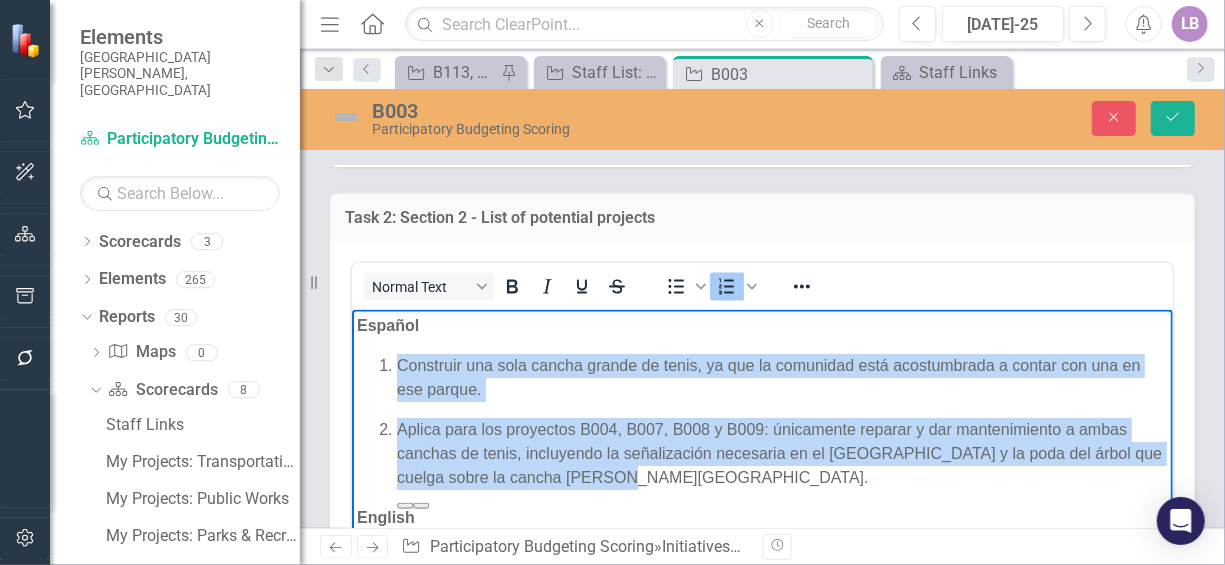copy on "Construir una sola cancha grande de tenis, ya que la comunidad está acostumbrada a contar con una en ese parque. Aplica para los proyectos B004, B007, B008 y B009: únicamente reparar y dar mantenimiento a ambas canchas de tenis, incluyendo la señalización necesaria en el [GEOGRAPHIC_DATA] y la poda del árbol que cuelga sobre la cancha [PERSON_NAME][GEOGRAPHIC_DATA]." 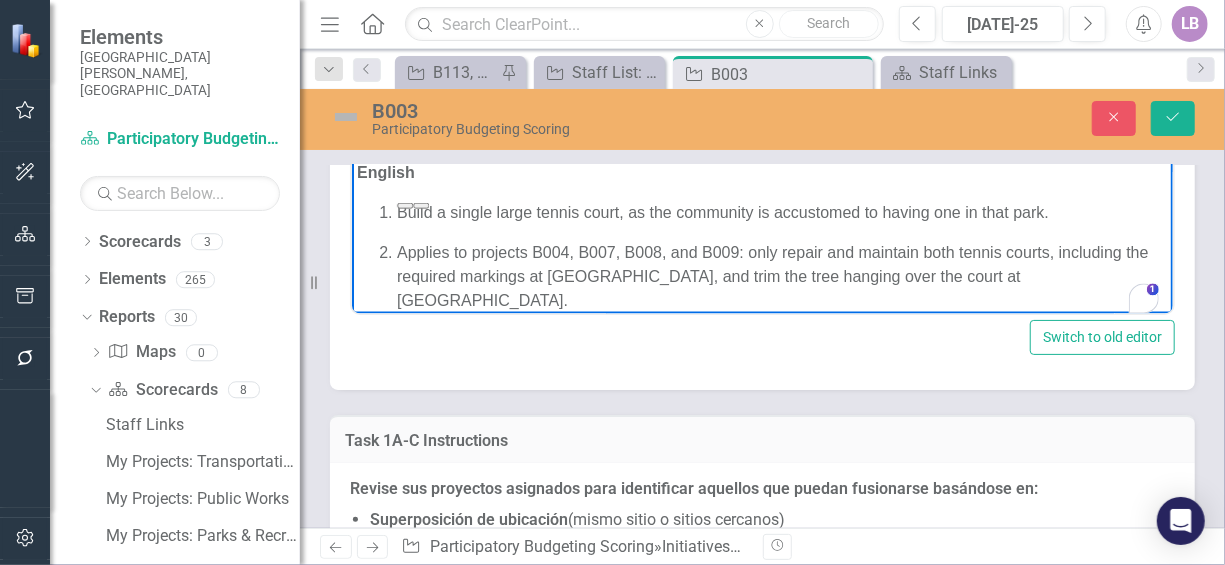 scroll, scrollTop: 2000, scrollLeft: 0, axis: vertical 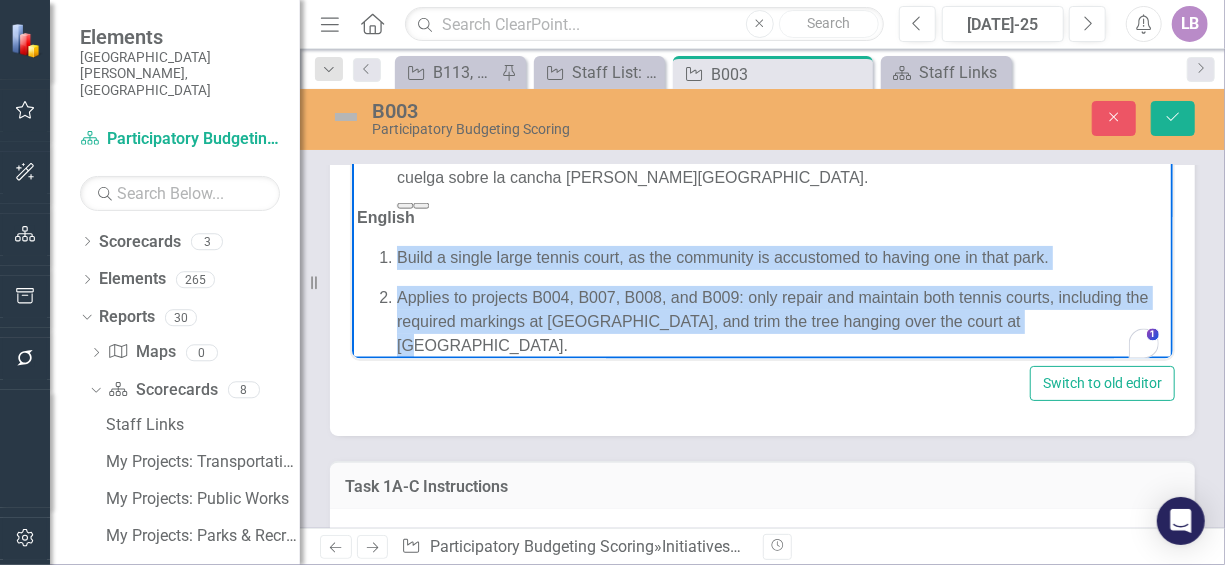 drag, startPoint x: 1012, startPoint y: 322, endPoint x: 352, endPoint y: 266, distance: 662.3715 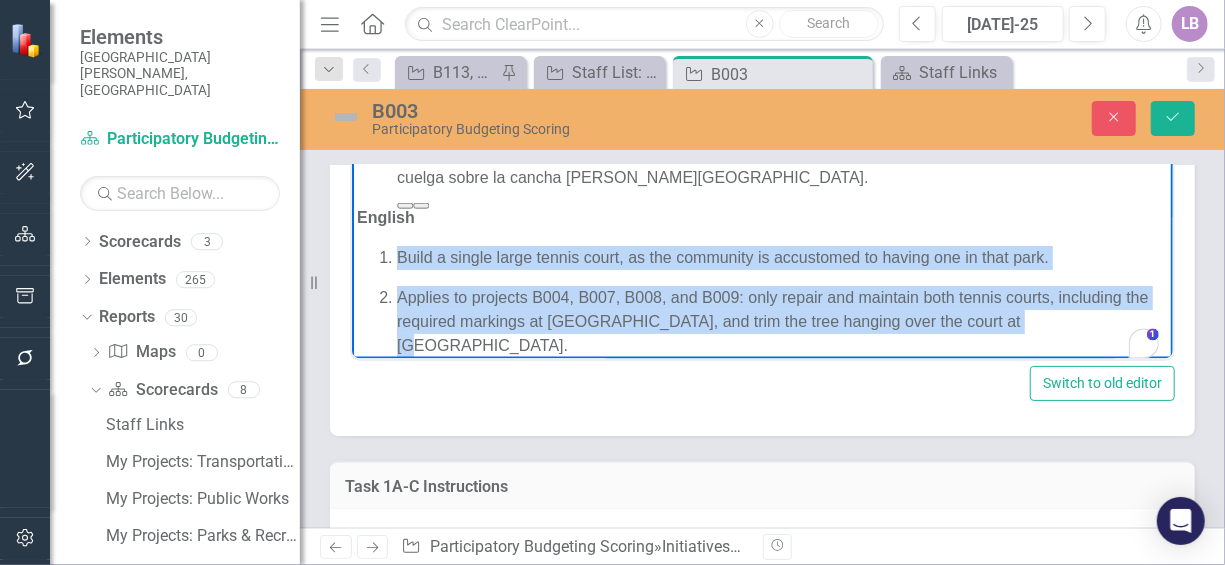 click on "Español Construir una sola cancha grande de tenis, ya que la comunidad está acostumbrada a contar con una en ese parque. Aplica para los proyectos B004, B007, B008 y B009: únicamente reparar y dar mantenimiento a ambas canchas de tenis, incluyendo la señalización necesaria en el [GEOGRAPHIC_DATA] y la poda del árbol que cuelga sobre la cancha [PERSON_NAME][GEOGRAPHIC_DATA]. English Build a single large tennis court, as the community is accustomed to having one in that park. Applies to projects B004, B007, B008, and B009: only repair and maintain both tennis courts, including the required markings at [GEOGRAPHIC_DATA], and trim the tree hanging over the court at [GEOGRAPHIC_DATA]." at bounding box center [761, 194] 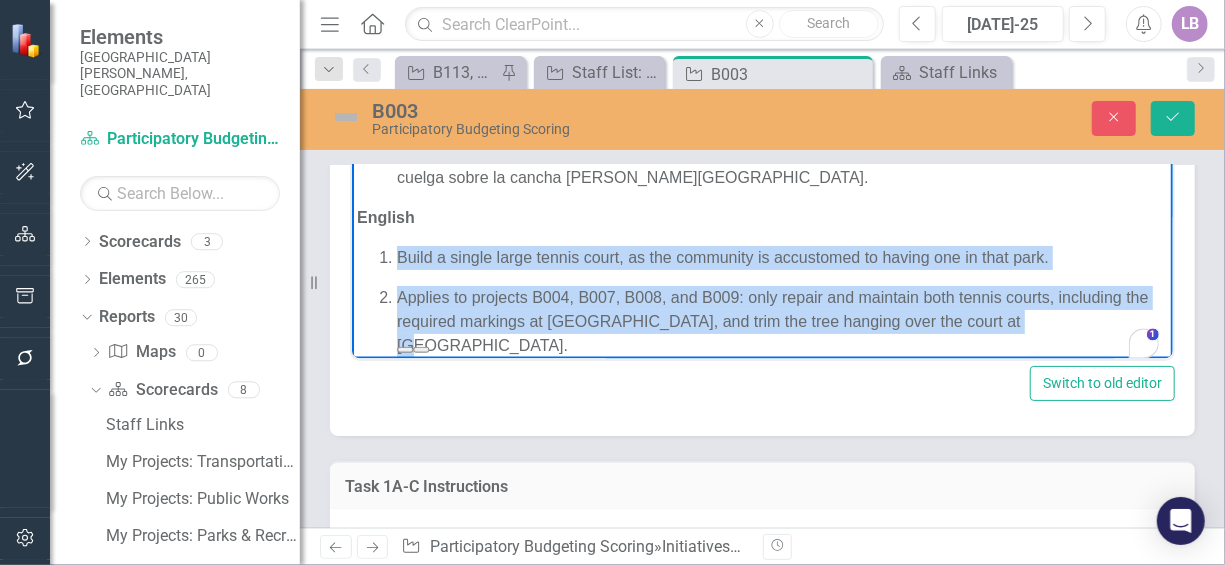 copy on "Build a single large tennis court, as the community is accustomed to having one in that park. Applies to projects B004, B007, B008, and B009: only repair and maintain both tennis courts, including the required markings at [GEOGRAPHIC_DATA], and trim the tree hanging over the court at [GEOGRAPHIC_DATA]." 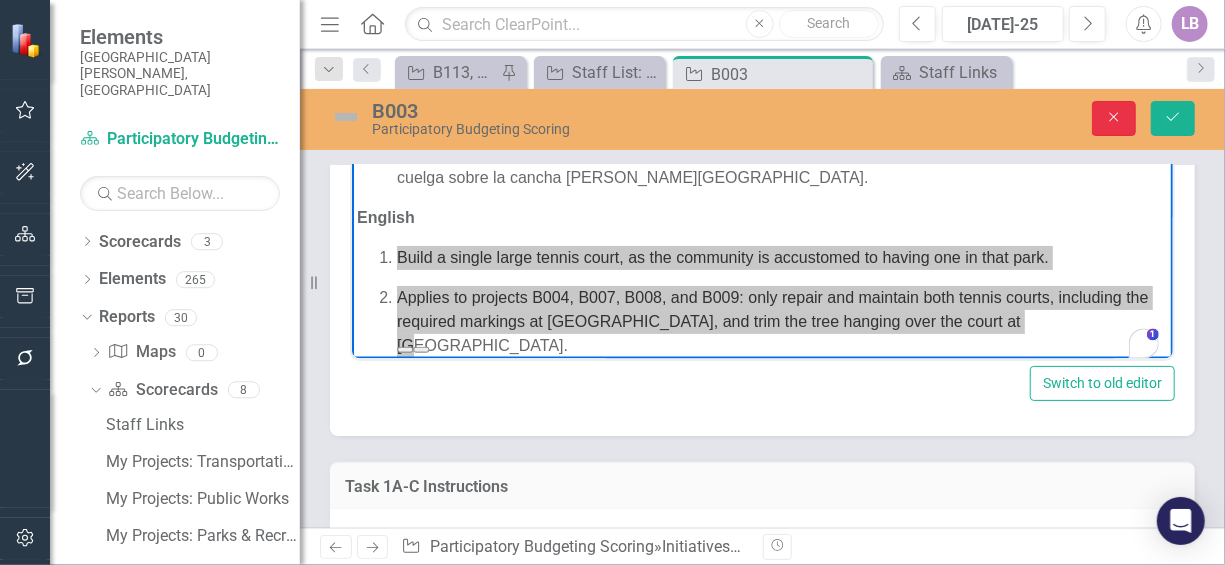 click on "Close" 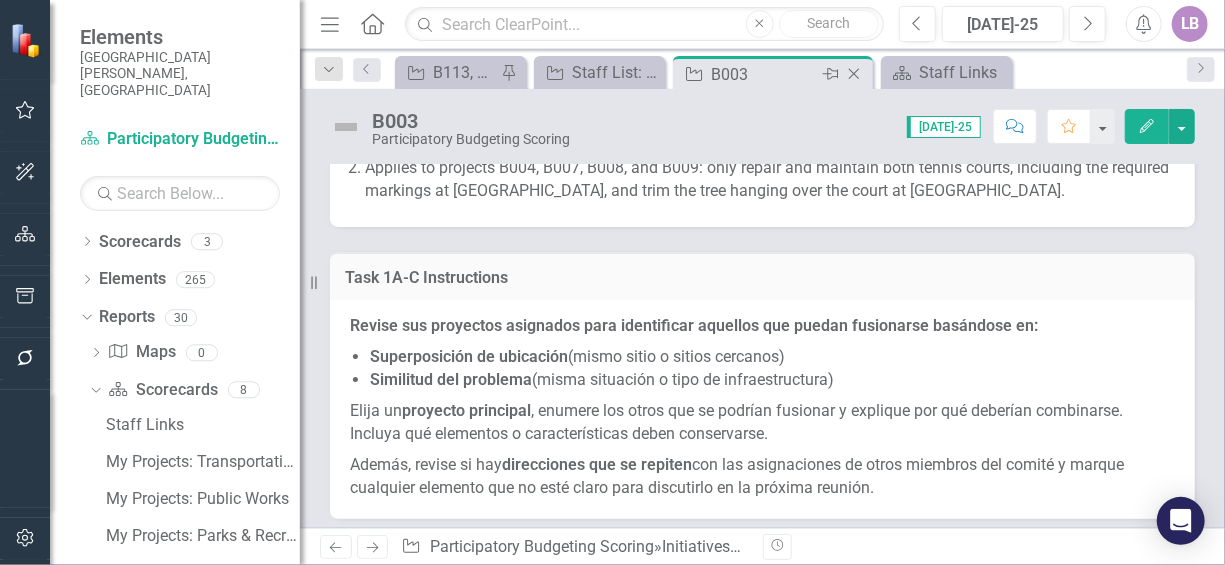 click 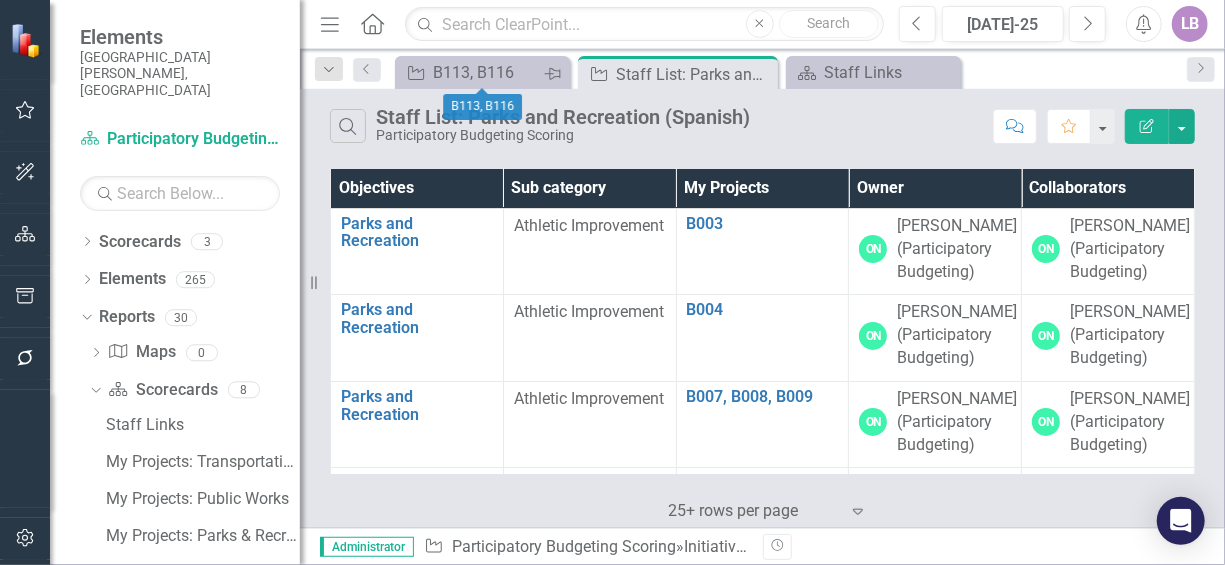 click on "Pin" 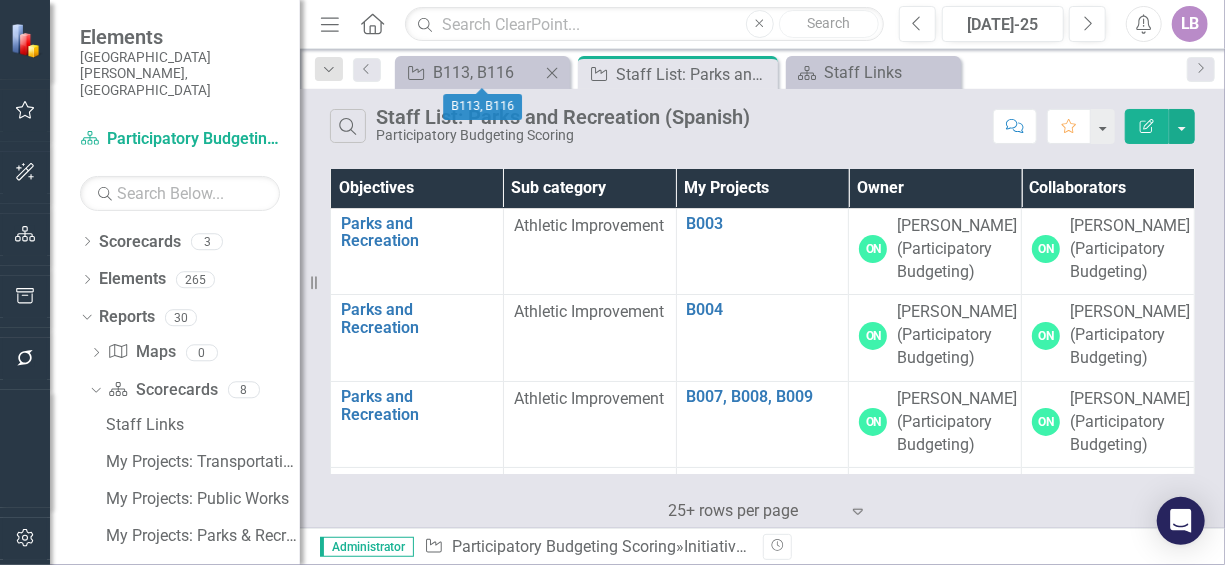 click on "Close" 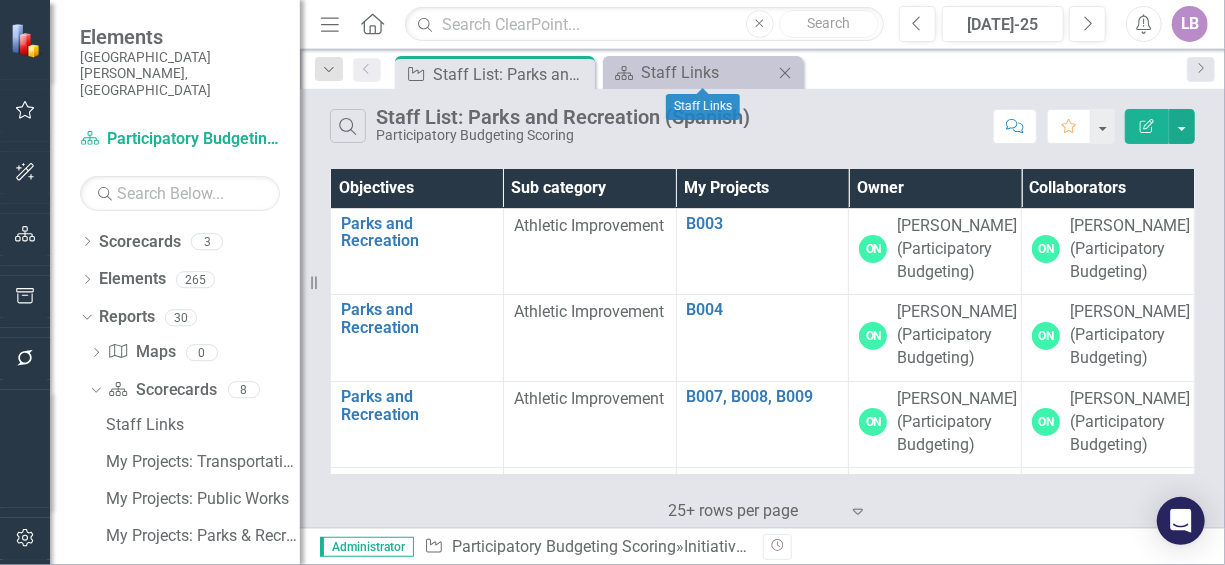 click on "Close" 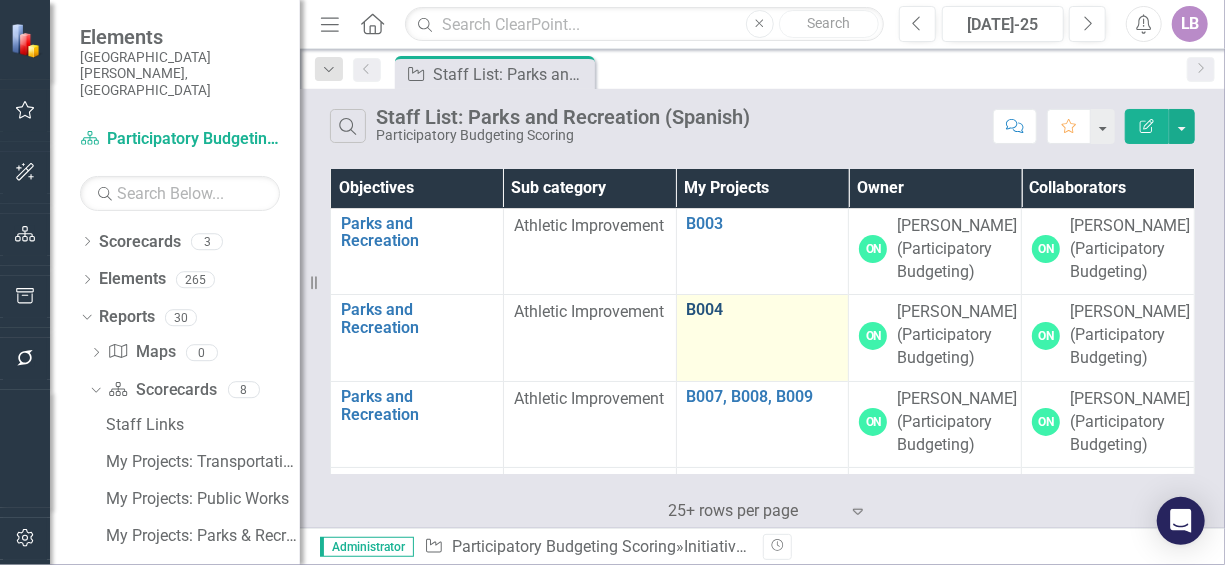 click on "B004" at bounding box center [763, 310] 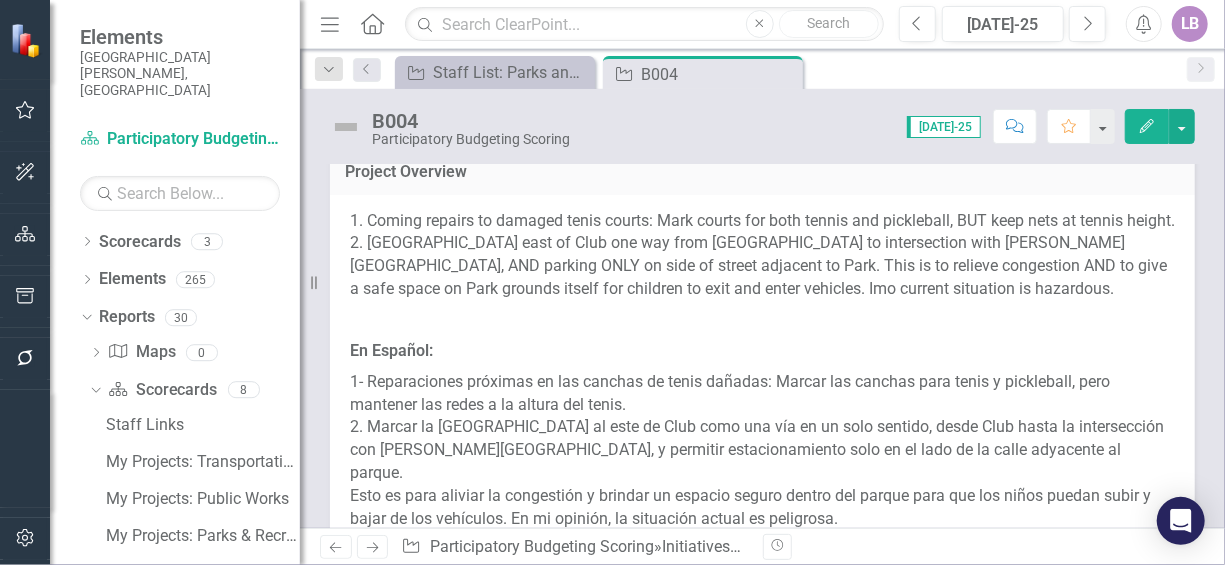 scroll, scrollTop: 0, scrollLeft: 0, axis: both 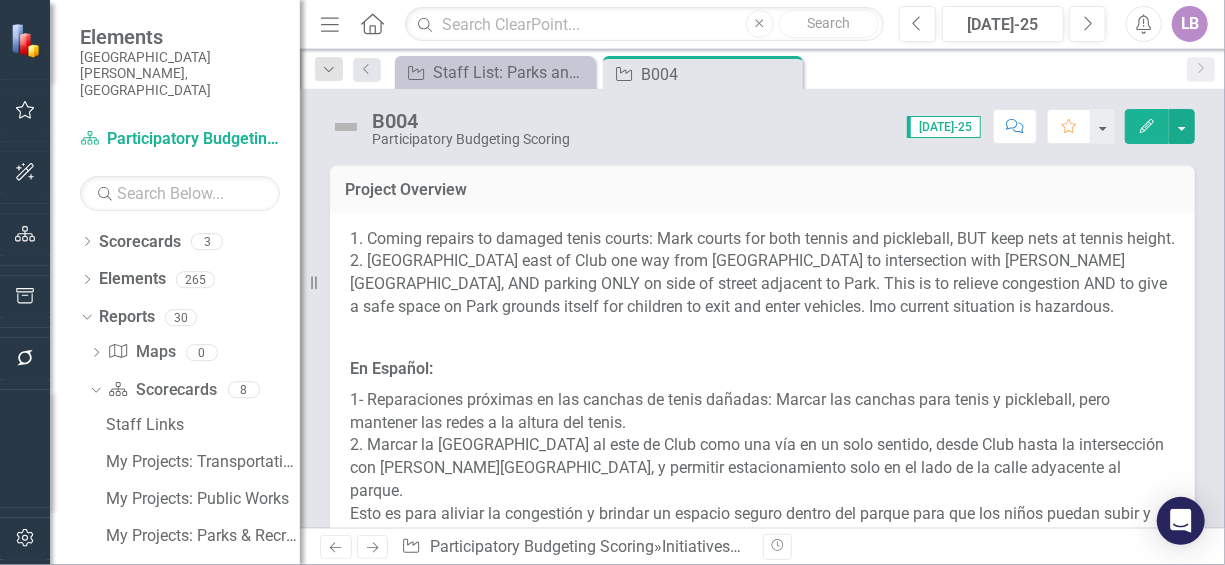click at bounding box center [762, 338] 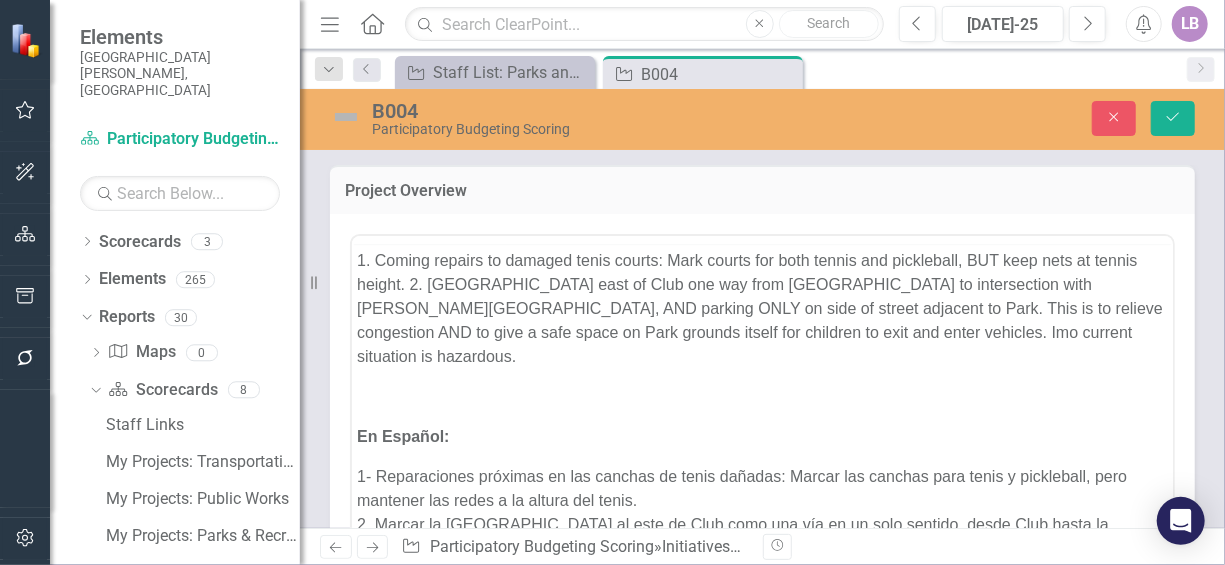 scroll, scrollTop: 0, scrollLeft: 0, axis: both 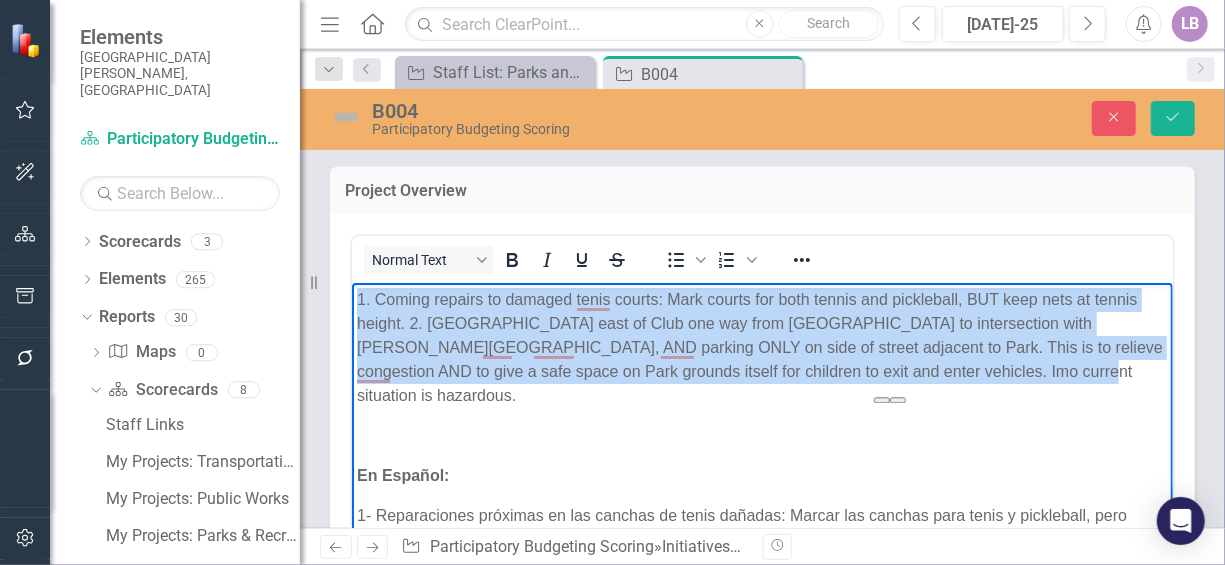 drag, startPoint x: 1020, startPoint y: 369, endPoint x: 340, endPoint y: 292, distance: 684.3457 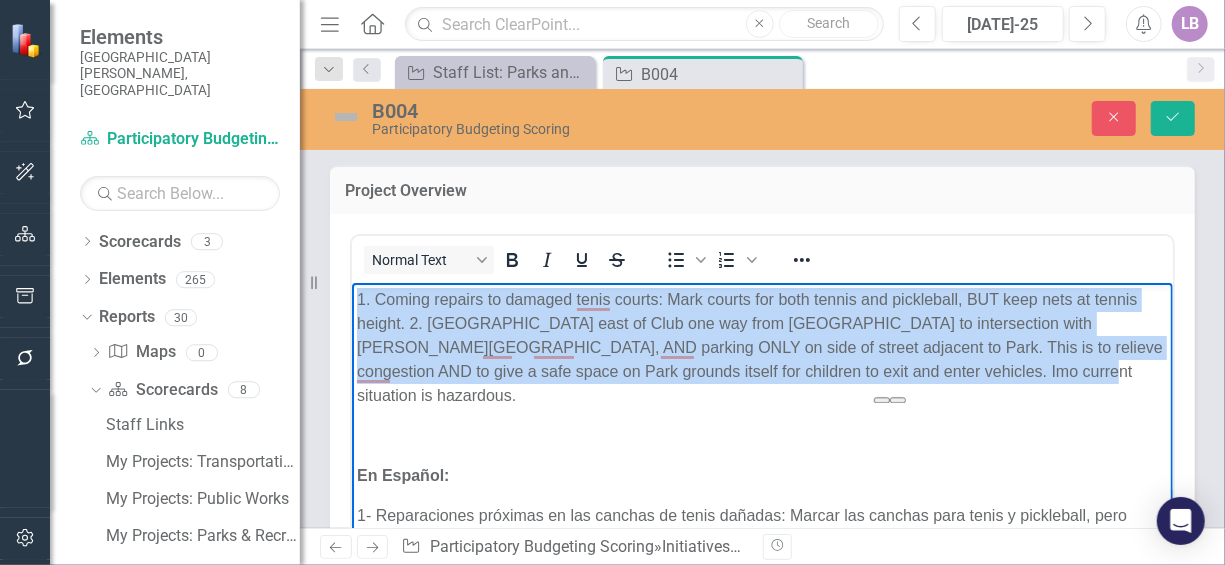 click on "1. Coming repairs to damaged tenis courts: Mark courts for both tennis and pickleball, BUT keep nets at tennis height. 2. [GEOGRAPHIC_DATA] east of Club one way from [GEOGRAPHIC_DATA] to intersection with [PERSON_NAME][GEOGRAPHIC_DATA], AND parking ONLY on side of street adjacent to Park. This is to relieve congestion AND to give a safe space on Park grounds itself for children to exit and enter vehicles. Imo current situation is hazardous. En Español: 1- Reparaciones próximas en las canchas de tenis dañadas: Marcar las canchas para tenis y pickleball, pero mantener las redes a la altura del tenis. 2. Marcar la [GEOGRAPHIC_DATA] al este de Club como una vía en un solo sentido, desde Club hasta la intersección con [PERSON_NAME][GEOGRAPHIC_DATA], y permitir estacionamiento solo en el lado de la calle adyacente al parque. Esto es para aliviar la congestión y brindar un espacio seguro dentro del parque para que los niños puedan subir y bajar de los vehículos. En mi opinión, la situación actual es peligrosa." at bounding box center (761, 487) 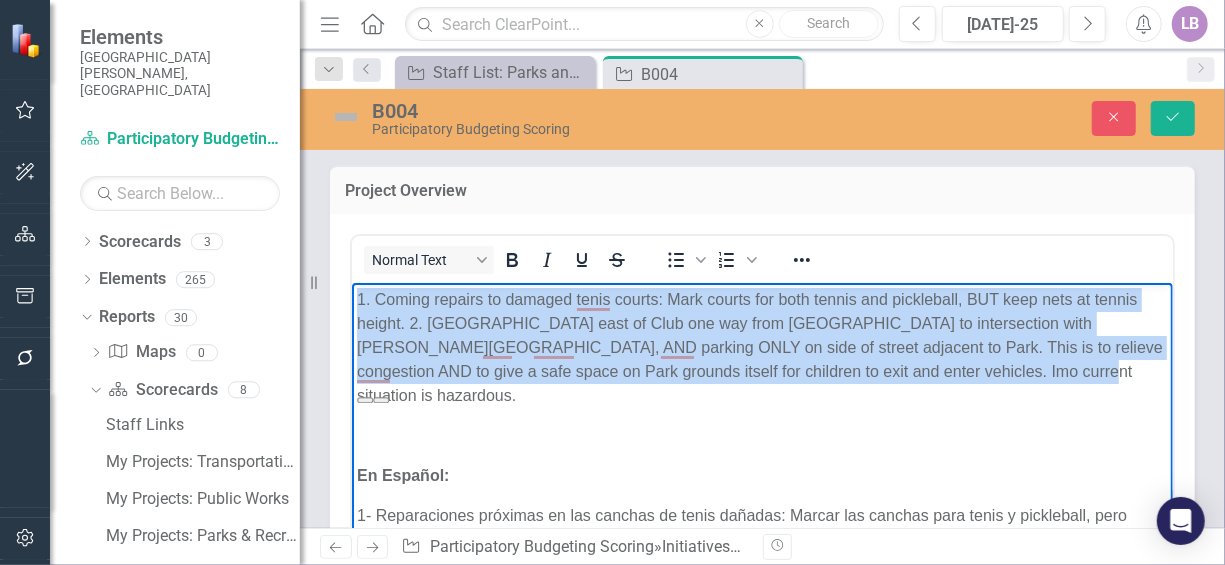 copy on "1. Coming repairs to damaged tenis courts: Mark courts for both tennis and pickleball, BUT keep nets at tennis height. 2. [GEOGRAPHIC_DATA] east of Club one way from [GEOGRAPHIC_DATA] to intersection with [PERSON_NAME][GEOGRAPHIC_DATA], AND parking ONLY on side of street adjacent to Park. This is to relieve congestion AND to give a safe space on Park grounds itself for children to exit and enter vehicles. Imo current situation is hazardous." 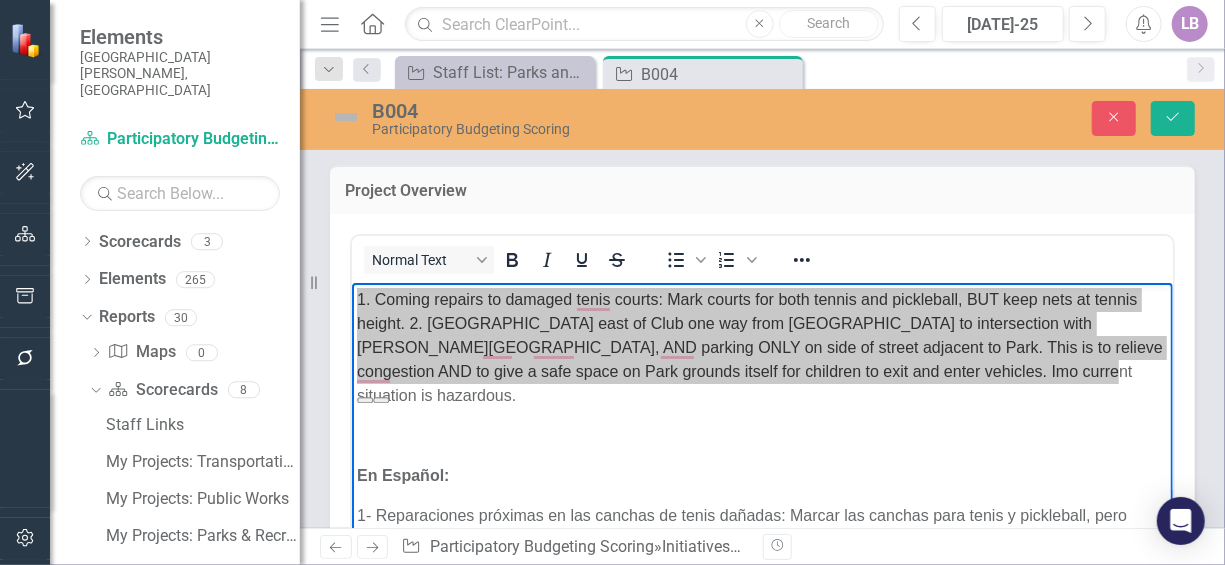 scroll, scrollTop: 10, scrollLeft: 0, axis: vertical 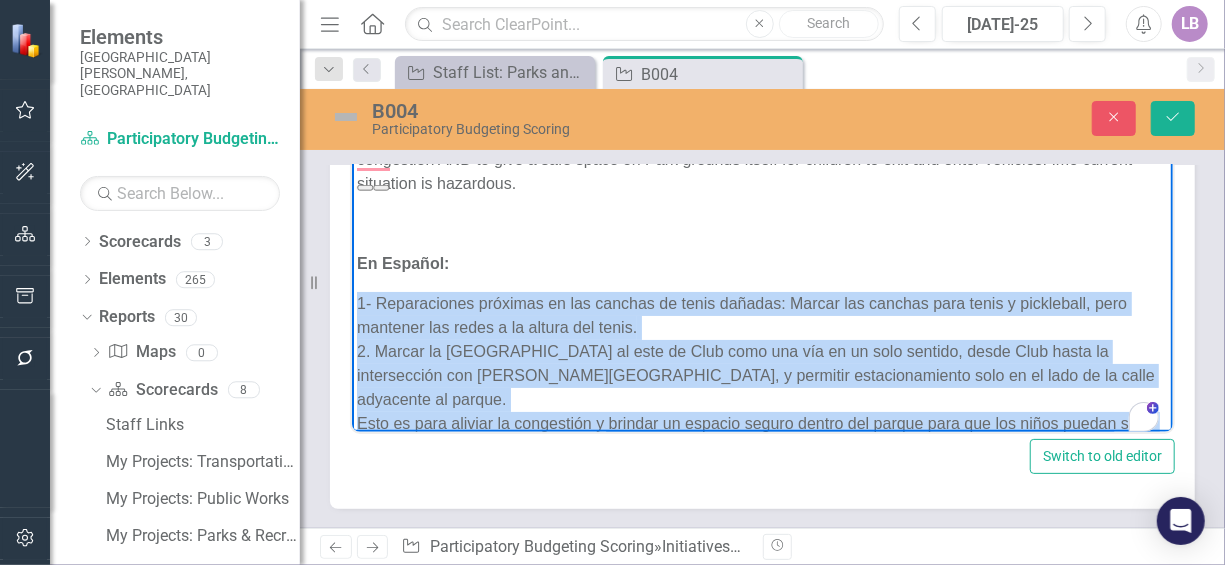drag, startPoint x: 930, startPoint y: 400, endPoint x: 321, endPoint y: 273, distance: 622.10126 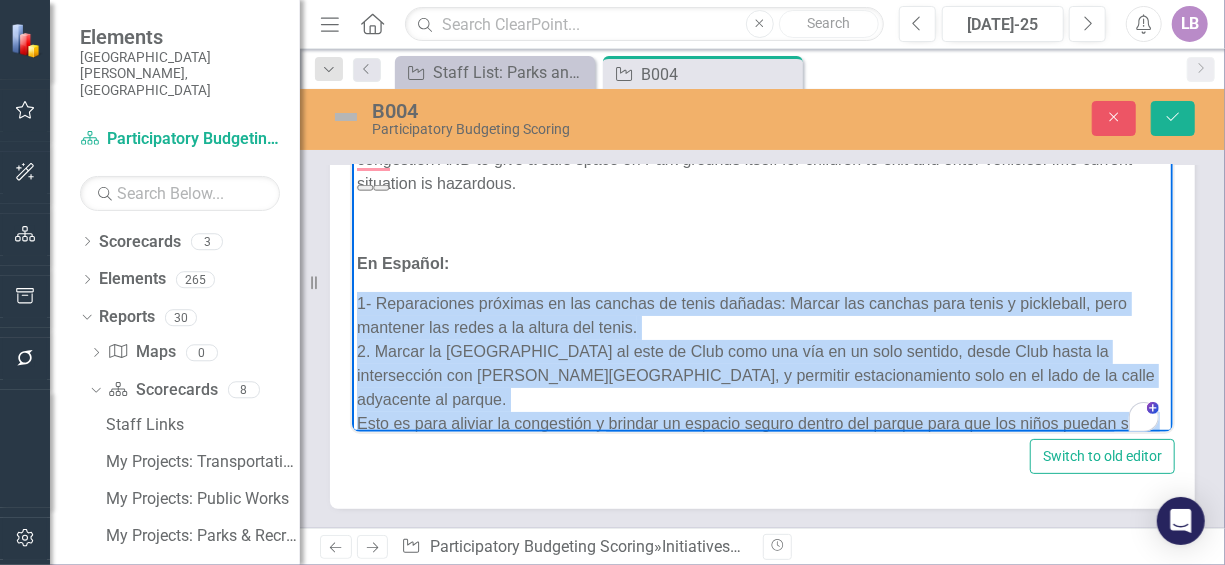click on "1. Coming repairs to damaged tenis courts: Mark courts for both tennis and pickleball, BUT keep nets at tennis height. 2. [GEOGRAPHIC_DATA] east of Club one way from [GEOGRAPHIC_DATA] to intersection with [PERSON_NAME][GEOGRAPHIC_DATA], AND parking ONLY on side of street adjacent to Park. This is to relieve congestion AND to give a safe space on Park grounds itself for children to exit and enter vehicles. Imo current situation is hazardous. En Español: 1- Reparaciones próximas en las canchas de tenis dañadas: Marcar las canchas para tenis y pickleball, pero mantener las redes a la altura del tenis. 2. Marcar la [GEOGRAPHIC_DATA] al este de Club como una vía en un solo sentido, desde Club hasta la intersección con [PERSON_NAME][GEOGRAPHIC_DATA], y permitir estacionamiento solo en el lado de la calle adyacente al parque. Esto es para aliviar la congestión y brindar un espacio seguro dentro del parque para que los niños puedan subir y bajar de los vehículos. En mi opinión, la situación actual es peligrosa." at bounding box center (761, 275) 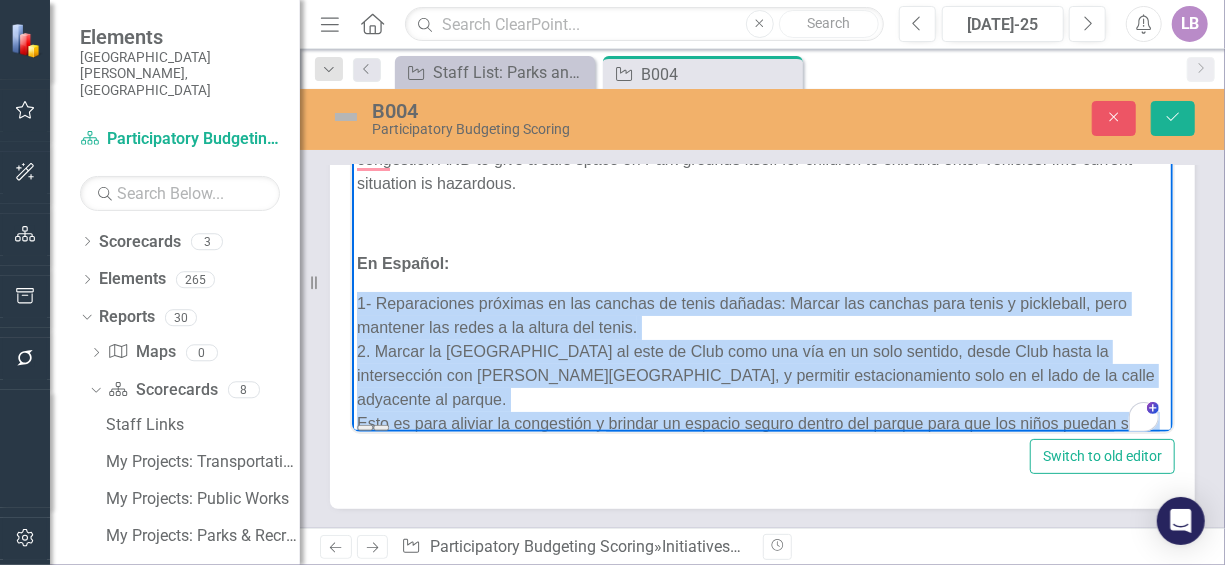 copy on "1- Reparaciones próximas en las canchas de tenis dañadas: Marcar las canchas para tenis y pickleball, pero mantener las redes a la altura del tenis. 2. Marcar la [GEOGRAPHIC_DATA] al este de Club como una vía en un solo sentido, desde Club hasta la intersección con [PERSON_NAME][GEOGRAPHIC_DATA], y permitir estacionamiento solo en el lado de la calle adyacente al parque. Esto es para aliviar la congestión y brindar un espacio seguro dentro del parque para que los niños puedan subir y bajar de los vehículos. En mi opinión, la situación actual es peligrosa." 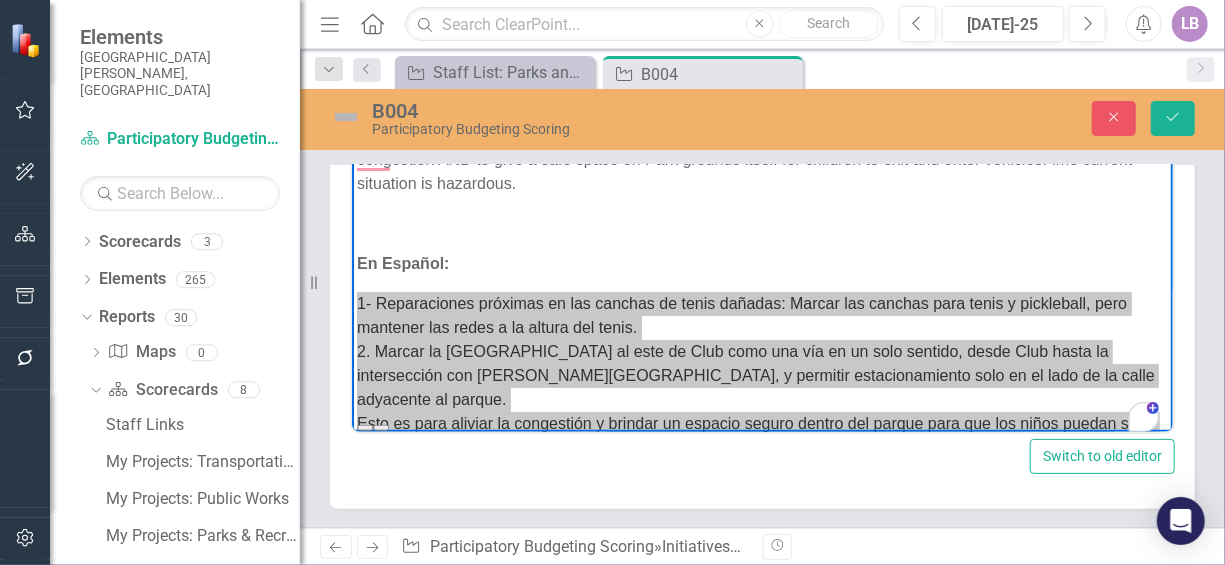 scroll, scrollTop: 2, scrollLeft: 0, axis: vertical 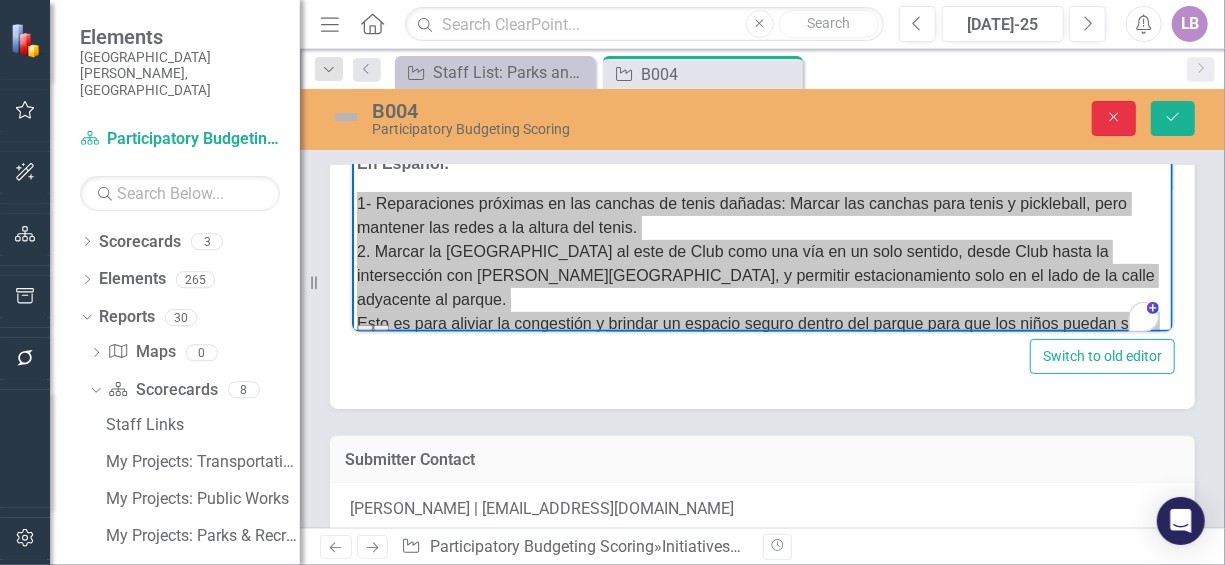 click on "Close" 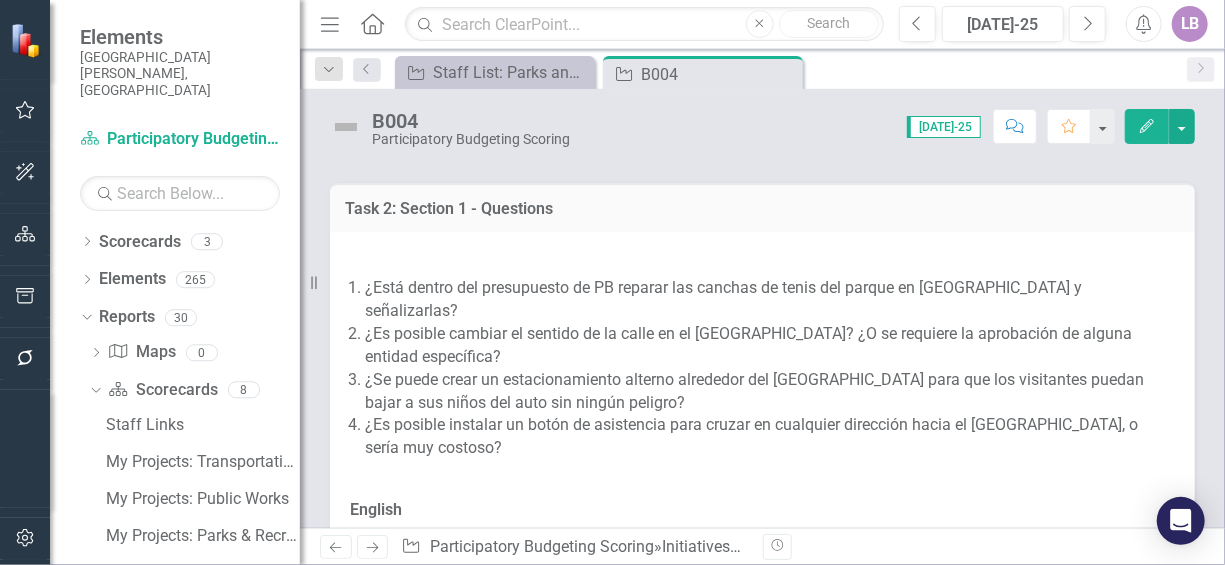 scroll, scrollTop: 1400, scrollLeft: 0, axis: vertical 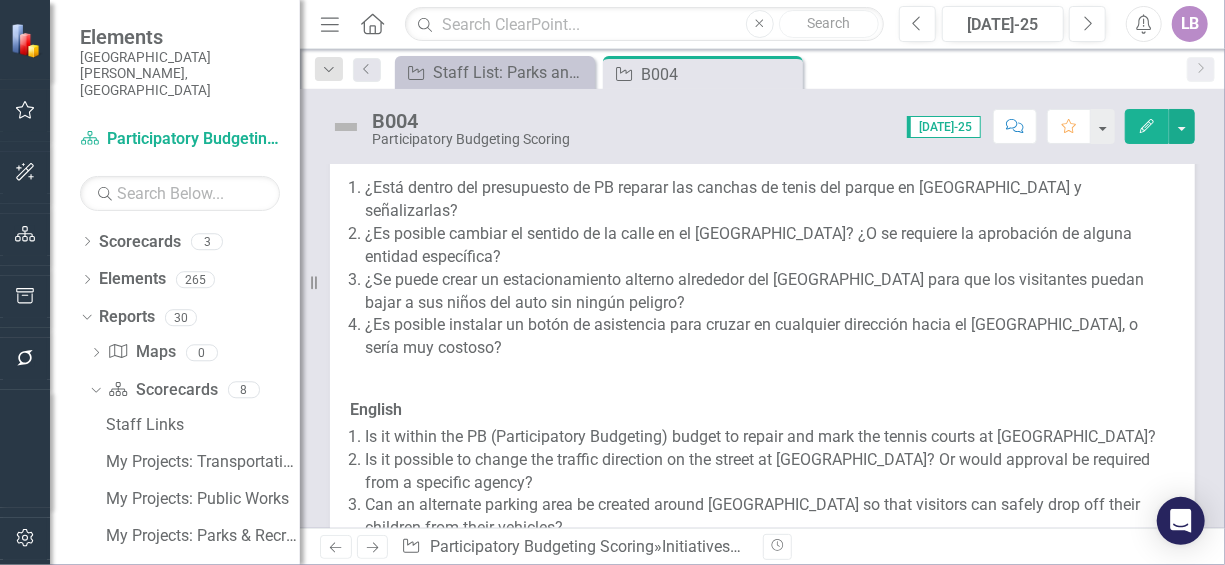 click on "¿Se puede crear un estacionamiento alterno alrededor del [GEOGRAPHIC_DATA] para que los visitantes puedan bajar a sus niños del auto sin ningún peligro?" at bounding box center [770, 292] 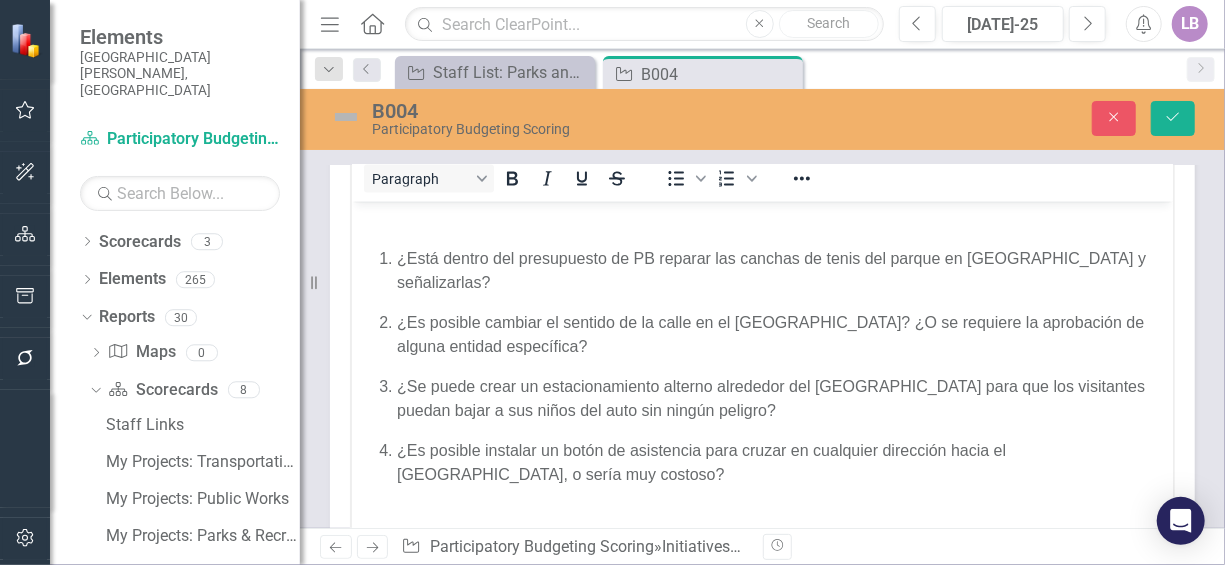 scroll, scrollTop: 0, scrollLeft: 0, axis: both 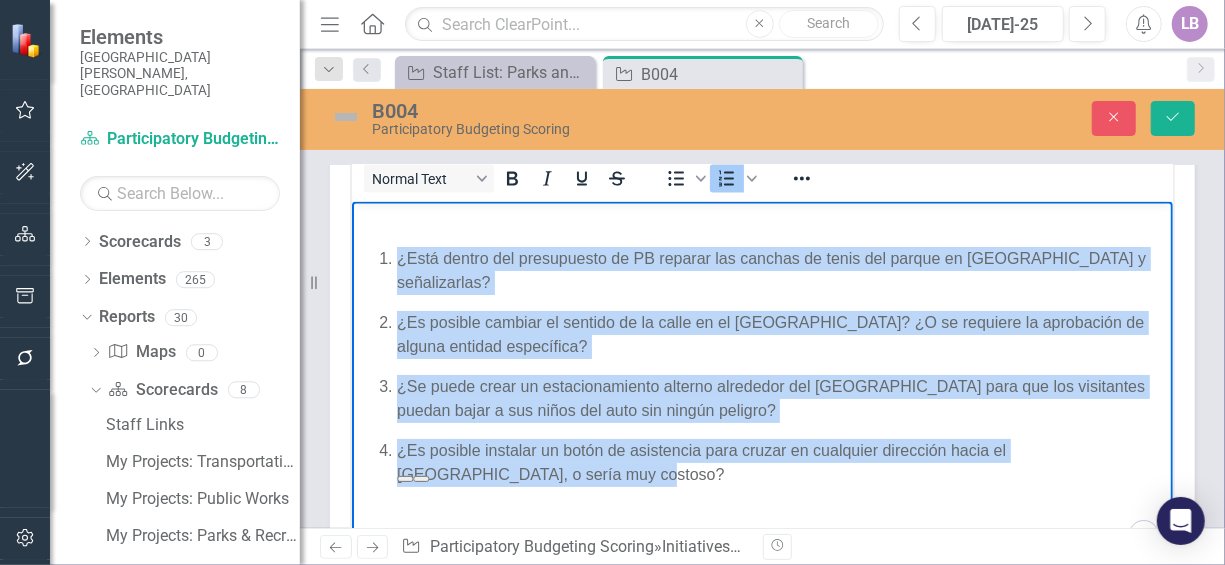 drag, startPoint x: 553, startPoint y: 471, endPoint x: 385, endPoint y: 250, distance: 277.60583 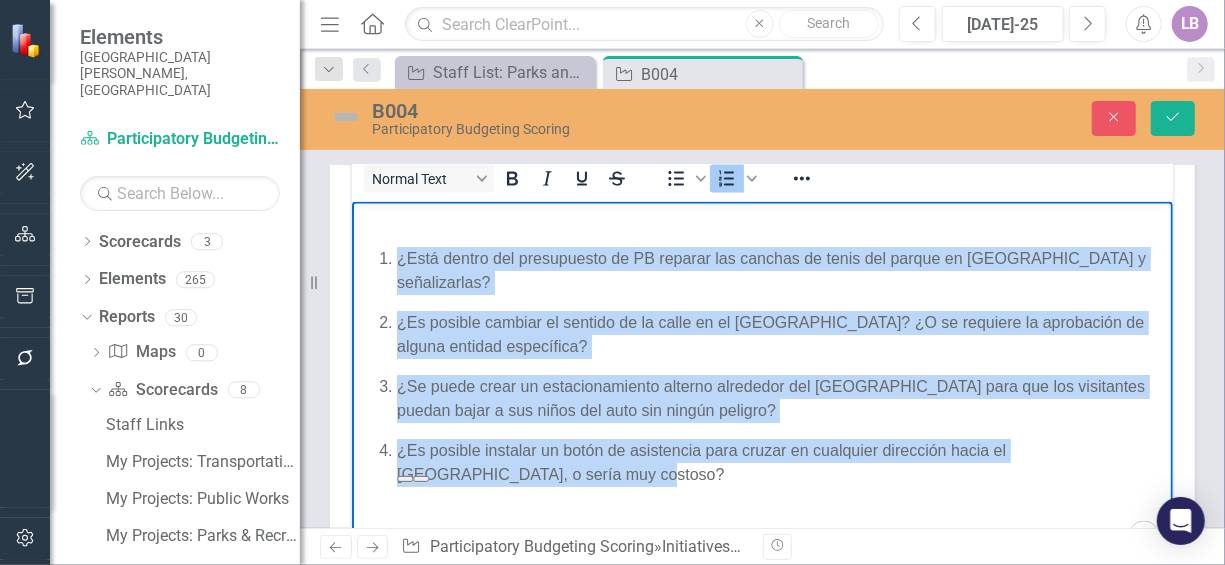 copy on "¿Está dentro del presupuesto de PB reparar las canchas de tenis del parque en [GEOGRAPHIC_DATA] y señalizarlas? ¿Es posible cambiar el sentido de la calle en el [GEOGRAPHIC_DATA]? ¿O se requiere la aprobación de alguna entidad específica? ¿Se puede crear un estacionamiento alterno alrededor del [GEOGRAPHIC_DATA] para que los visitantes puedan bajar a sus niños del auto sin ningún peligro? ¿Es posible instalar un botón de asistencia para cruzar en cualquier dirección hacia el [GEOGRAPHIC_DATA], o sería muy costoso?" 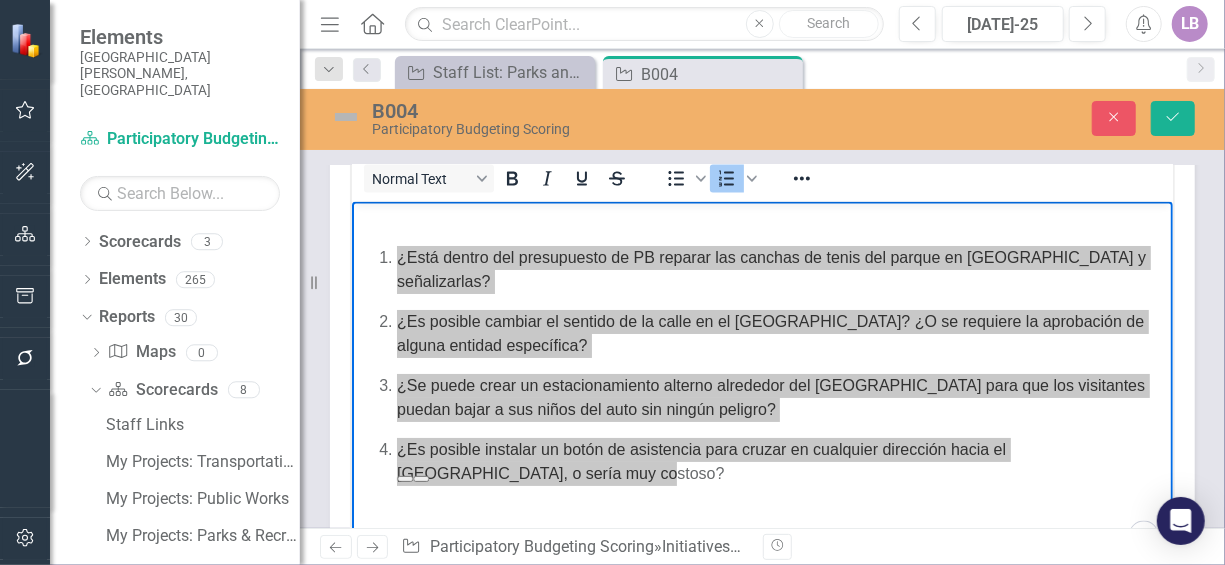 scroll, scrollTop: 71, scrollLeft: 0, axis: vertical 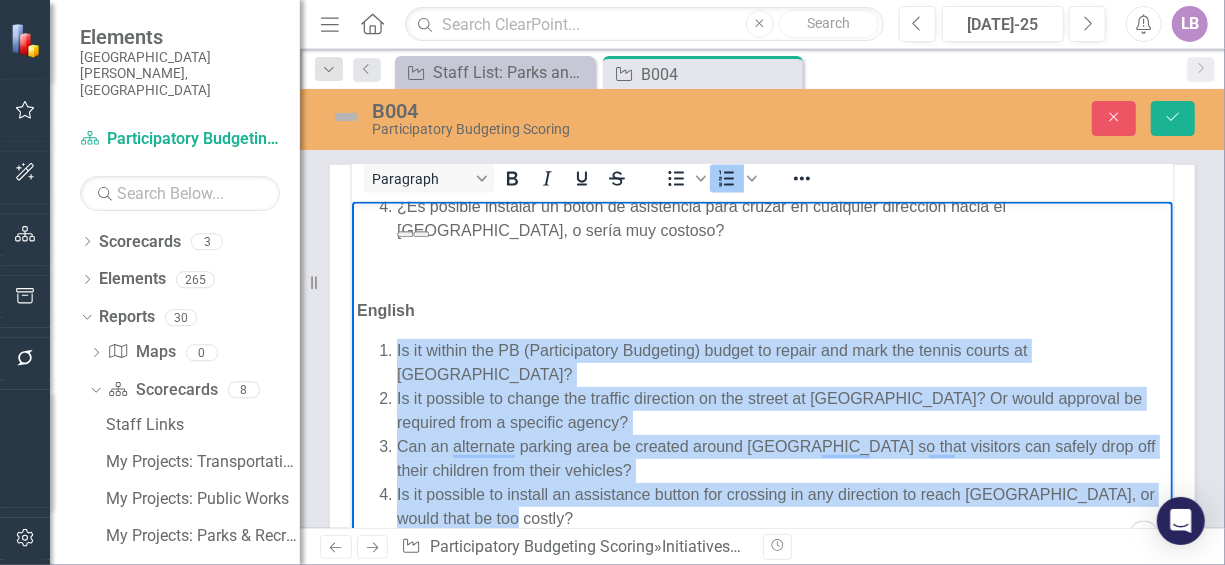drag, startPoint x: 505, startPoint y: 516, endPoint x: 385, endPoint y: 351, distance: 204.02206 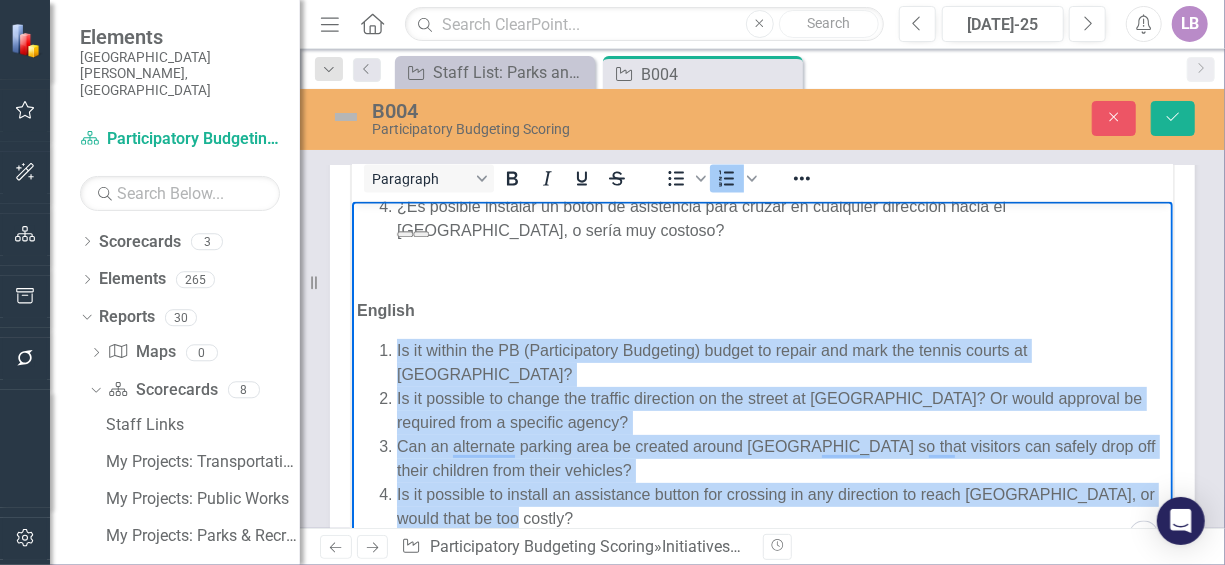 click on "Is it within the PB (Participatory Budgeting) budget to repair and mark the tennis courts at [GEOGRAPHIC_DATA]? Is it possible to change the traffic direction on the street at [GEOGRAPHIC_DATA]? Or would approval be required from a specific agency? Can an alternate parking area be created around [GEOGRAPHIC_DATA] so that visitors can safely drop off their children from their vehicles? Is it possible to install an assistance button for crossing in any direction to reach [GEOGRAPHIC_DATA], or would that be too costly?" at bounding box center (761, 434) 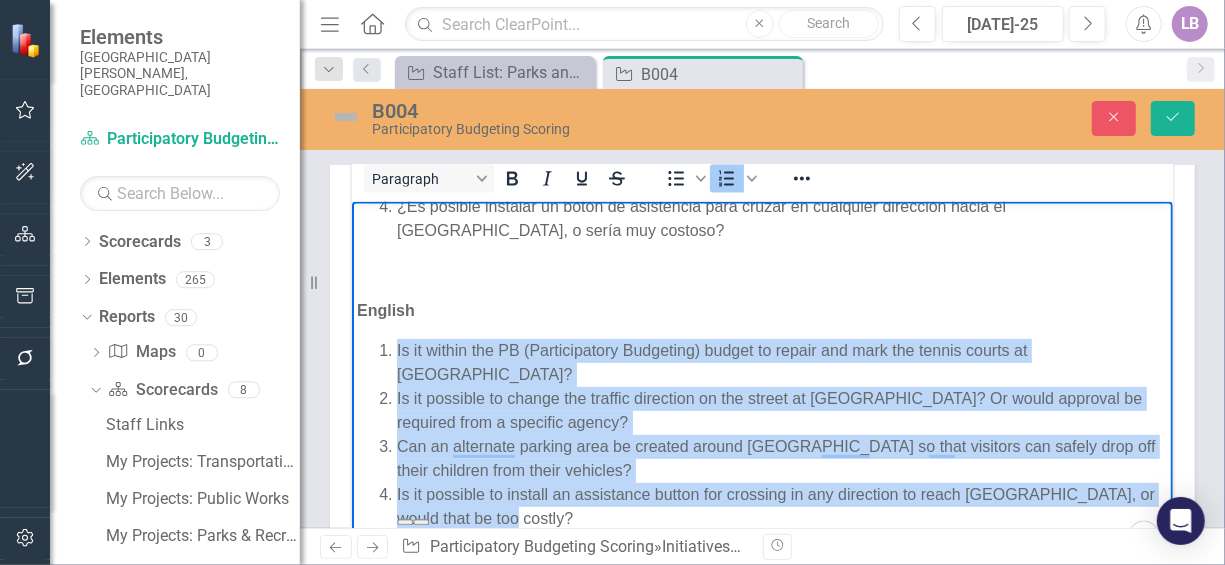 copy on "Is it within the PB (Participatory Budgeting) budget to repair and mark the tennis courts at [GEOGRAPHIC_DATA]? Is it possible to change the traffic direction on the street at [GEOGRAPHIC_DATA]? Or would approval be required from a specific agency? Can an alternate parking area be created around [GEOGRAPHIC_DATA] so that visitors can safely drop off their children from their vehicles? Is it possible to install an assistance button for crossing in any direction to reach [GEOGRAPHIC_DATA], or would that be too costly?" 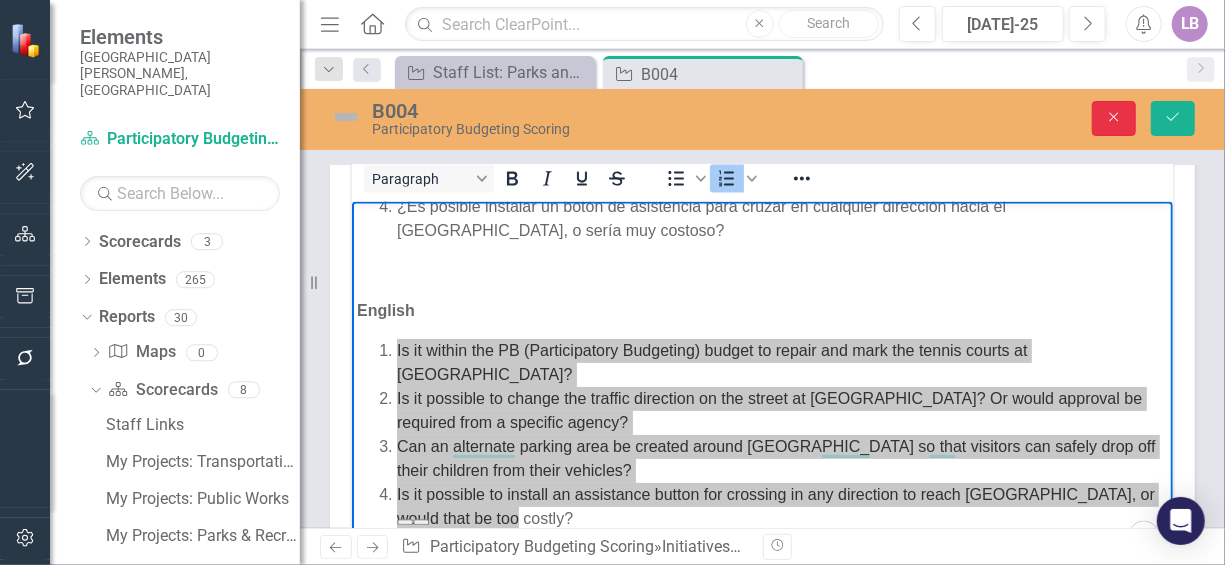 click on "Close" at bounding box center (1114, 118) 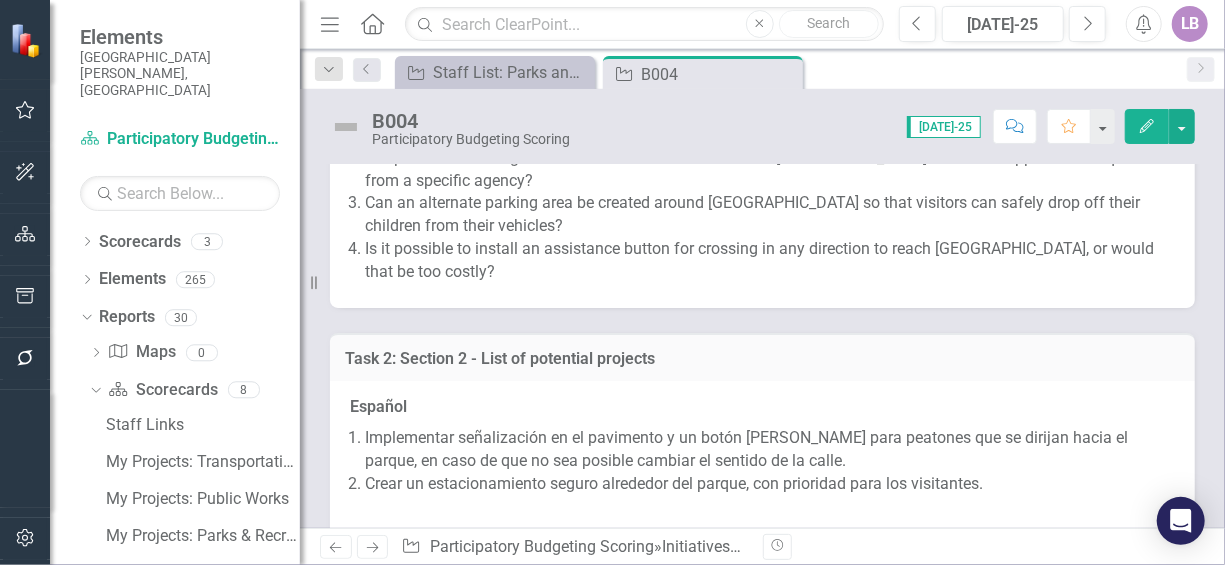 scroll, scrollTop: 1800, scrollLeft: 0, axis: vertical 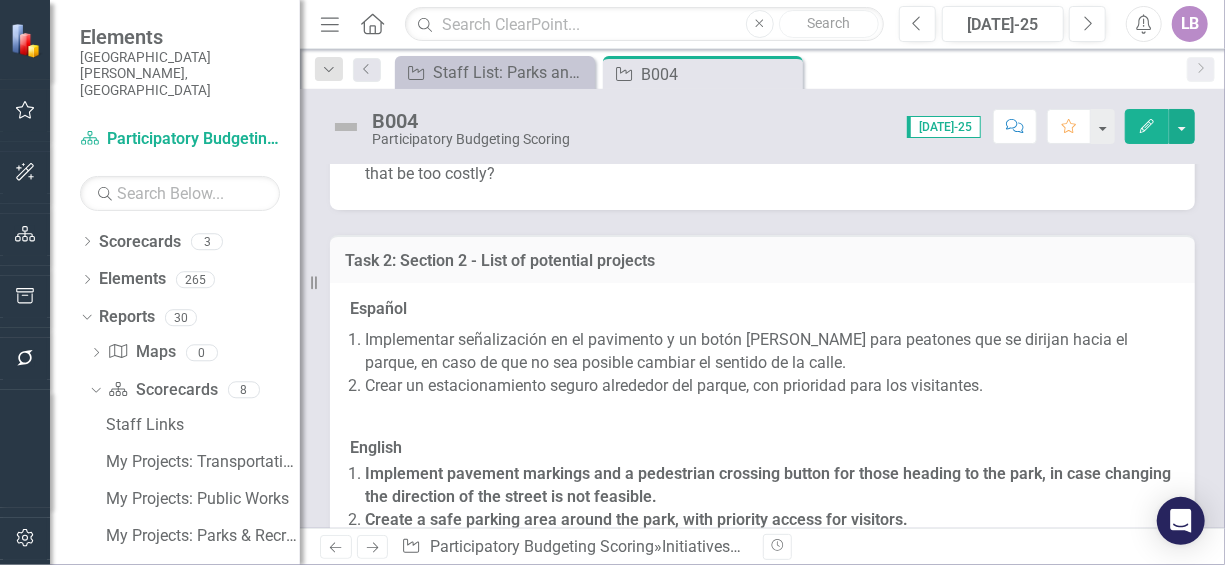 click on "Crear un estacionamiento seguro alrededor del parque, con prioridad para los visitantes." at bounding box center (770, 386) 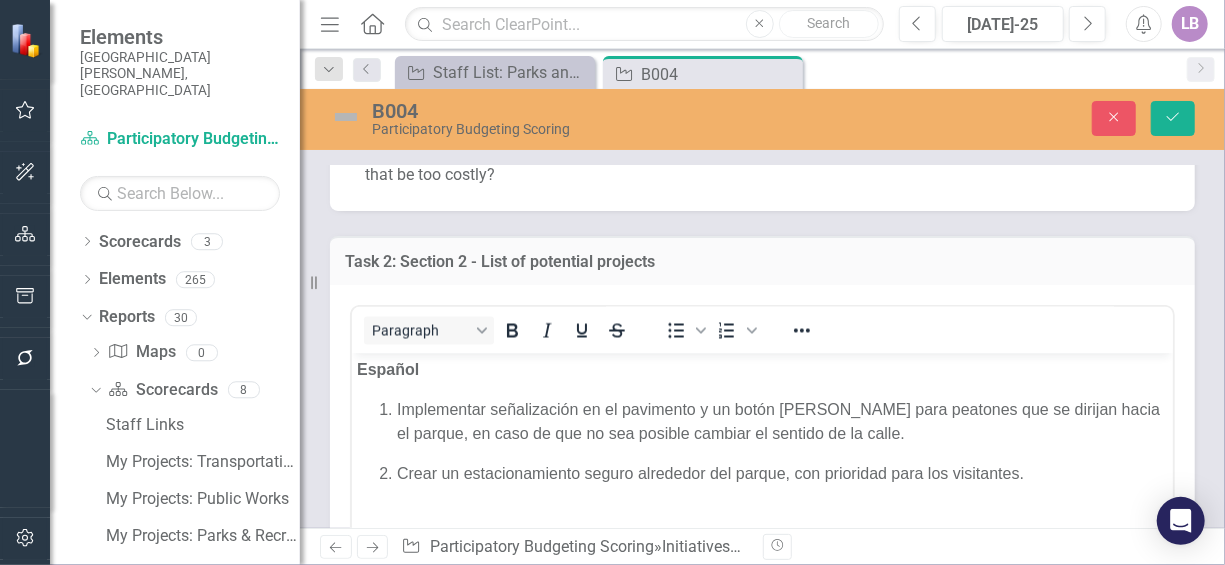 scroll, scrollTop: 0, scrollLeft: 0, axis: both 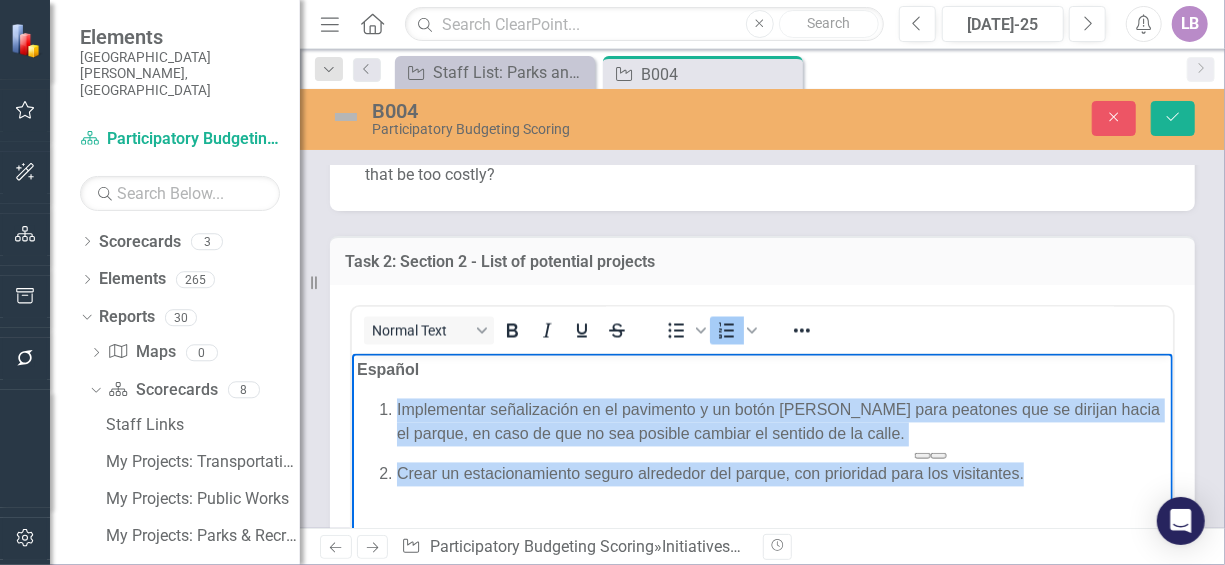 drag, startPoint x: 1037, startPoint y: 471, endPoint x: 395, endPoint y: 416, distance: 644.3516 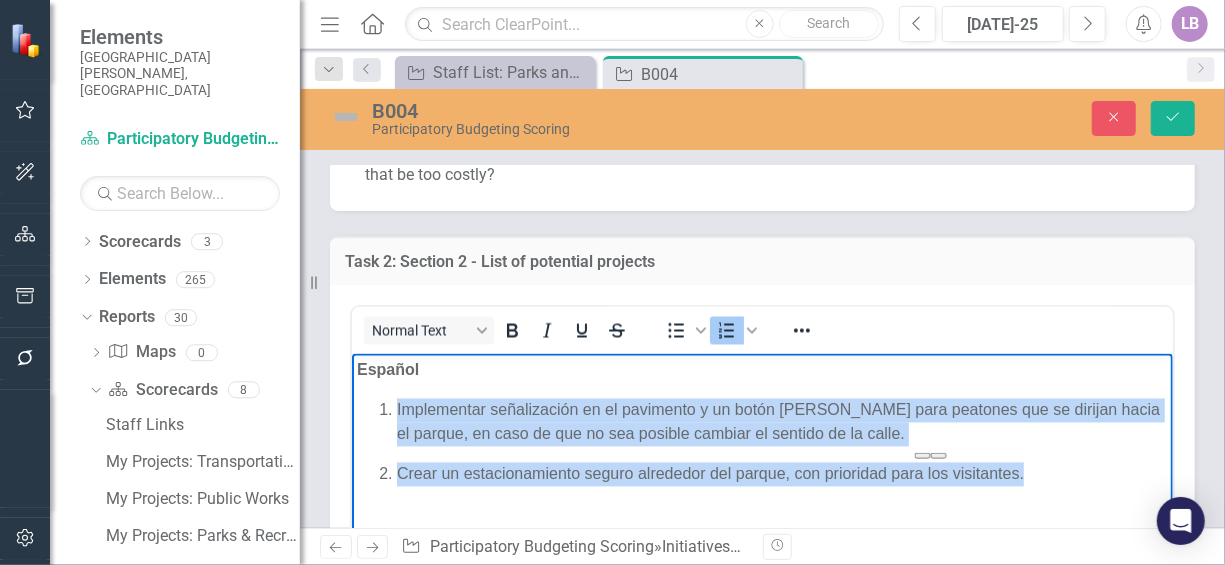 click on "Implementar señalización en el pavimento y un botón [PERSON_NAME] para peatones que se dirijan hacia el parque, en caso de que no sea posible cambiar el sentido de la calle. Crear un estacionamiento seguro alrededor del parque, con prioridad para los visitantes." at bounding box center [761, 442] 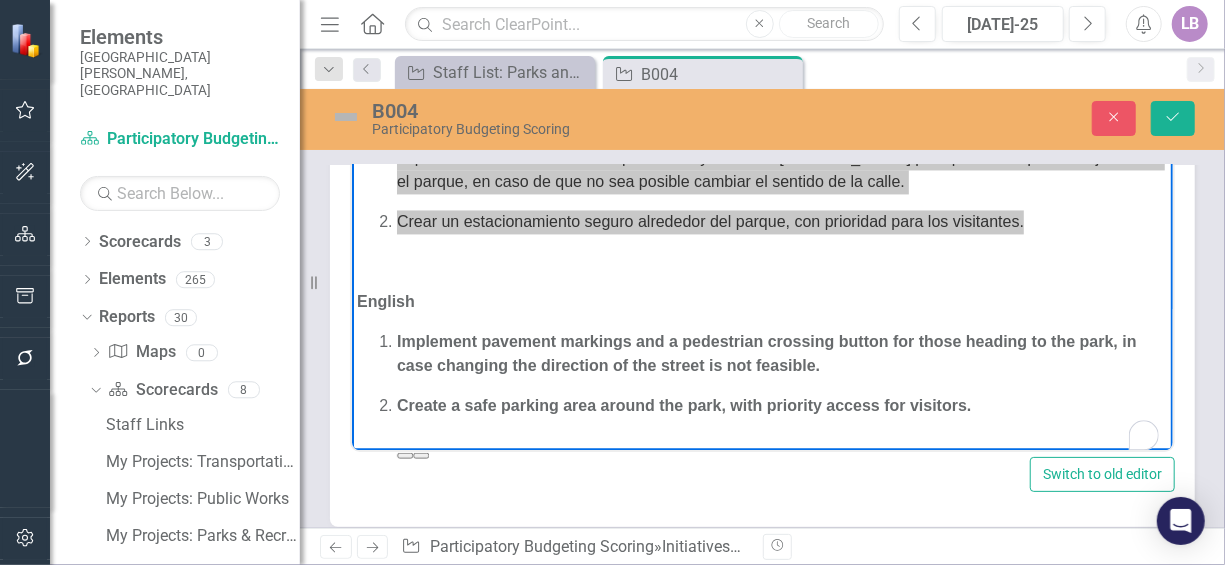 scroll, scrollTop: 2100, scrollLeft: 0, axis: vertical 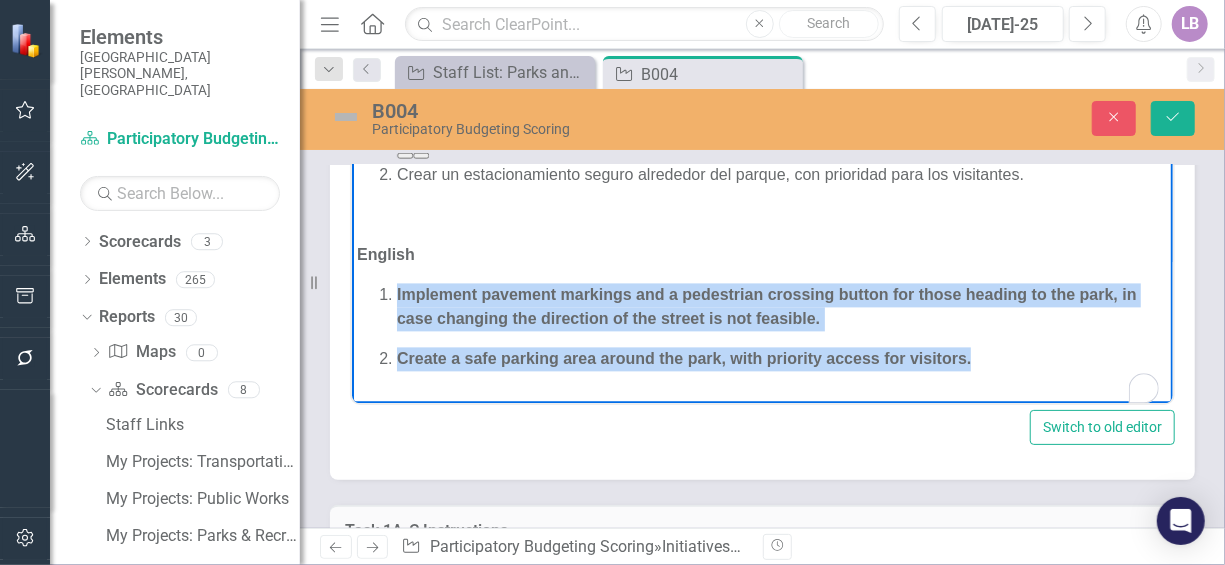 drag, startPoint x: 981, startPoint y: 357, endPoint x: 385, endPoint y: 299, distance: 598.8155 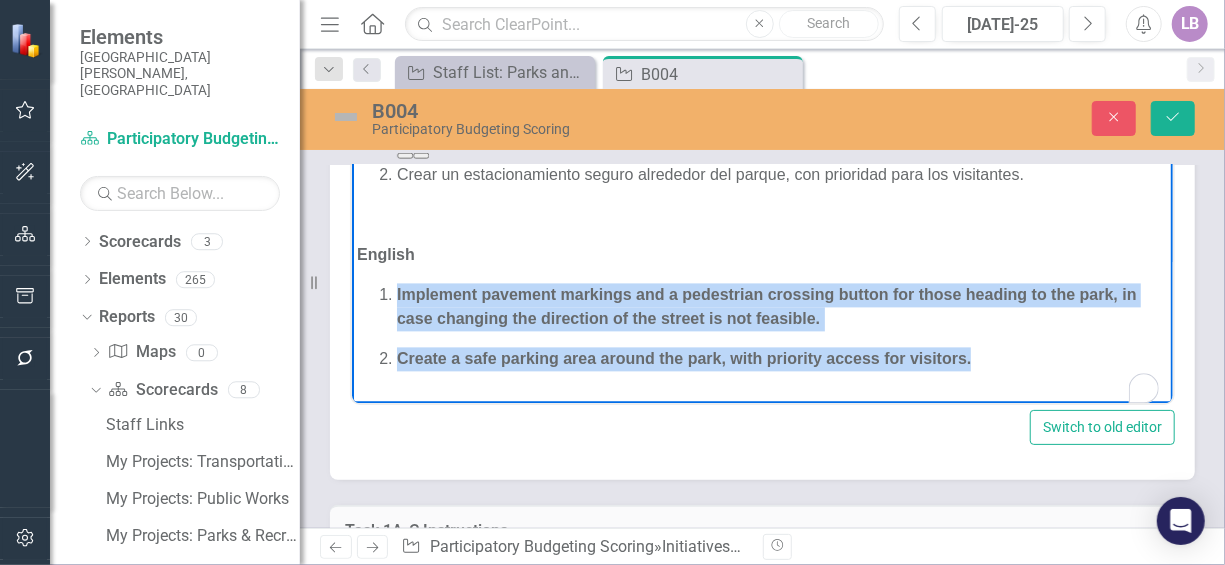 click on "Implement pavement markings and a pedestrian crossing button for those heading to the park, in case changing the direction of the street is not feasible. Create a safe parking area around the park, with priority access for visitors." at bounding box center [761, 326] 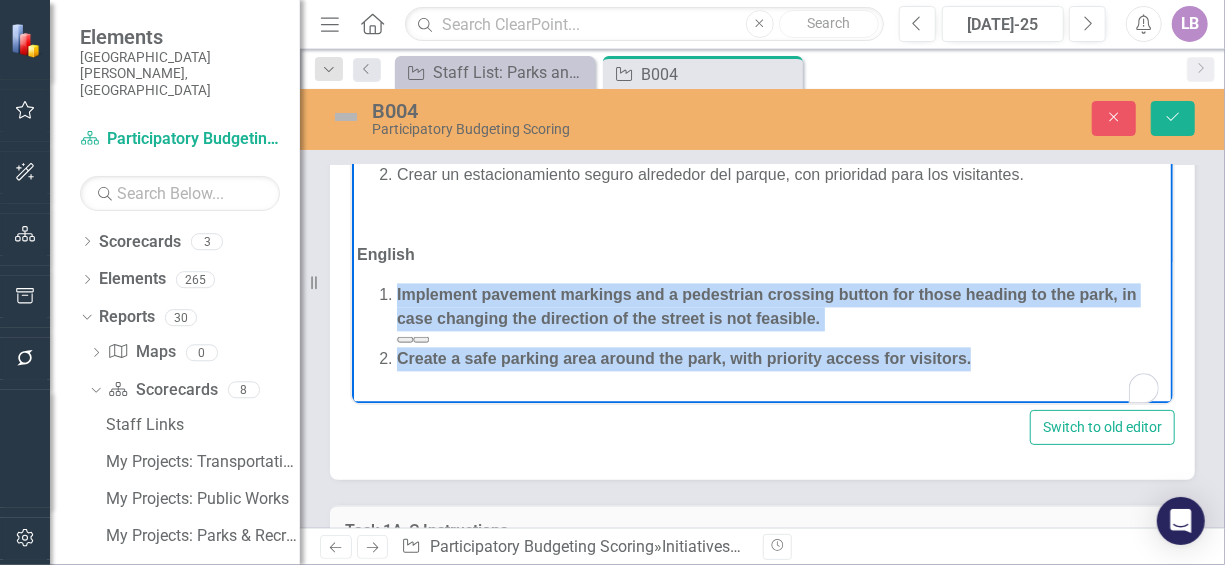 click on "Implement pavement markings and a pedestrian crossing button for those heading to the park, in case changing the direction of the street is not feasible." at bounding box center [766, 305] 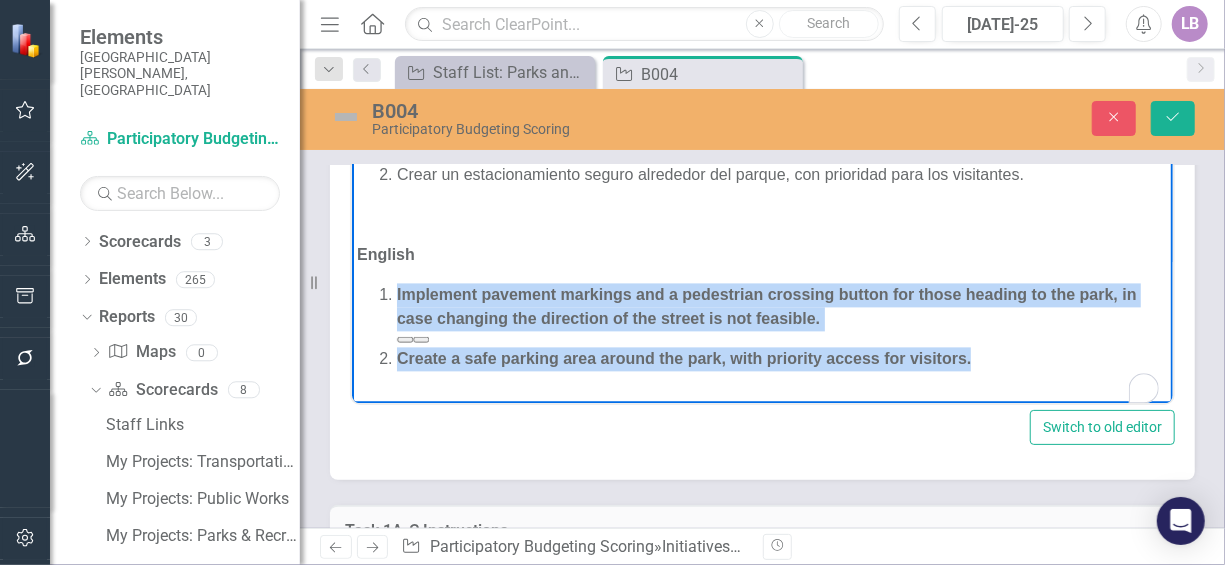 drag, startPoint x: 1024, startPoint y: 358, endPoint x: 378, endPoint y: 293, distance: 649.2619 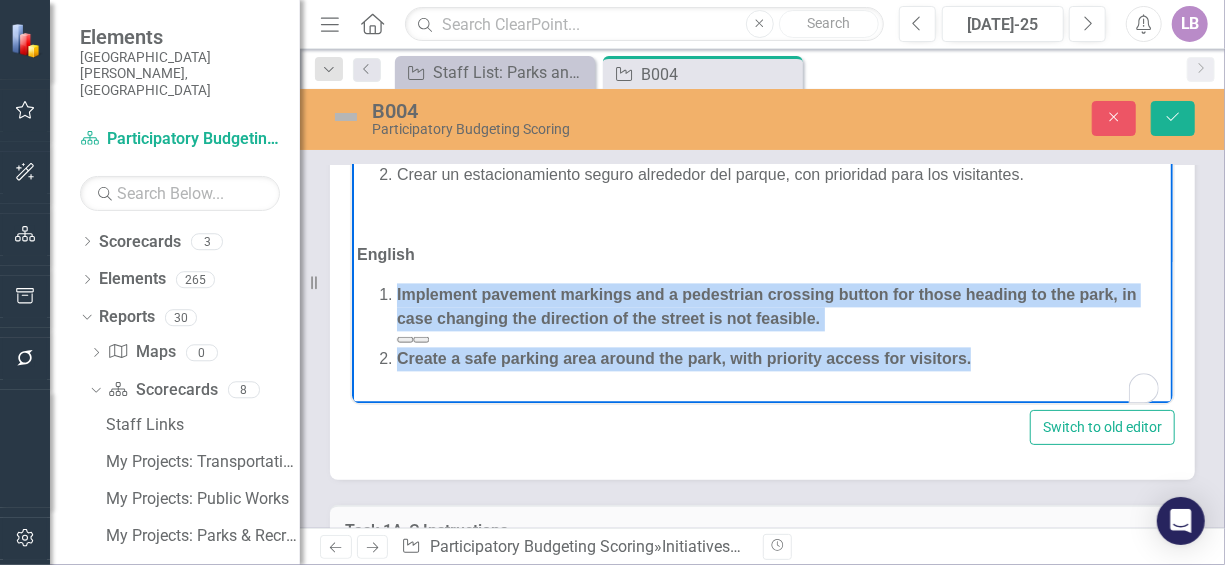 click on "Implement pavement markings and a pedestrian crossing button for those heading to the park, in case changing the direction of the street is not feasible. Create a safe parking area around the park, with priority access for visitors." at bounding box center (761, 326) 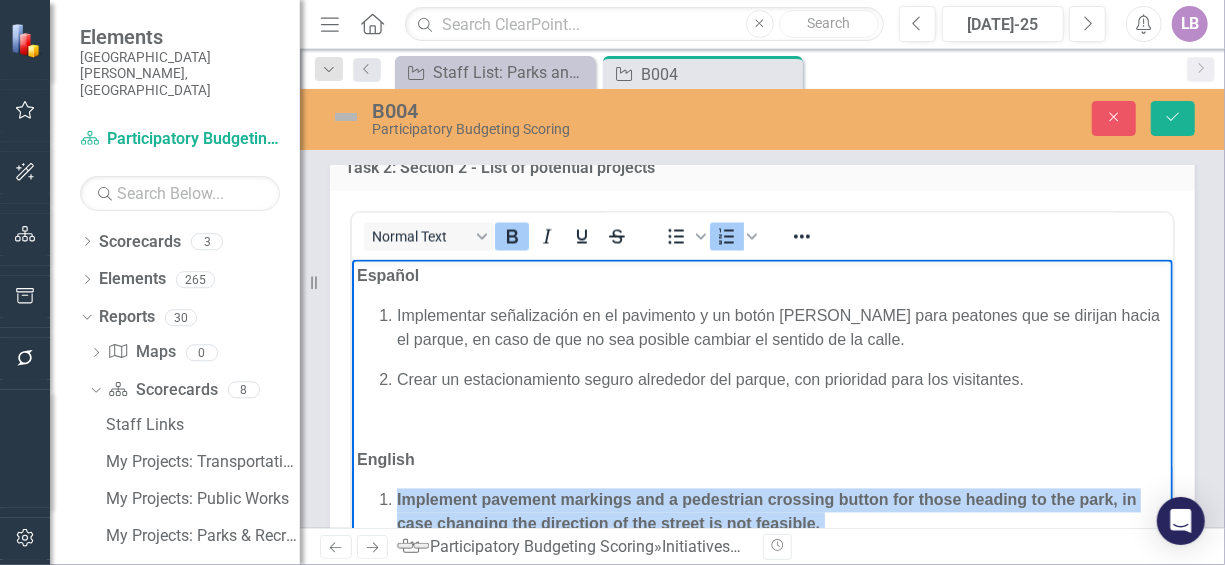 scroll, scrollTop: 1800, scrollLeft: 0, axis: vertical 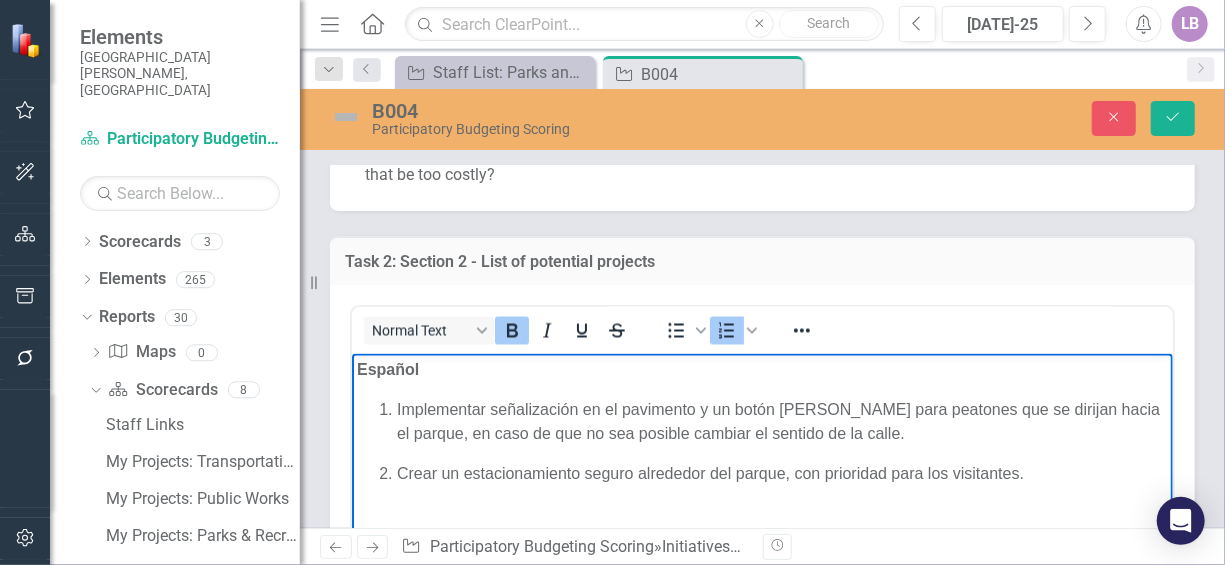 click 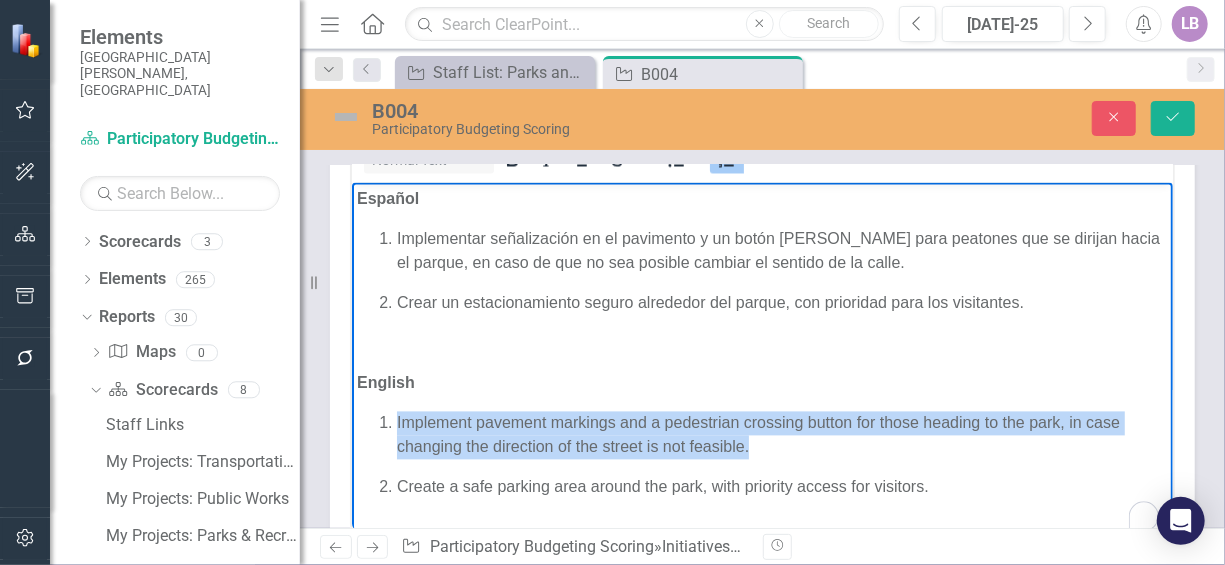scroll, scrollTop: 2000, scrollLeft: 0, axis: vertical 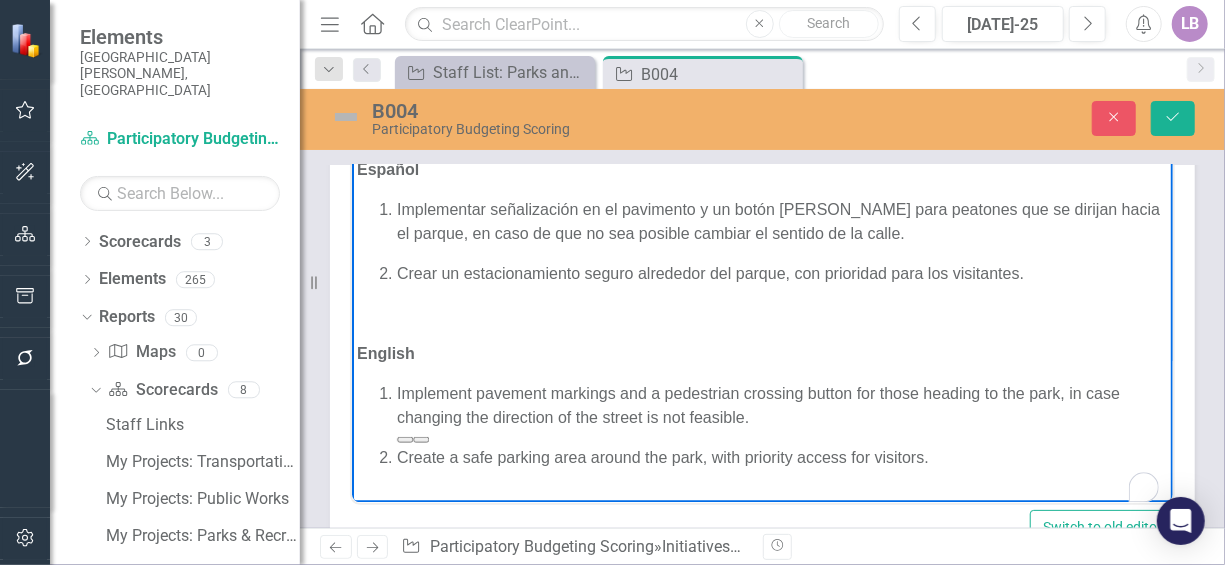 click on "Español Implementar señalización en el pavimento y un botón [PERSON_NAME] para peatones que se dirijan hacia el parque, en caso de que no sea posible cambiar el sentido de la calle. Crear un estacionamiento seguro alrededor del parque, con prioridad para los visitantes. English Implement pavement markings and a pedestrian crossing button for those heading to the park, in case changing the direction of the street is not feasible. Create a safe parking area around the park, with priority access for visitors." at bounding box center (761, 322) 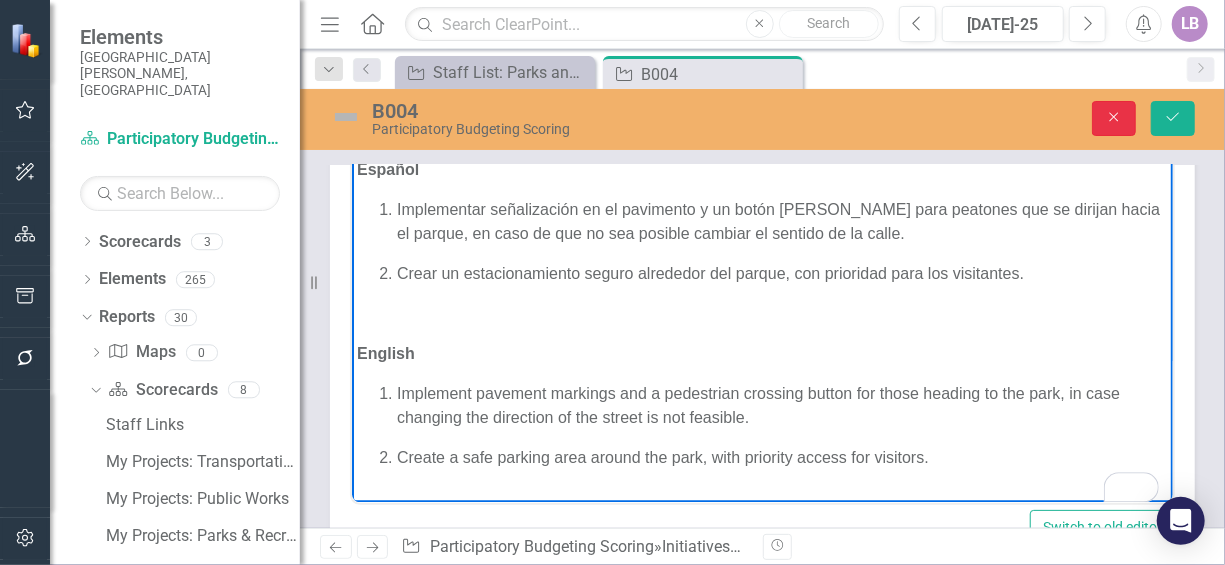 click on "Close" at bounding box center [1114, 118] 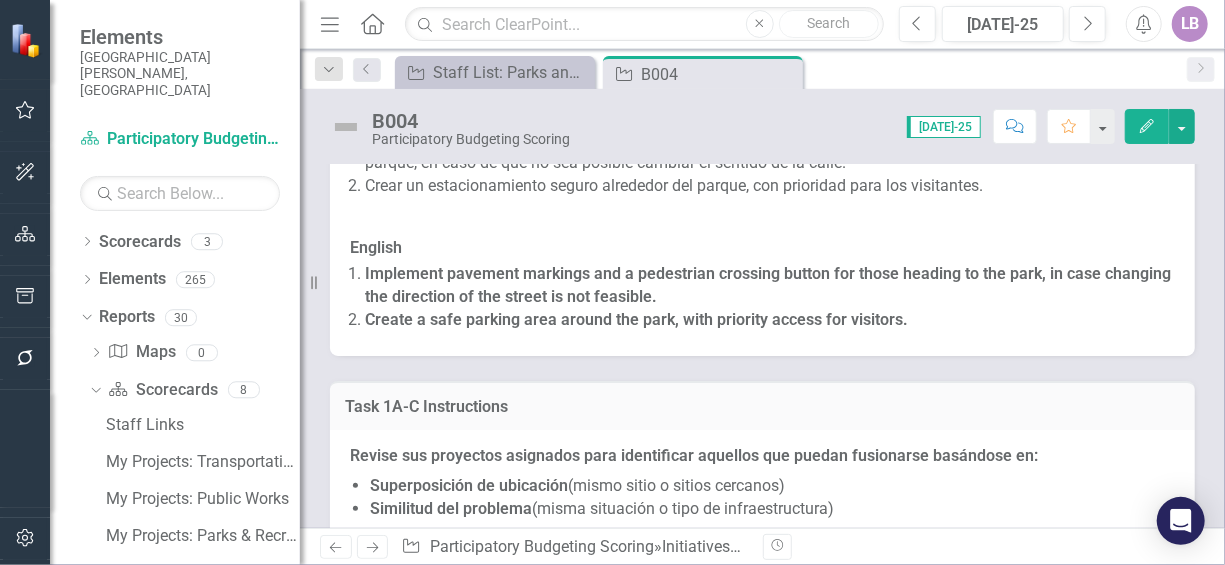 drag, startPoint x: 784, startPoint y: 69, endPoint x: 775, endPoint y: 81, distance: 15 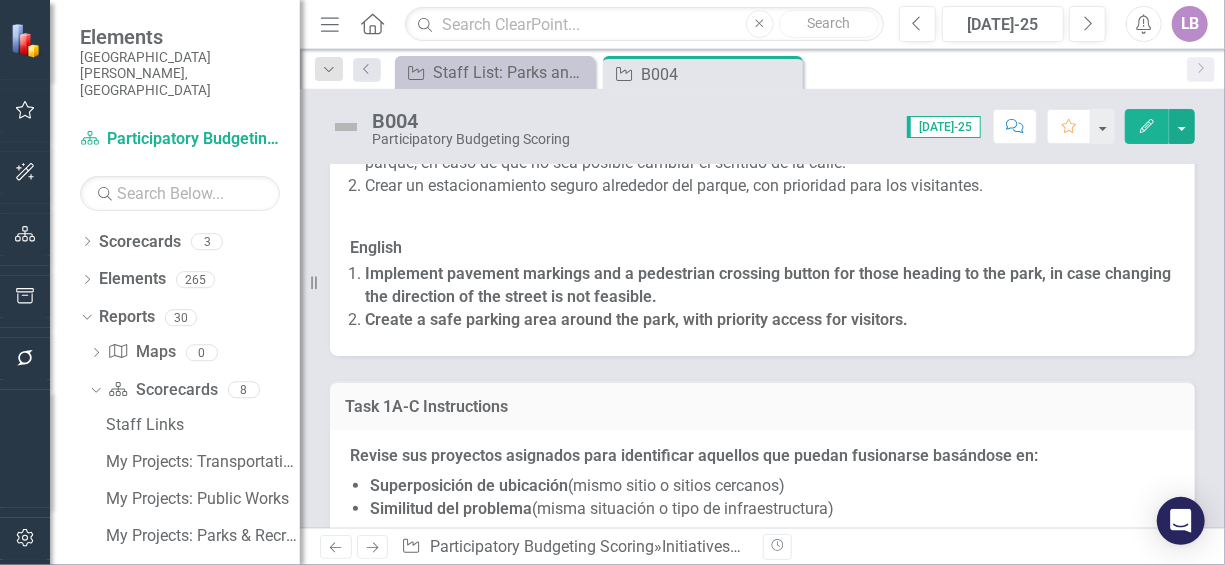 click on "Close" 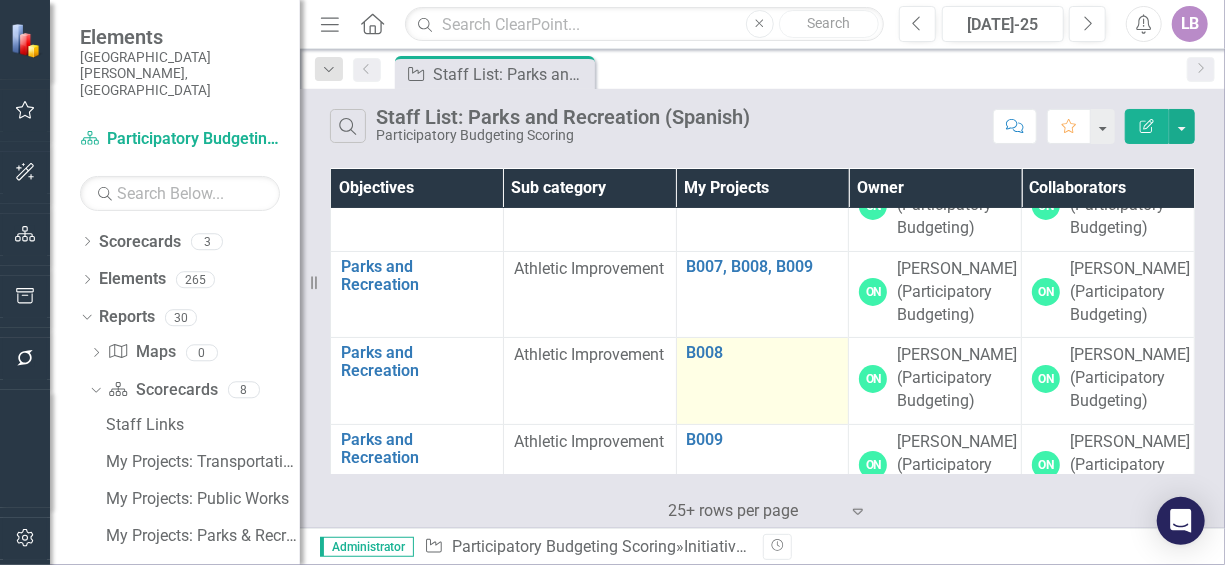 scroll, scrollTop: 100, scrollLeft: 0, axis: vertical 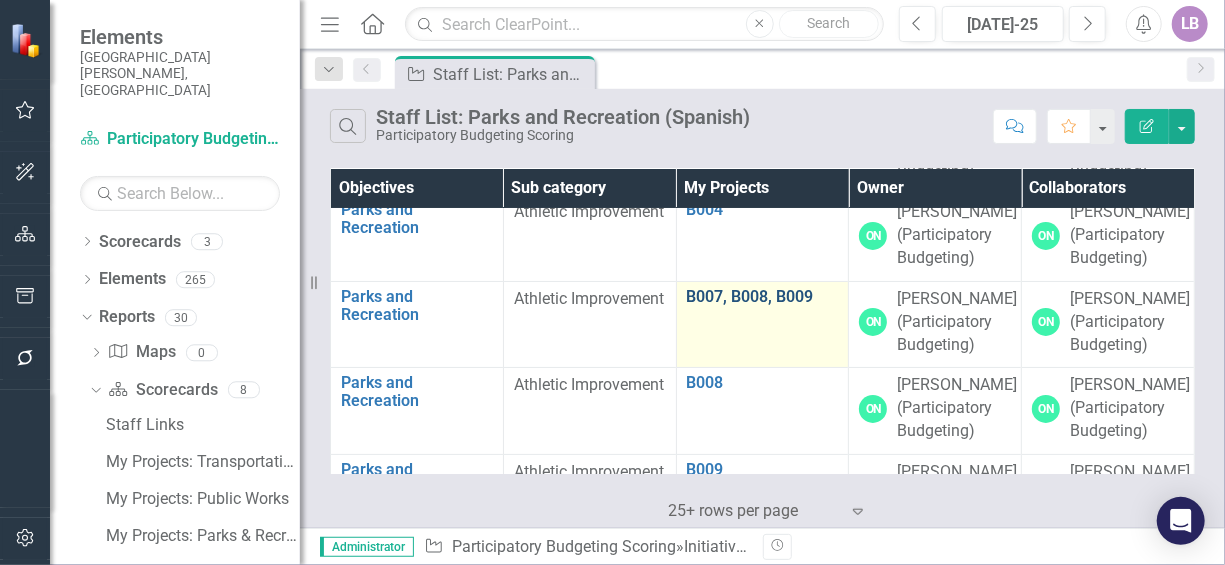 click on "B007, B008, B009" at bounding box center [763, 297] 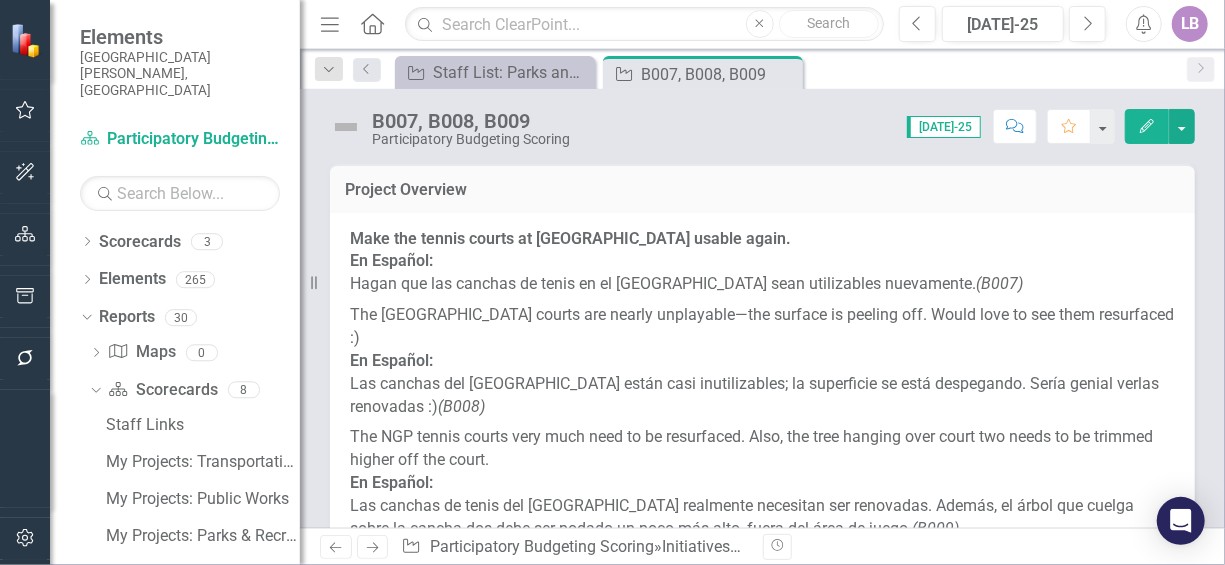 click on "B007, B008, B009" at bounding box center [471, 121] 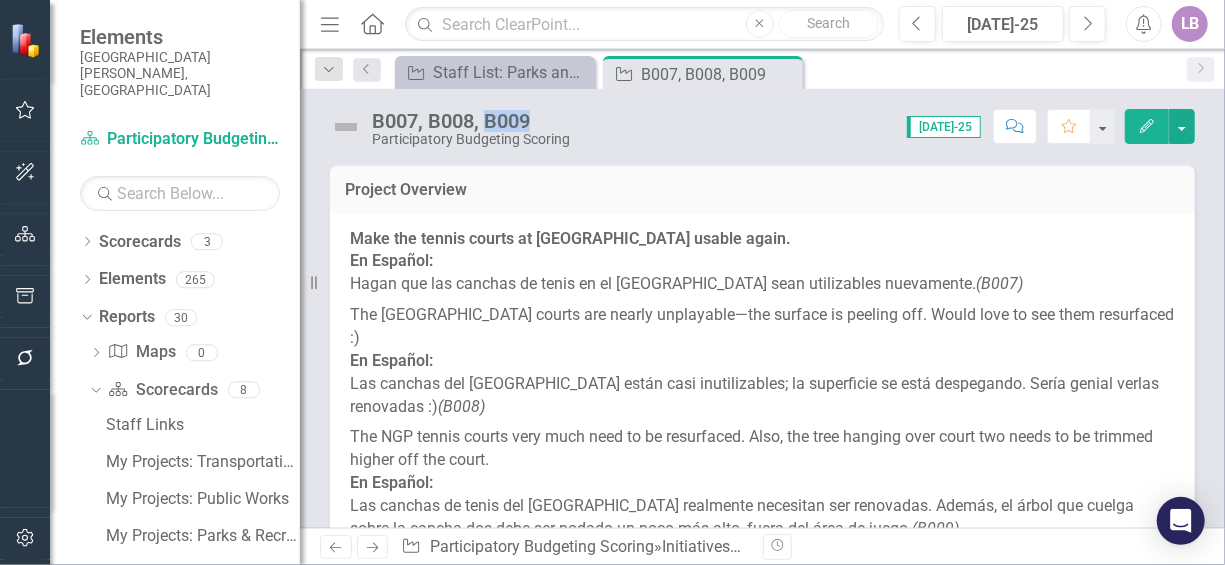 click on "B007, B008, B009" at bounding box center (471, 121) 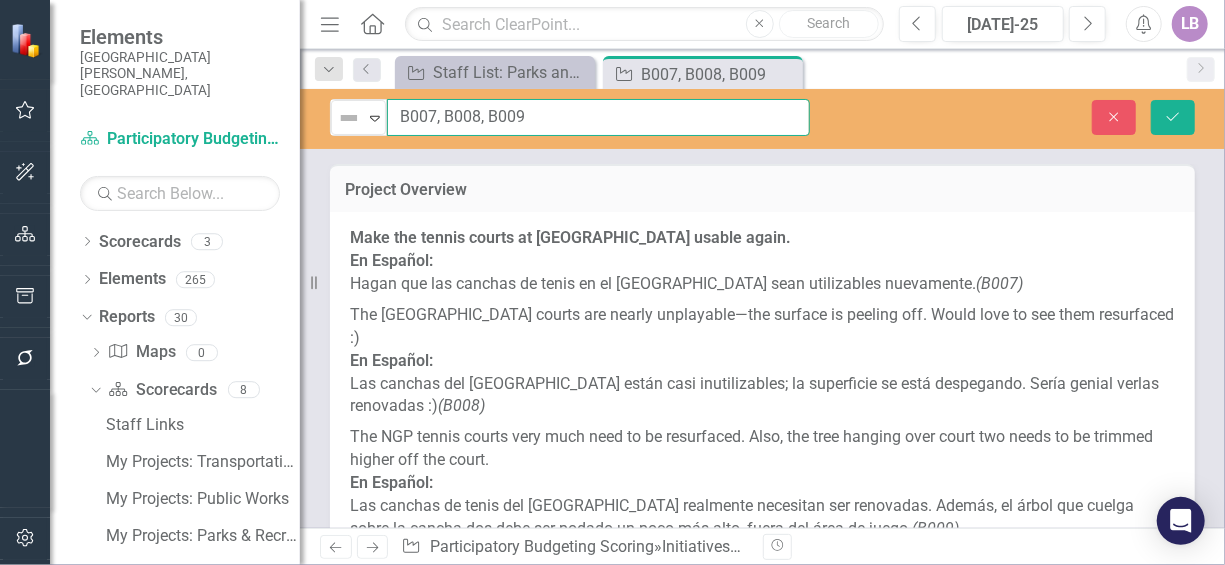 drag, startPoint x: 541, startPoint y: 117, endPoint x: 390, endPoint y: 113, distance: 151.05296 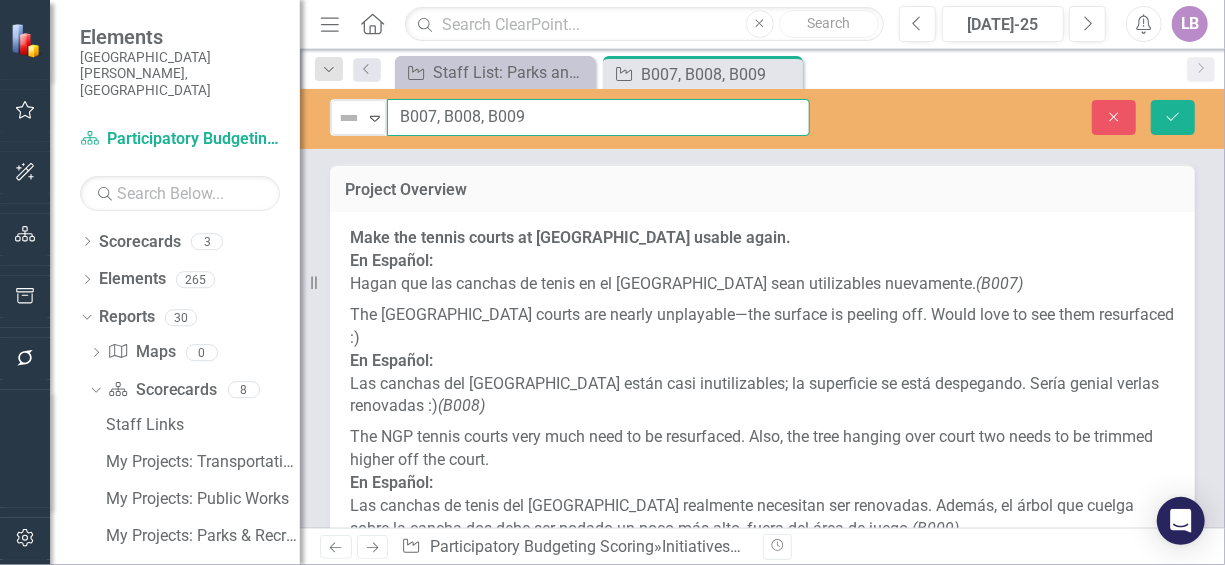 click on "B007, B008, B009" at bounding box center [598, 117] 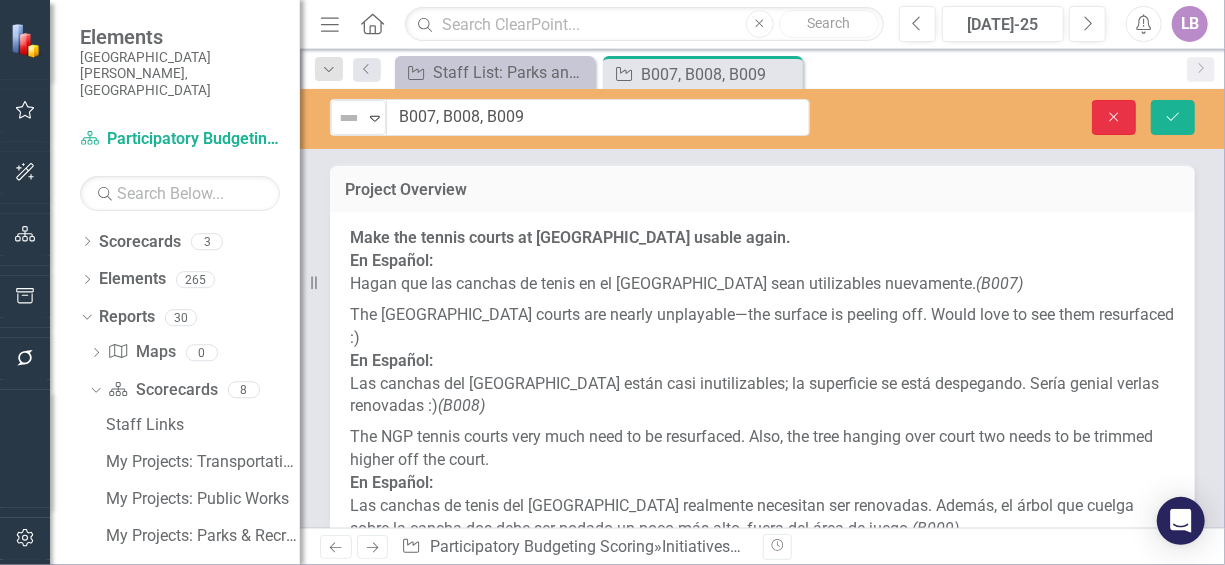 click on "Close" 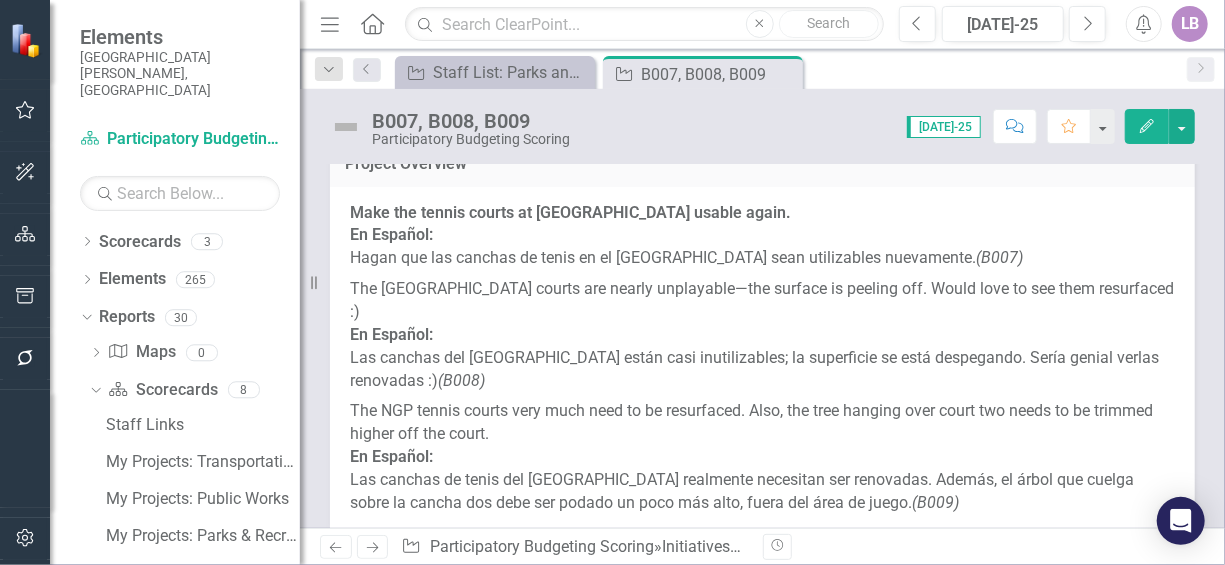 scroll, scrollTop: 0, scrollLeft: 0, axis: both 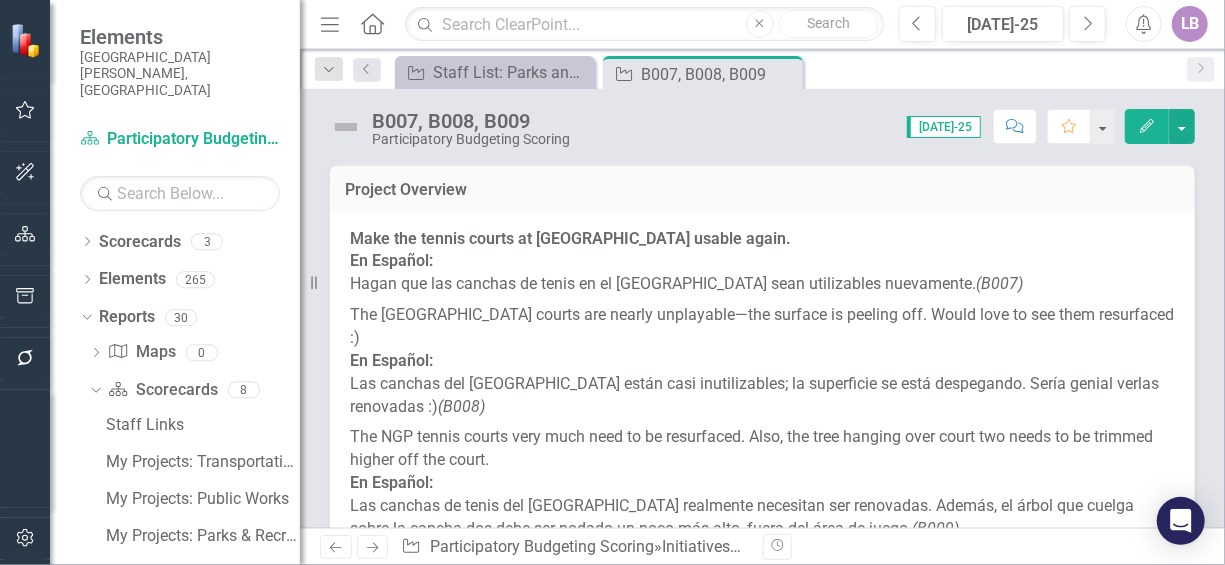 click on "The [GEOGRAPHIC_DATA] courts are nearly unplayable—the surface is peeling off. Would love to see them resurfaced :) En Español: Las canchas del [GEOGRAPHIC_DATA] están casi inutilizables; la superficie se está despegando. Sería genial verlas renovadas :)  (B008)" at bounding box center [762, 361] 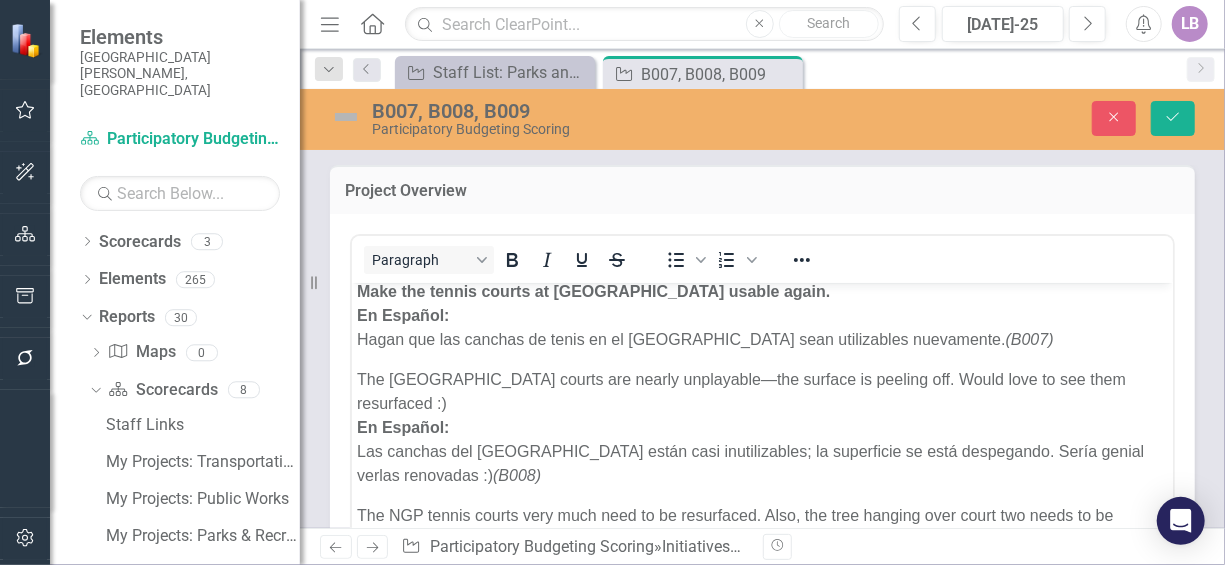 scroll, scrollTop: 20, scrollLeft: 0, axis: vertical 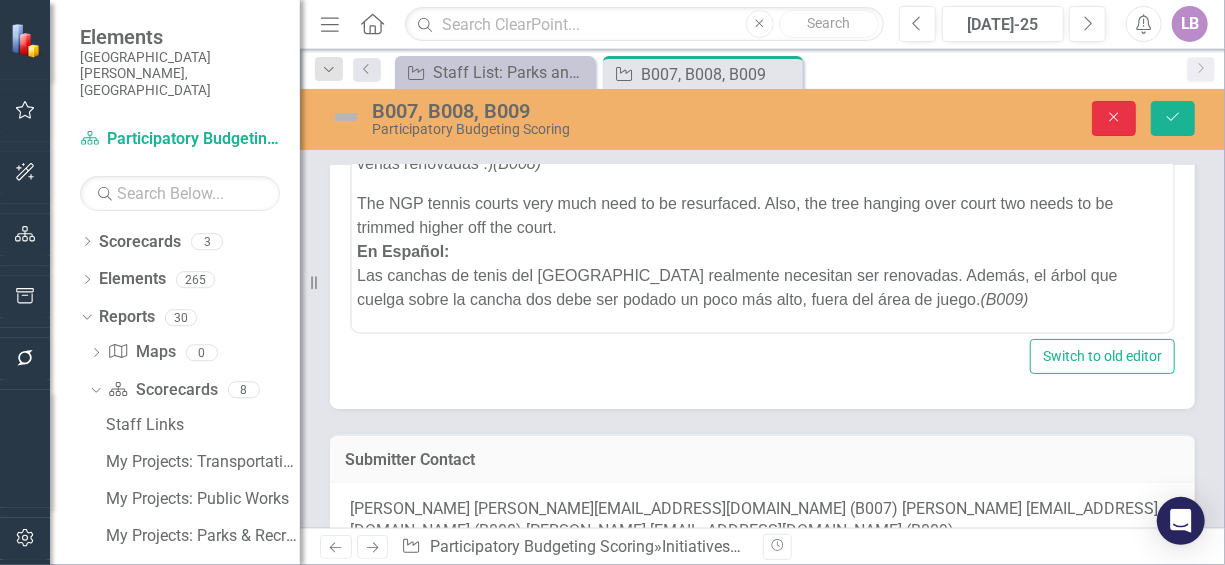 click 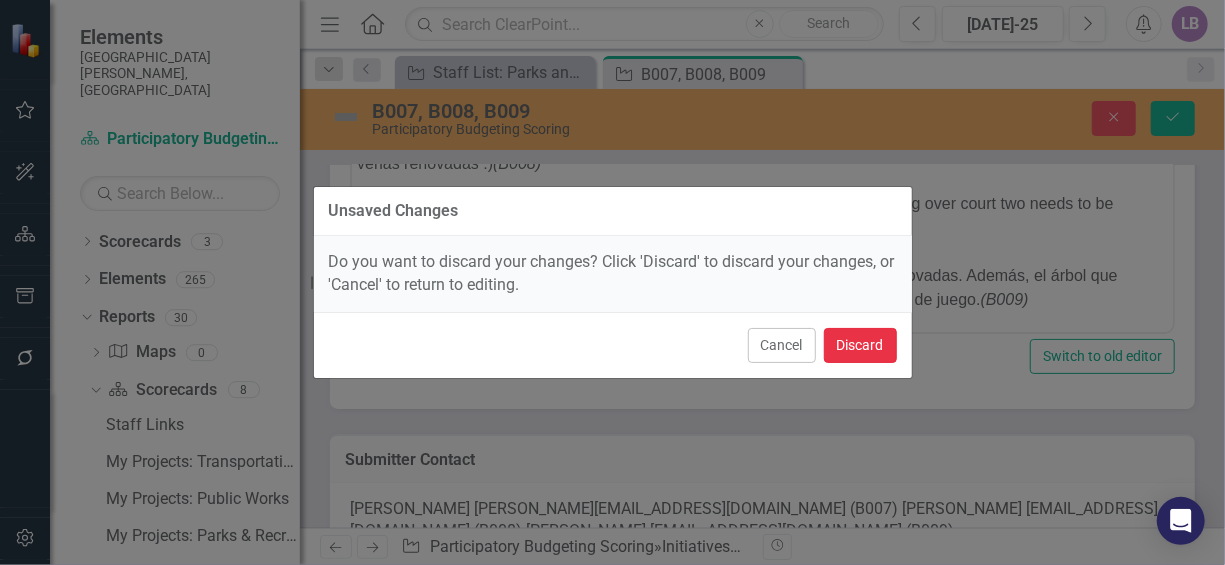 click on "Discard" at bounding box center [860, 345] 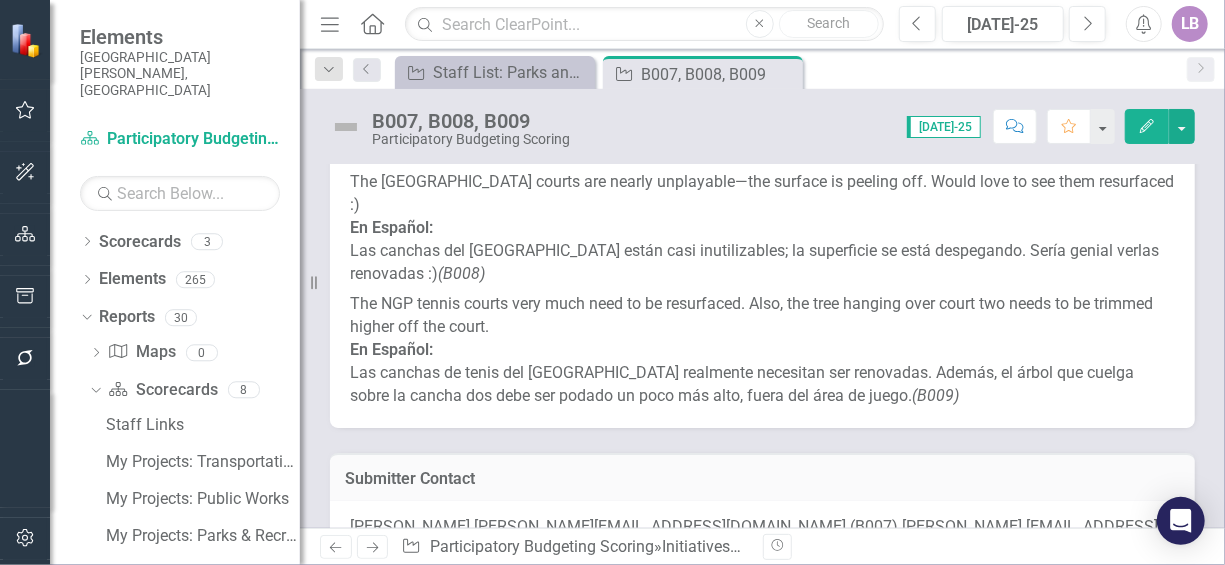 scroll, scrollTop: 0, scrollLeft: 0, axis: both 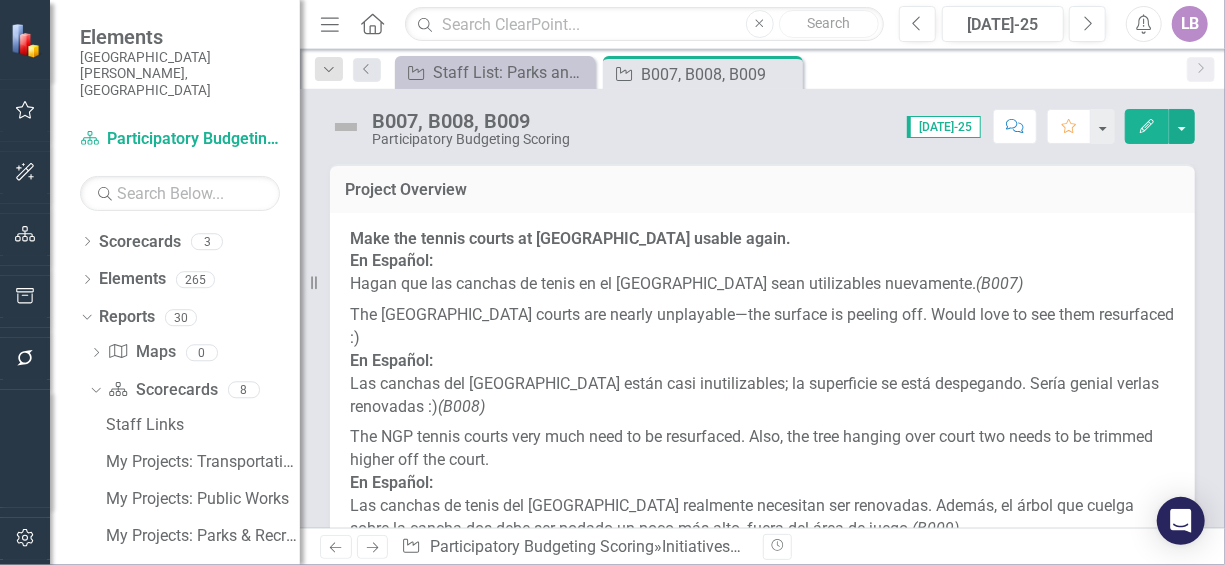 click on "Make the tennis courts at [GEOGRAPHIC_DATA] usable again. En Español: Hagan que las canchas de tenis en el [GEOGRAPHIC_DATA] sean utilizables nuevamente.  (B007)" at bounding box center [762, 264] 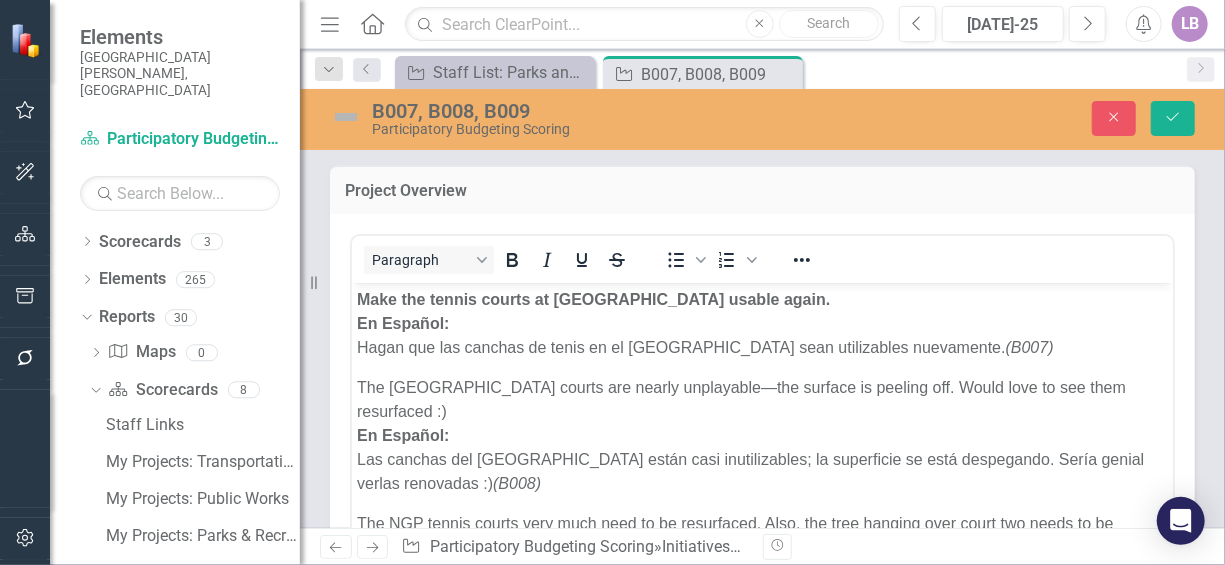 scroll, scrollTop: 0, scrollLeft: 0, axis: both 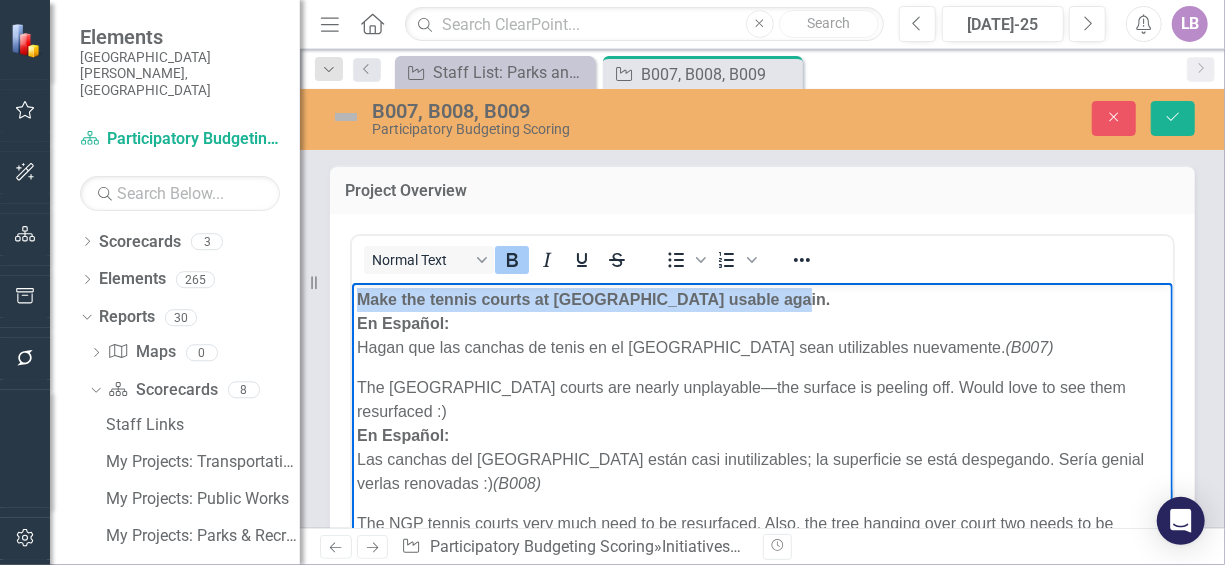 drag, startPoint x: 794, startPoint y: 299, endPoint x: 695, endPoint y: 568, distance: 286.63916 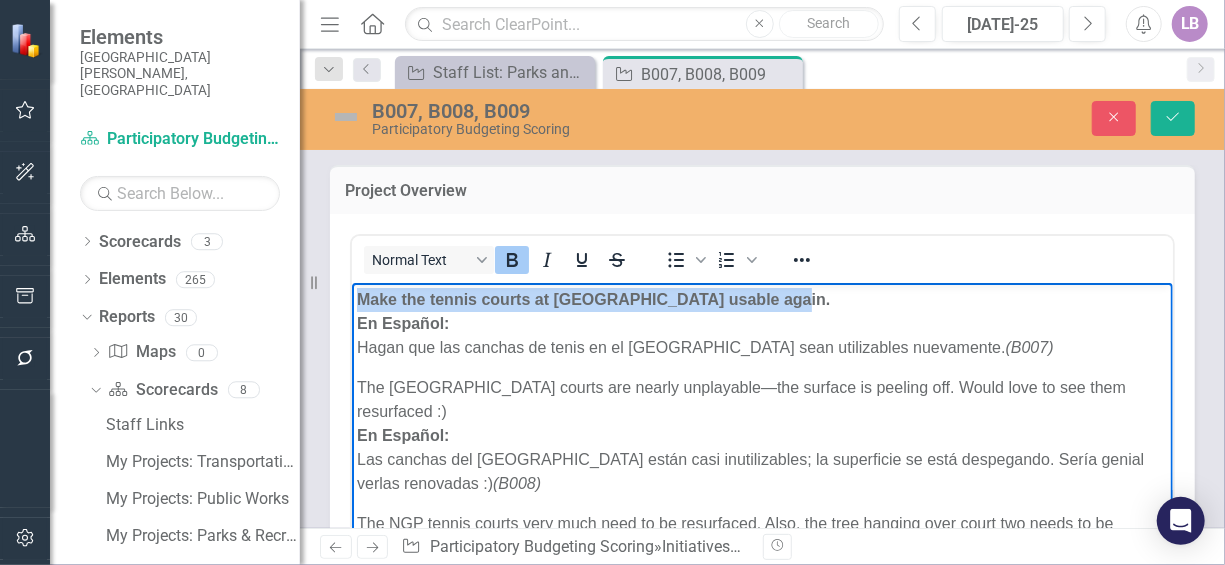click on "Make the tennis courts at [GEOGRAPHIC_DATA] usable again. En Español: Hagan que las canchas de tenis en el [GEOGRAPHIC_DATA] sean utilizables nuevamente.  (B007) The [GEOGRAPHIC_DATA] courts are nearly unplayable—the surface is peeling off. Would love to see them resurfaced :) En Español: Las canchas del [GEOGRAPHIC_DATA] están casi inutilizables; la superficie se está despegando. Sería genial verlas renovadas :)  (B008) The NGP tennis courts very much need to be resurfaced. Also, the tree hanging over court two needs to be trimmed higher off the court. En Español: Las canchas de tenis del parque Northgate realmente necesitan ser renovadas. Además, el árbol que cuelga sobre la cancha dos debe ser podado un poco más alto, fuera del área de juego.  (B009)" at bounding box center [761, 467] 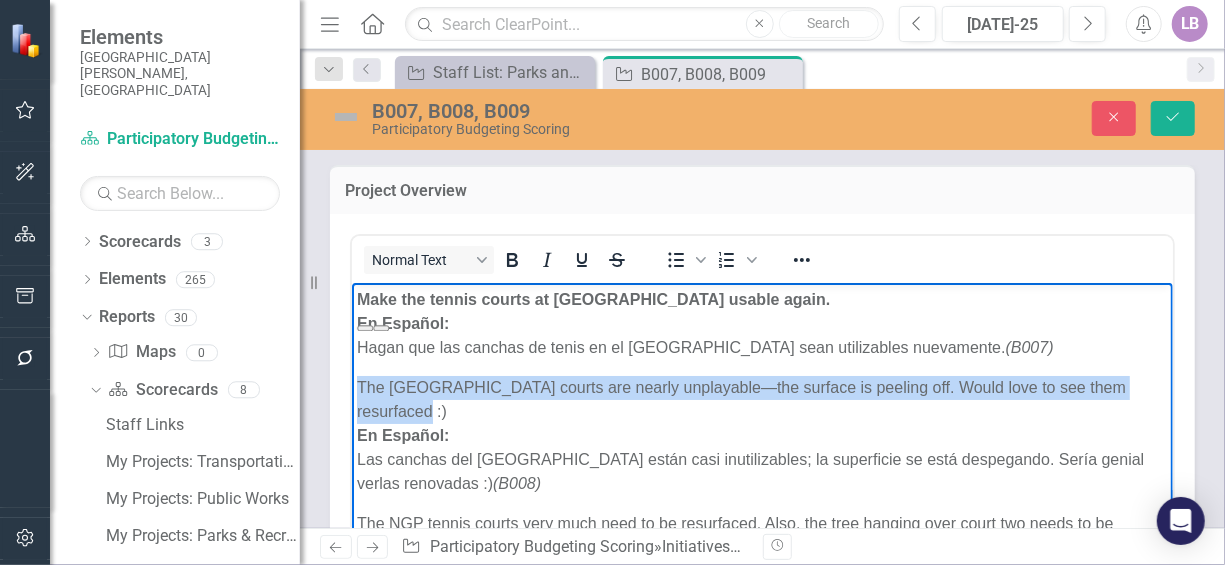 drag, startPoint x: 458, startPoint y: 405, endPoint x: 357, endPoint y: 388, distance: 102.4207 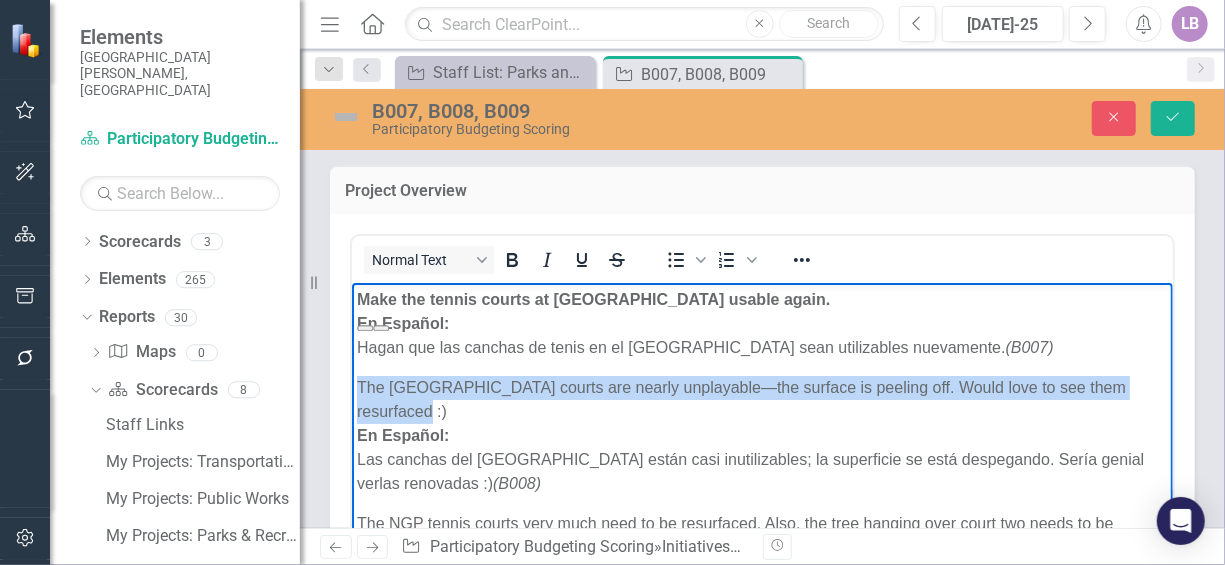 click on "The [GEOGRAPHIC_DATA] courts are nearly unplayable—the surface is peeling off. Would love to see them resurfaced :) En Español: Las canchas del [GEOGRAPHIC_DATA] están casi inutilizables; la superficie se está despegando. Sería genial verlas renovadas :)  (B008)" at bounding box center [761, 435] 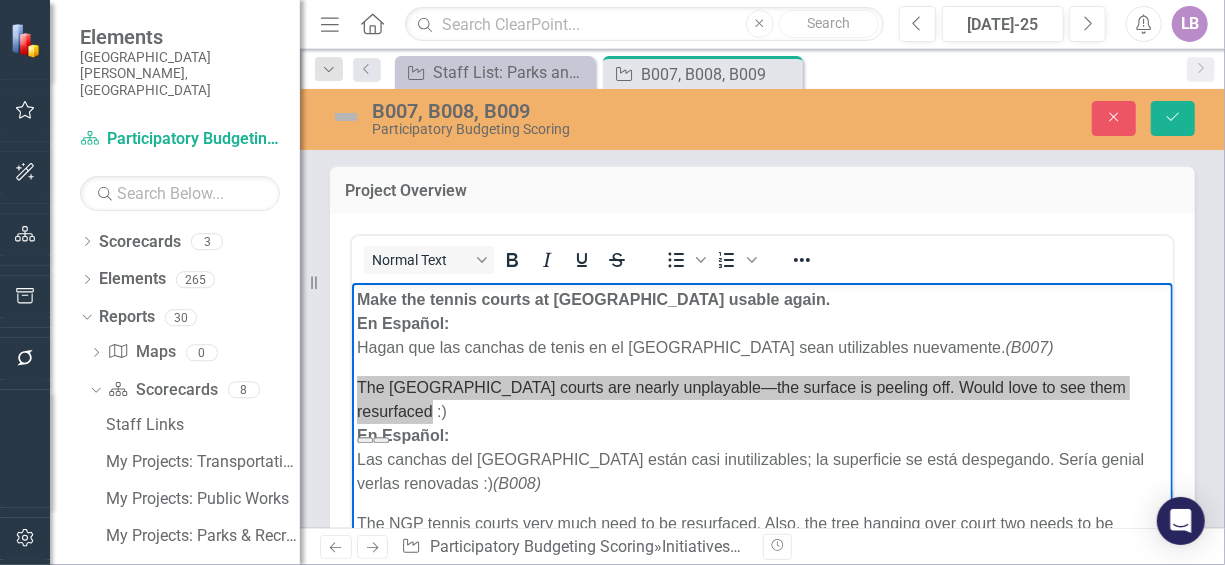 scroll, scrollTop: 16, scrollLeft: 0, axis: vertical 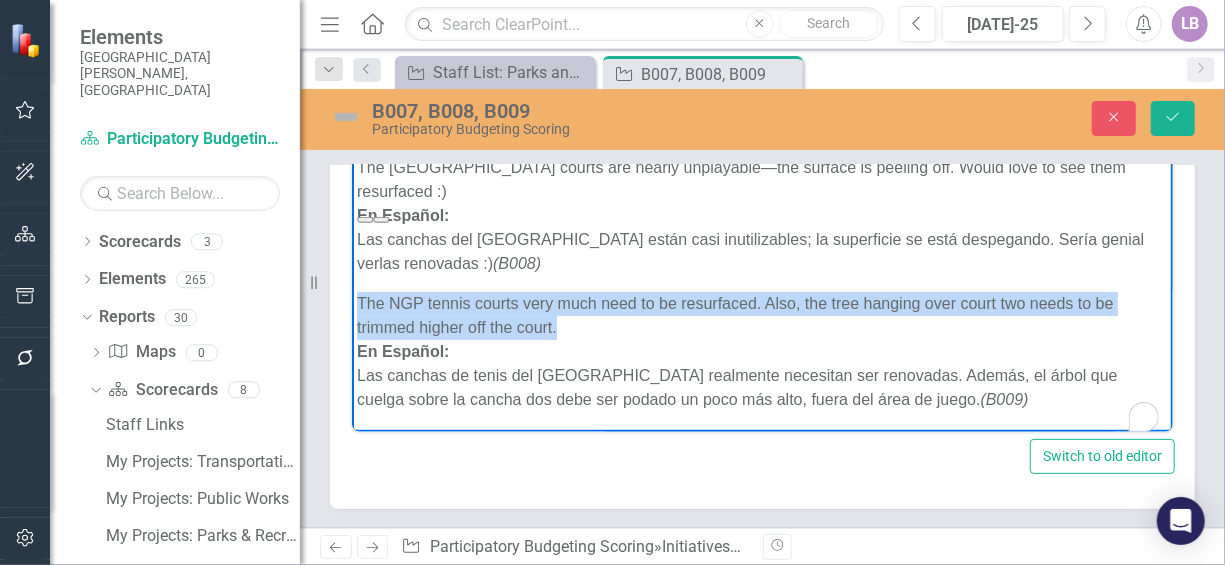 drag, startPoint x: 579, startPoint y: 329, endPoint x: 357, endPoint y: 306, distance: 223.18826 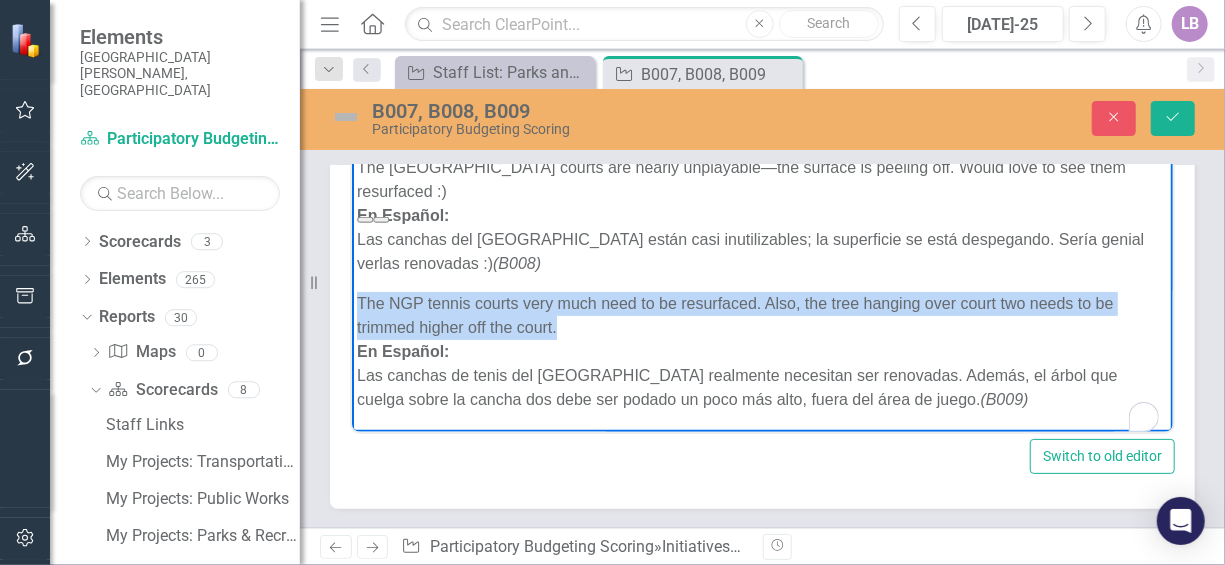 click on "The NGP tennis courts very much need to be resurfaced. Also, the tree hanging over court two needs to be trimmed higher off the court. En Español: Las canchas de tenis del parque Northgate realmente necesitan ser renovadas. Además, el árbol que cuelga sobre la cancha dos debe ser podado un poco más alto, fuera del área de juego.  (B009)" at bounding box center (761, 351) 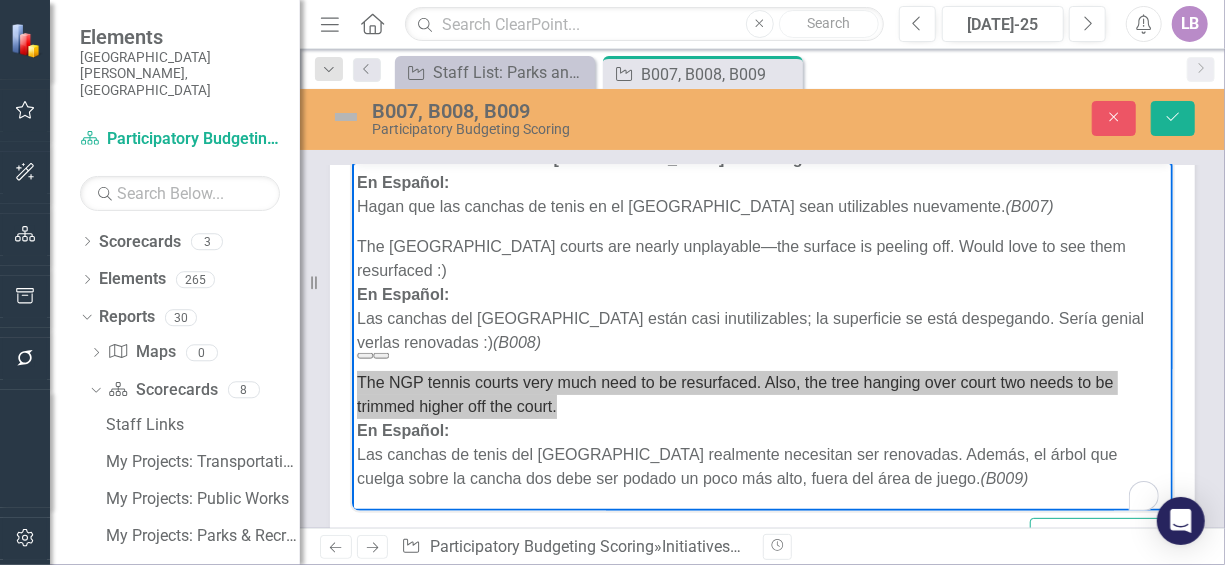 scroll, scrollTop: 0, scrollLeft: 0, axis: both 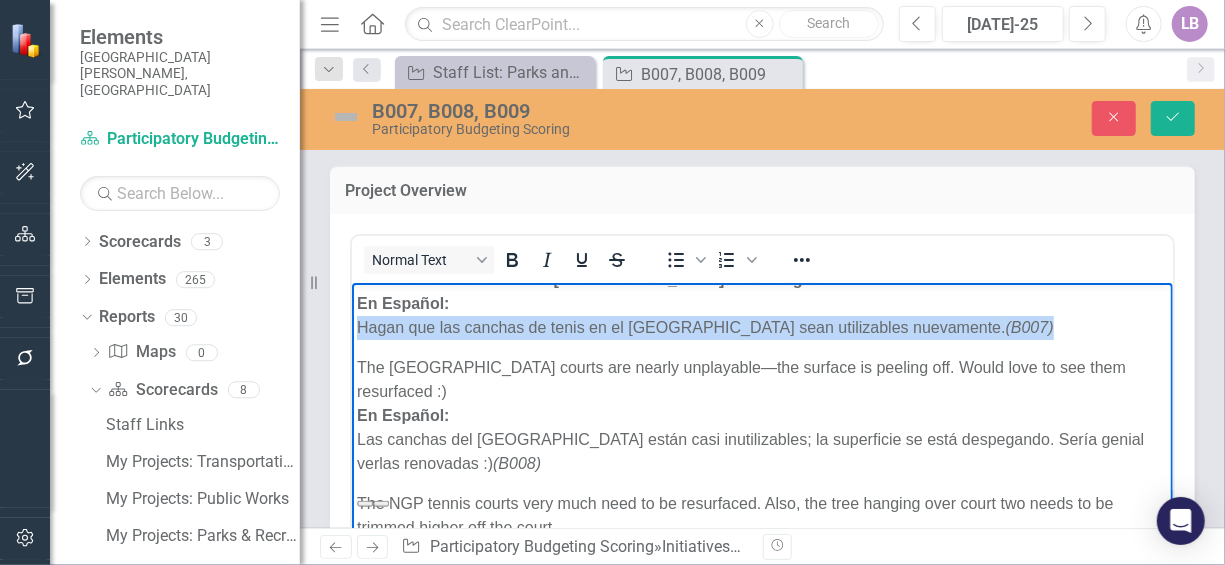 drag, startPoint x: 1044, startPoint y: 325, endPoint x: 357, endPoint y: 333, distance: 687.0466 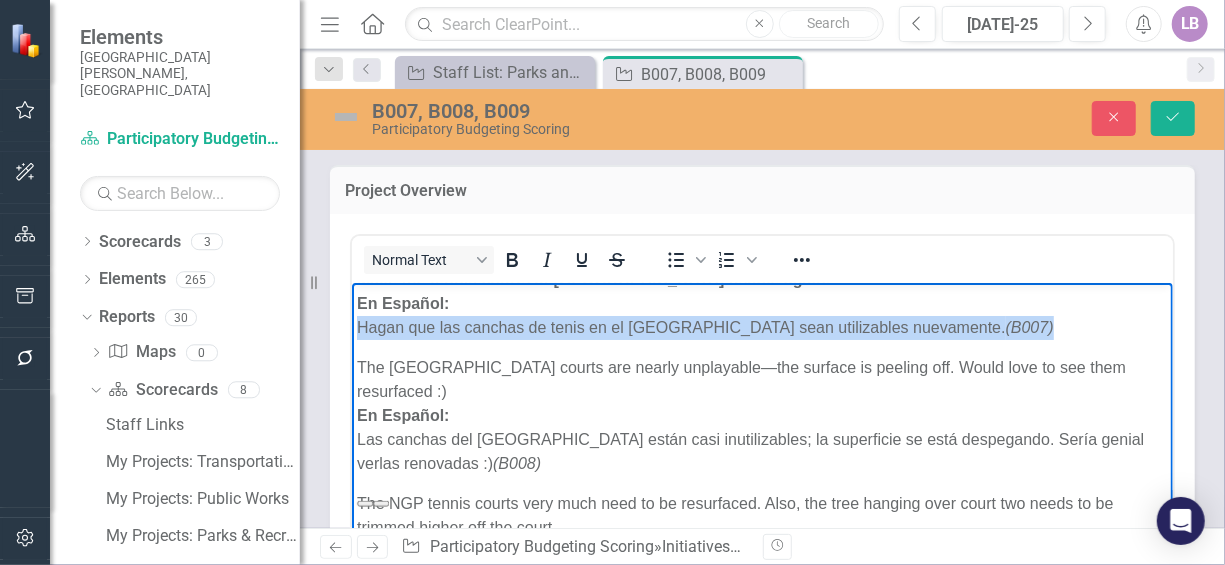 click on "Make the tennis courts at [GEOGRAPHIC_DATA] usable again. En Español: Hagan que las canchas de tenis en el [GEOGRAPHIC_DATA] sean utilizables nuevamente.  (B007)" at bounding box center [761, 303] 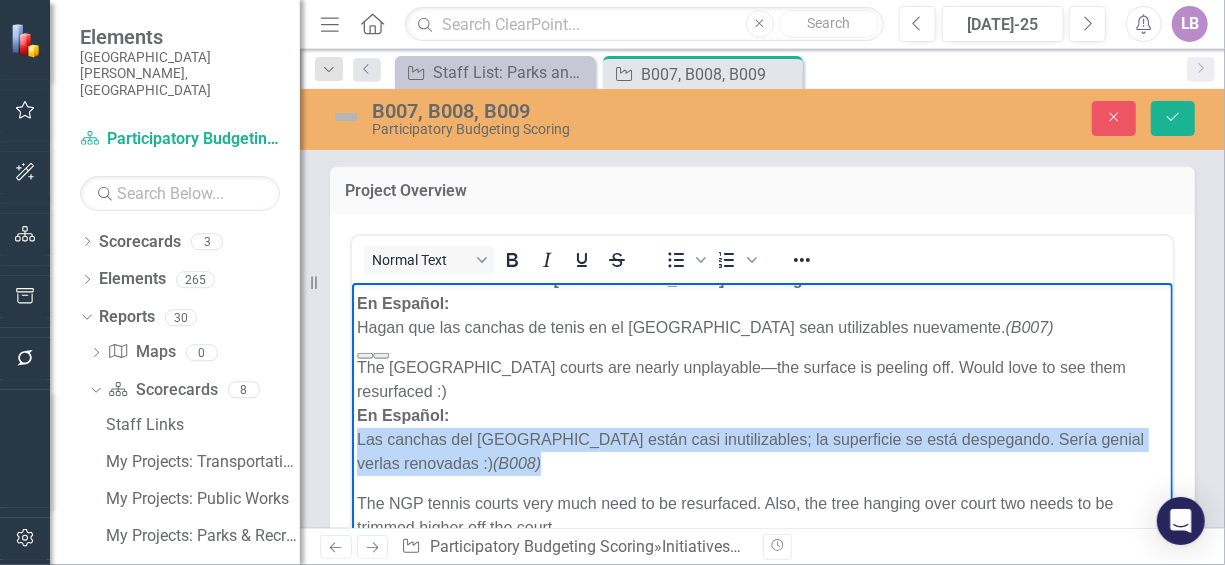 drag, startPoint x: 559, startPoint y: 458, endPoint x: 355, endPoint y: 437, distance: 205.07803 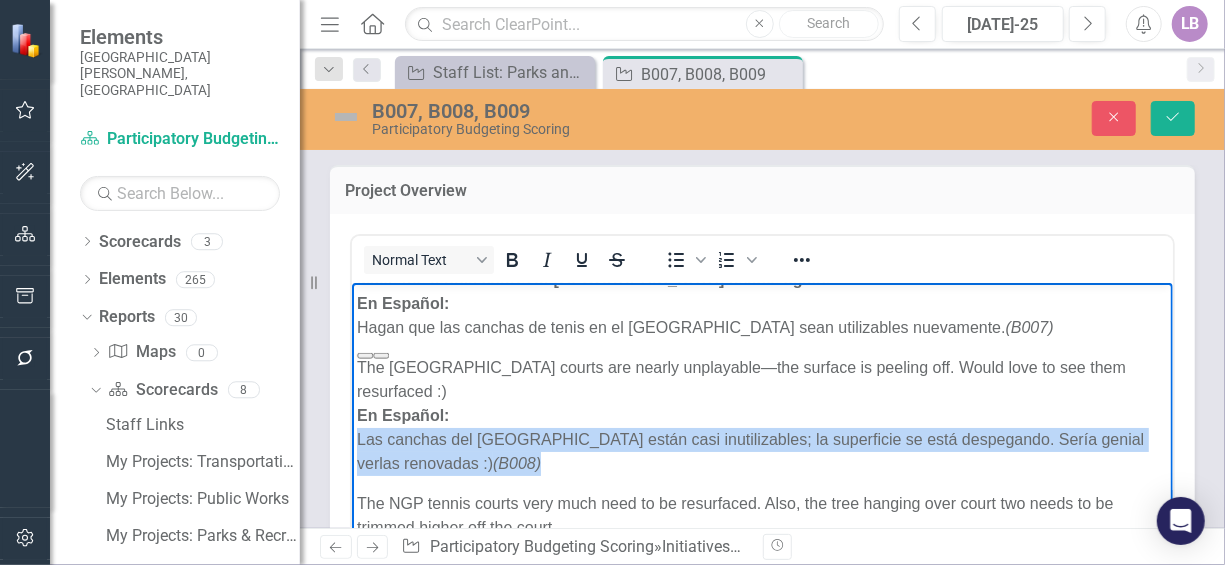 click on "Make the tennis courts at [GEOGRAPHIC_DATA] usable again. En Español: Hagan que las canchas de tenis en el [GEOGRAPHIC_DATA] sean utilizables nuevamente.  (B007) The [GEOGRAPHIC_DATA] courts are nearly unplayable—the surface is peeling off. Would love to see them resurfaced :) En Español: Las canchas del [GEOGRAPHIC_DATA] están casi inutilizables; la superficie se está despegando. Sería genial verlas renovadas :)  (B008) The NGP tennis courts very much need to be resurfaced. Also, the tree hanging over court two needs to be trimmed higher off the court. En Español: Las canchas de tenis del parque Northgate realmente necesitan ser renovadas. Además, el árbol que cuelga sobre la cancha dos debe ser podado un poco más alto, fuera del área de juego.  (B009)" at bounding box center (761, 447) 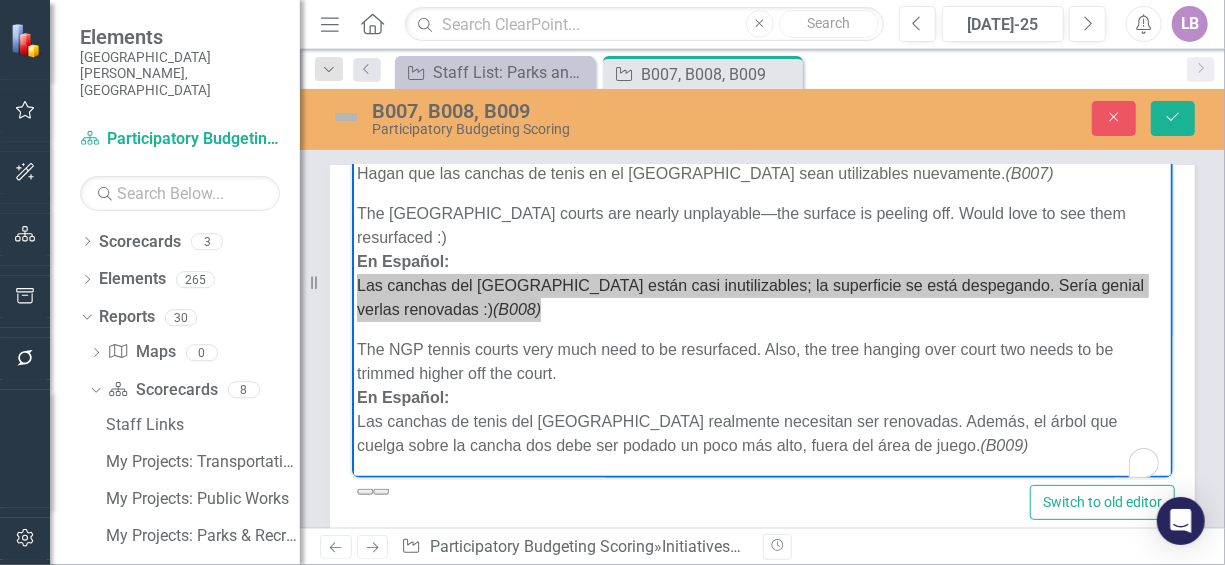 scroll, scrollTop: 200, scrollLeft: 0, axis: vertical 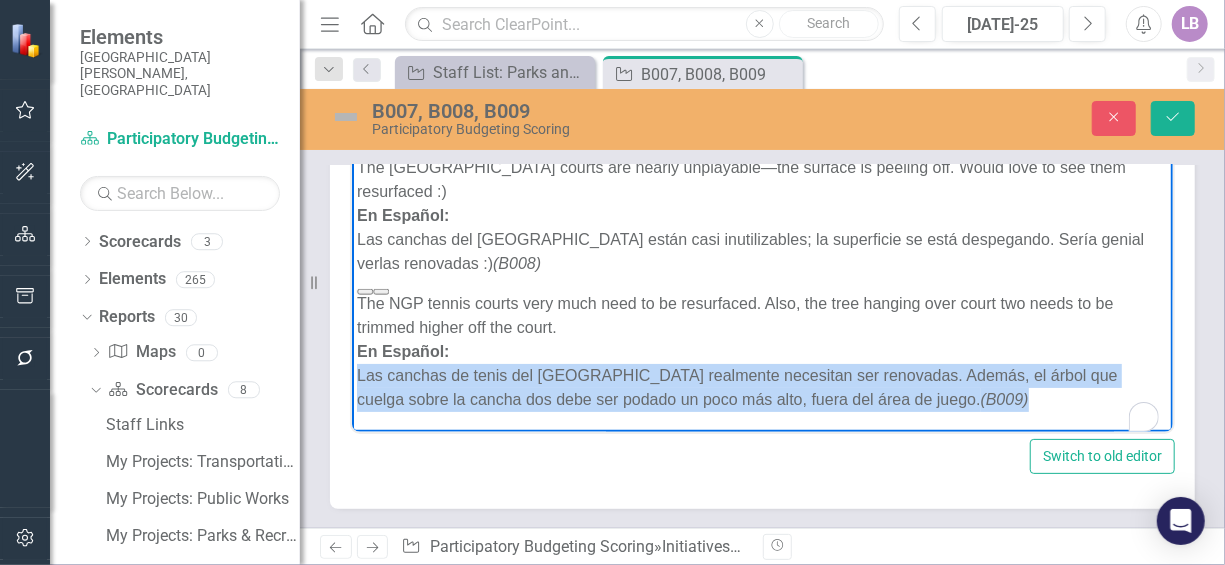 drag, startPoint x: 996, startPoint y: 401, endPoint x: 329, endPoint y: 375, distance: 667.50653 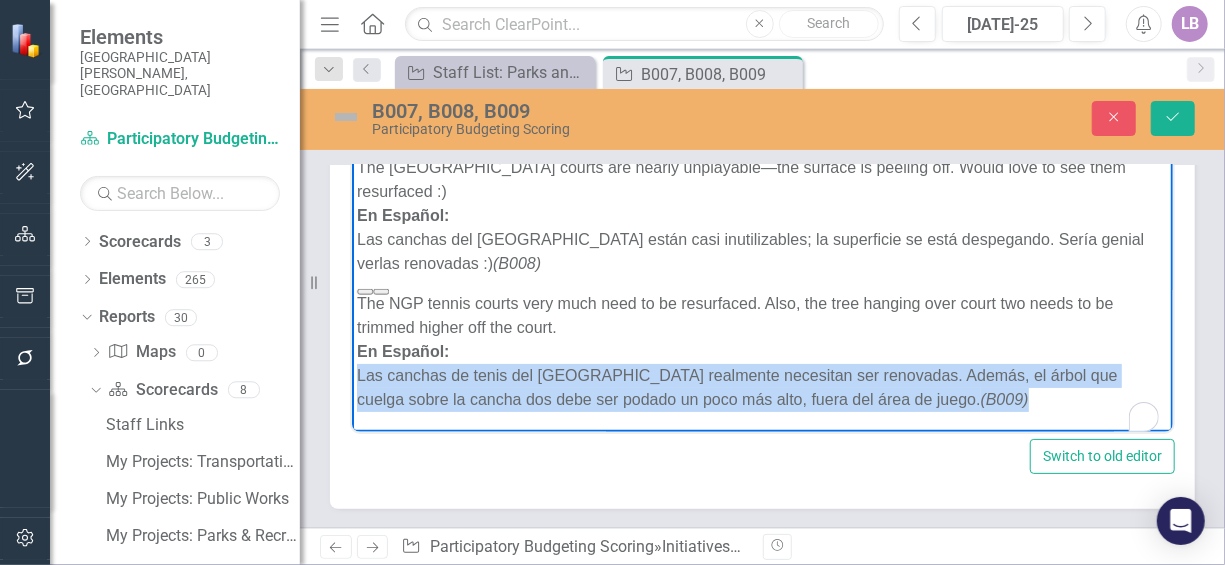 click on "Make the tennis courts at [GEOGRAPHIC_DATA] usable again. En Español: Hagan que las canchas de tenis en el [GEOGRAPHIC_DATA] sean utilizables nuevamente.  (B007) The [GEOGRAPHIC_DATA] courts are nearly unplayable—the surface is peeling off. Would love to see them resurfaced :) En Español: Las canchas del [GEOGRAPHIC_DATA] están casi inutilizables; la superficie se está despegando. Sería genial verlas renovadas :)  (B008) The NGP tennis courts very much need to be resurfaced. Also, the tree hanging over court two needs to be trimmed higher off the court. En Español: Las canchas de tenis del parque Northgate realmente necesitan ser renovadas. Además, el árbol que cuelga sobre la cancha dos debe ser podado un poco más alto, fuera del área de juego.  (B009)" at bounding box center (761, 247) 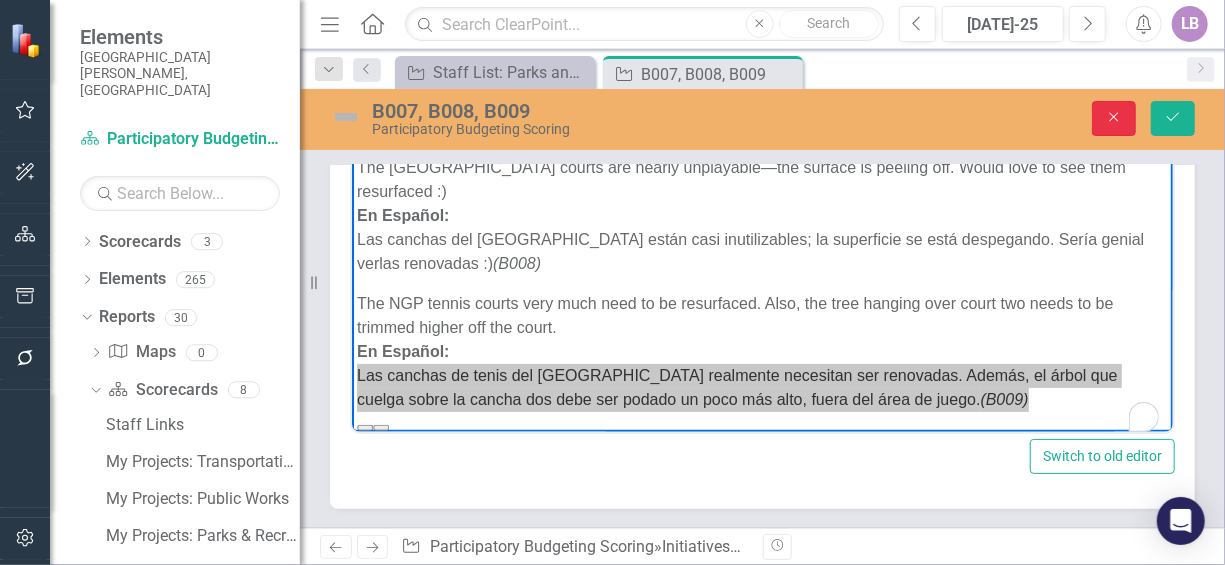 click on "Close" at bounding box center [1114, 118] 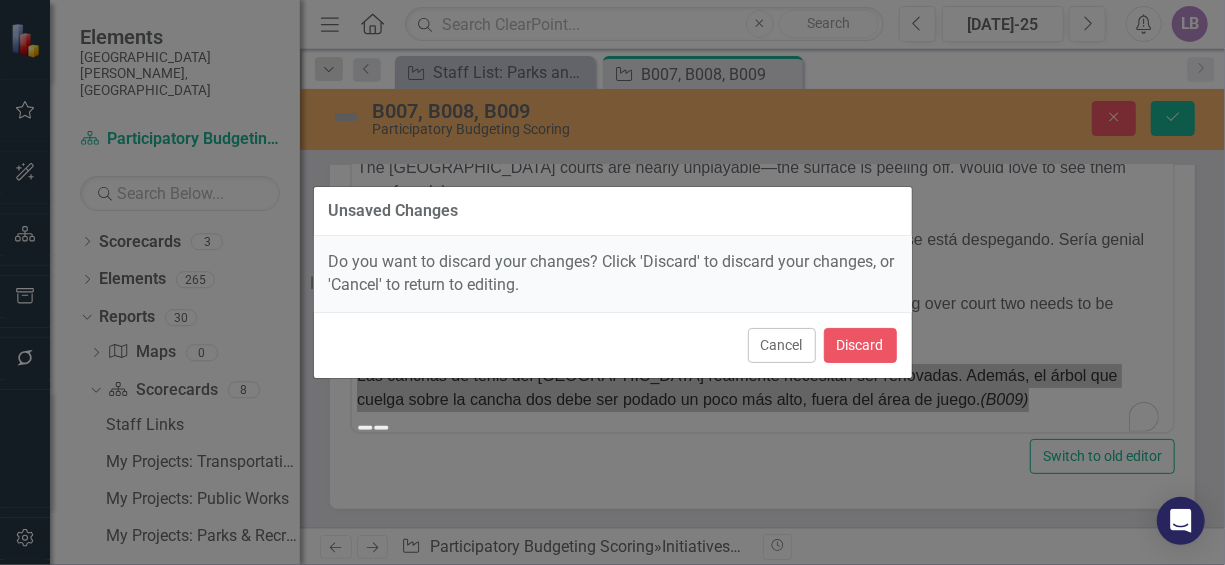 click on "Unsaved Changes Do you want to discard your changes? Click 'Discard' to discard your changes, or 'Cancel' to return to editing. Cancel Discard" at bounding box center (612, 282) 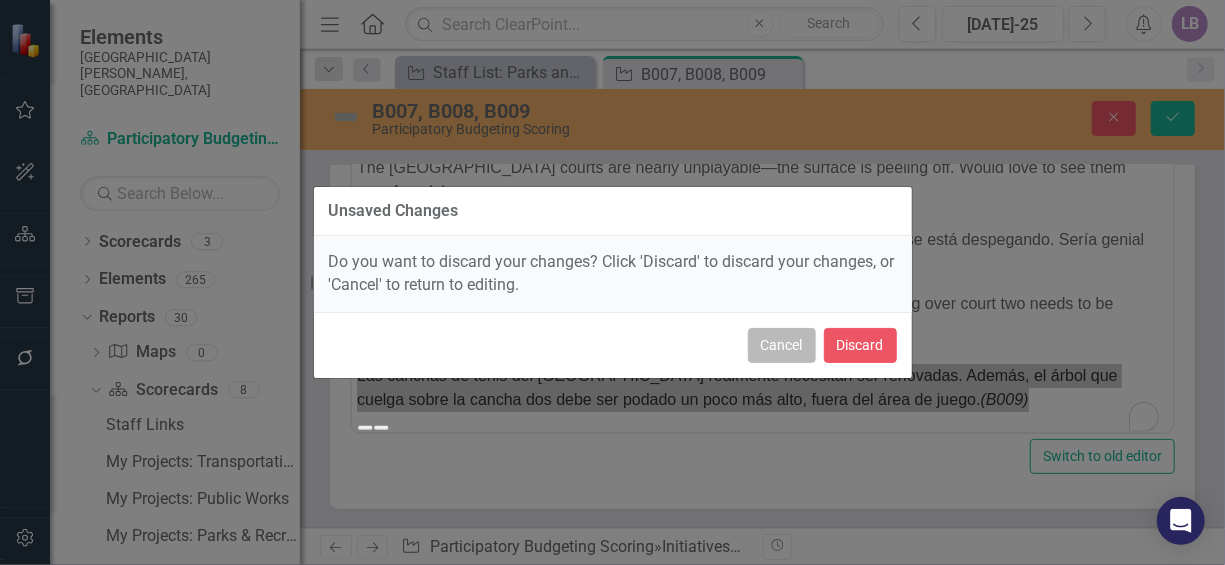 click on "Cancel" at bounding box center [782, 345] 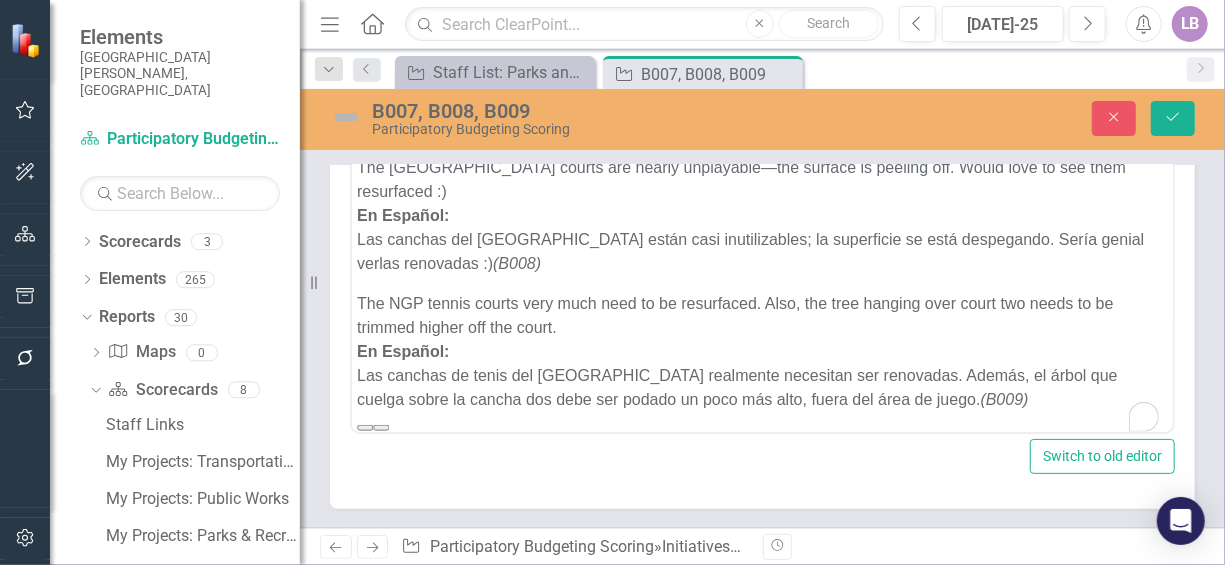 click on "Make the tennis courts at [GEOGRAPHIC_DATA] usable again. En Español: Hagan que las canchas de tenis en el [GEOGRAPHIC_DATA] sean utilizables nuevamente.  (B007) The [GEOGRAPHIC_DATA] courts are nearly unplayable—the surface is peeling off. Would love to see them resurfaced :) En Español: Las canchas del [GEOGRAPHIC_DATA] están casi inutilizables; la superficie se está despegando. Sería genial verlas renovadas :)  (B008) The NGP tennis courts very much need to be resurfaced. Also, the tree hanging over court two needs to be trimmed higher off the court. En Español: Las canchas de tenis del parque Northgate realmente necesitan ser renovadas. Además, el árbol que cuelga sobre la cancha dos debe ser podado un poco más alto, fuera del área de juego.  (B009)" at bounding box center (761, 247) 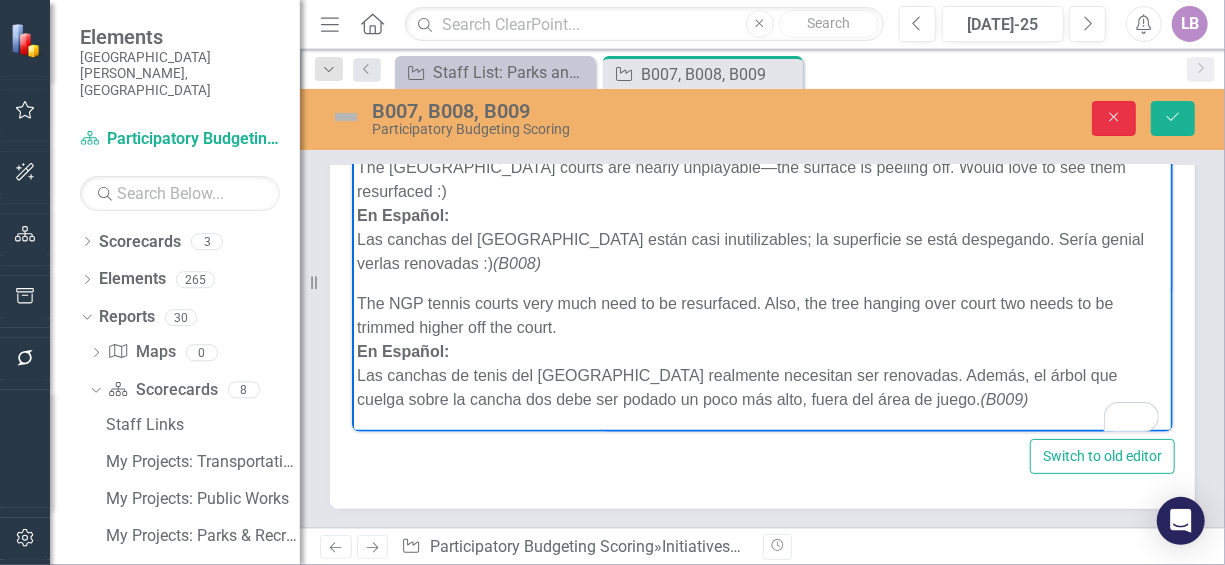 click on "Close" at bounding box center [1114, 118] 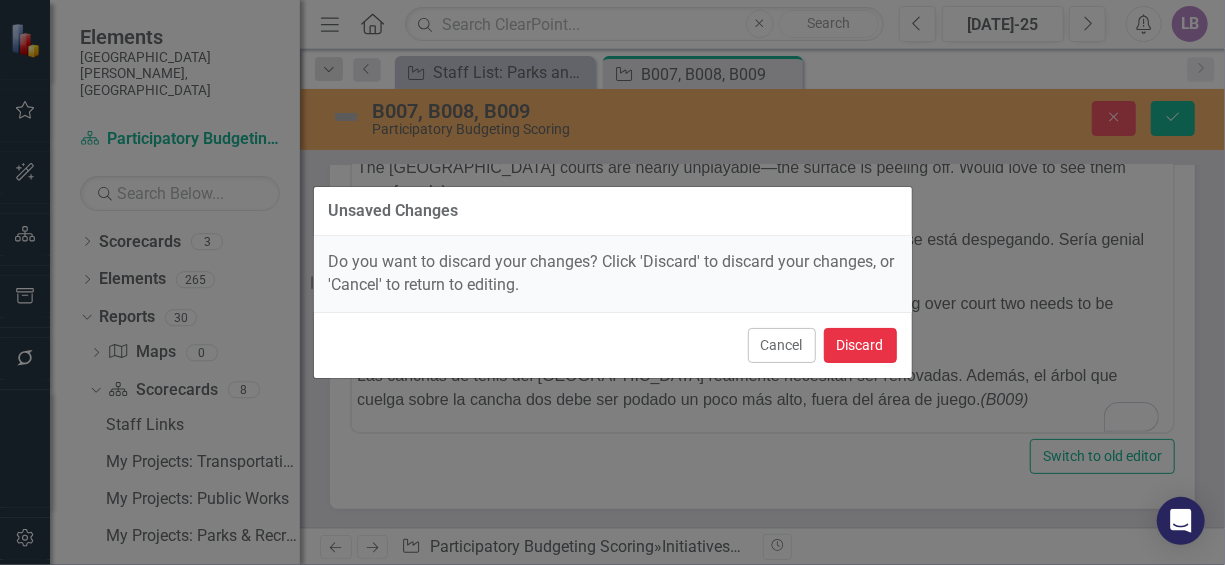 click on "Discard" at bounding box center (860, 345) 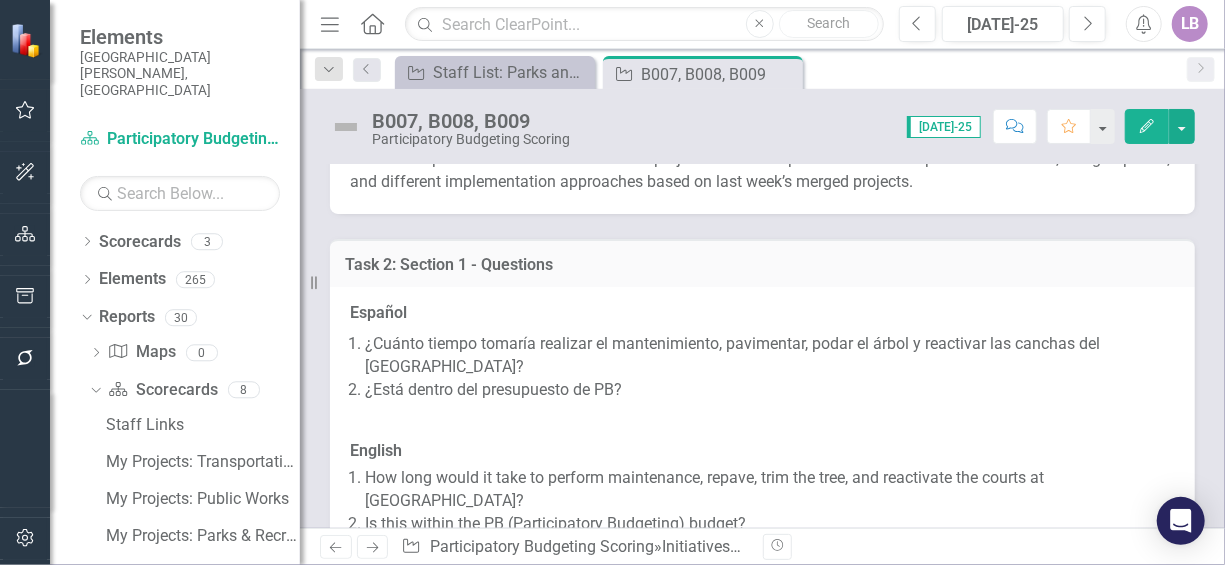 scroll, scrollTop: 1300, scrollLeft: 0, axis: vertical 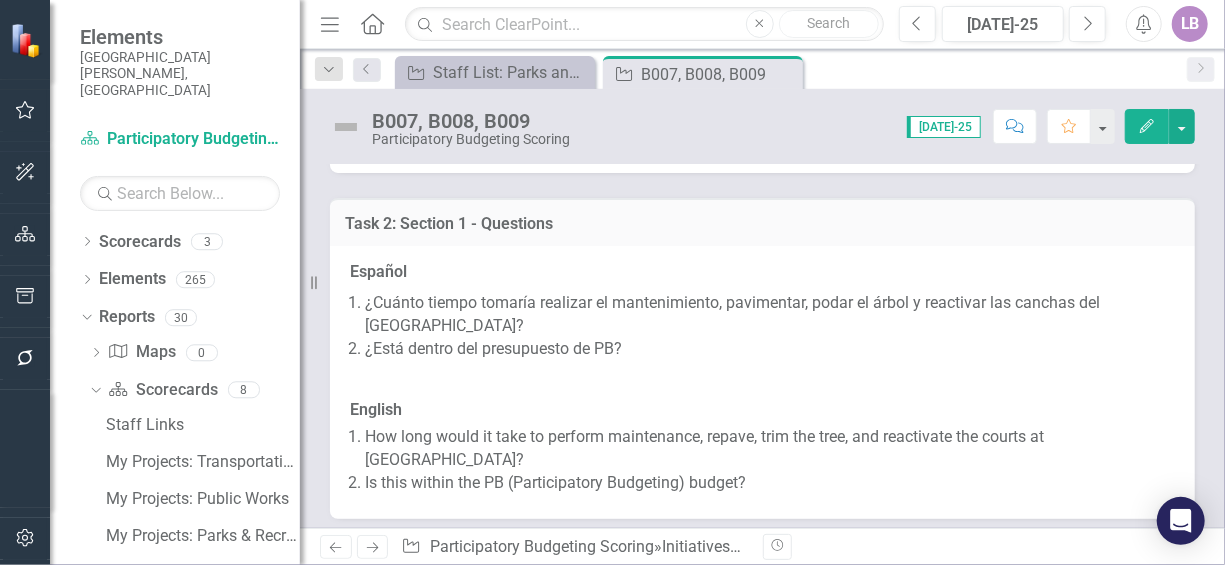 click at bounding box center (762, 380) 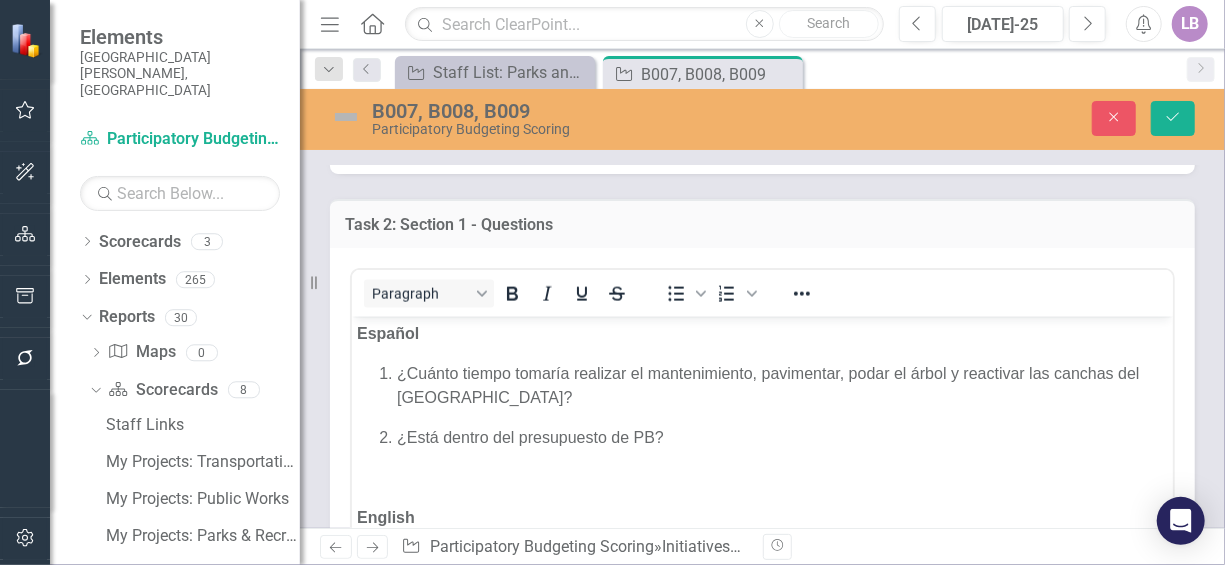 scroll, scrollTop: 0, scrollLeft: 0, axis: both 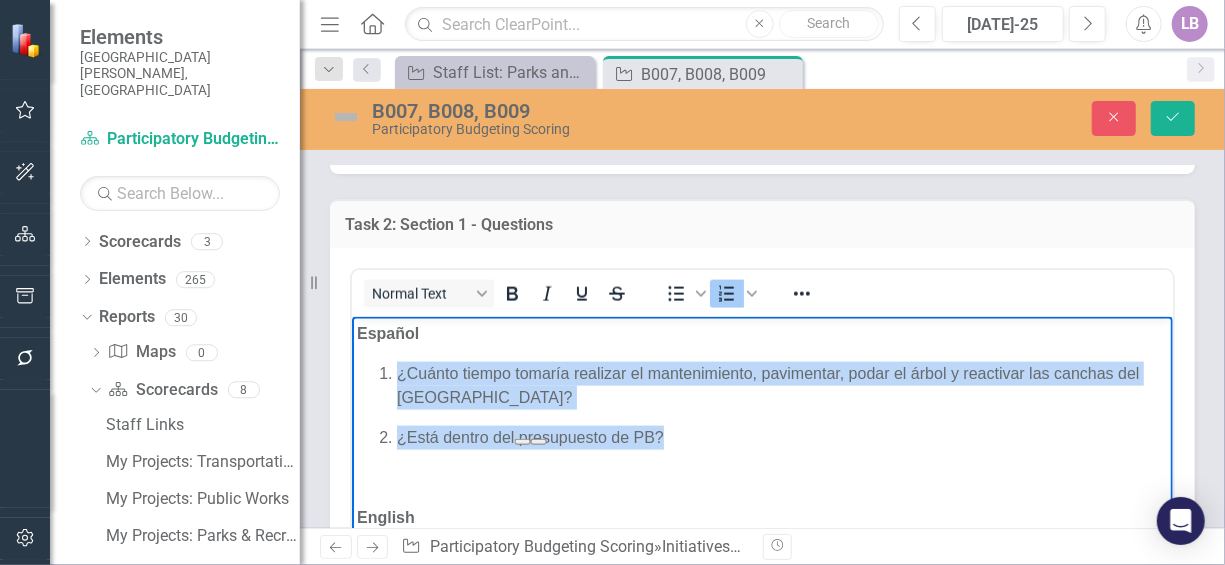 drag, startPoint x: 680, startPoint y: 436, endPoint x: 373, endPoint y: 379, distance: 312.2467 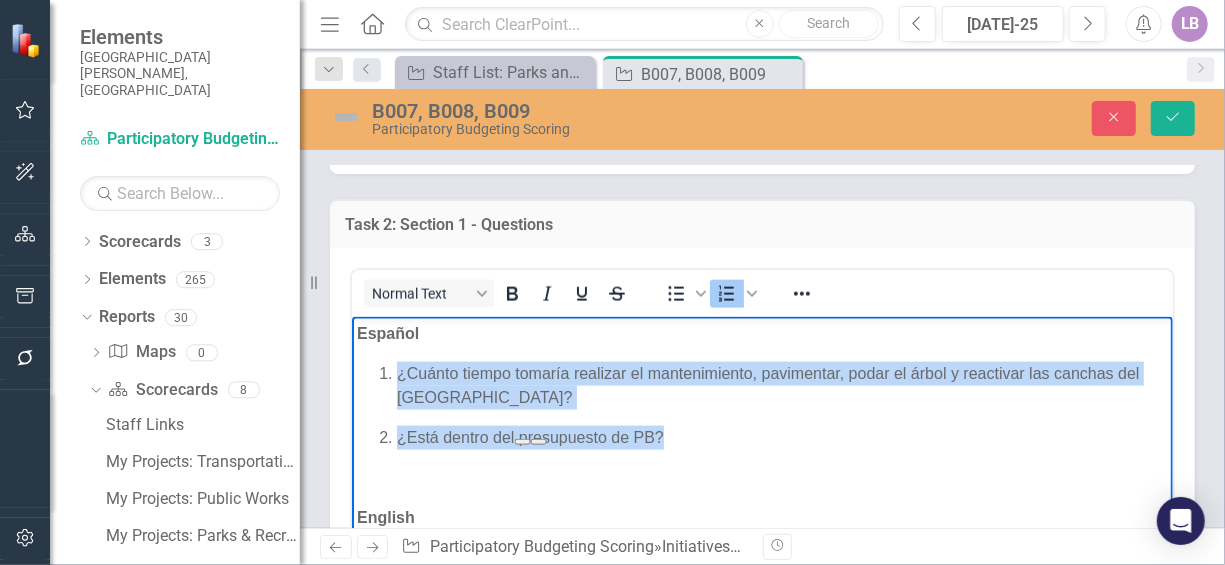 click on "¿Cuánto tiempo tomaría realizar el mantenimiento, pavimentar, podar el árbol y reactivar las canchas del [GEOGRAPHIC_DATA]? ¿Está dentro del presupuesto de PB?" at bounding box center [761, 405] 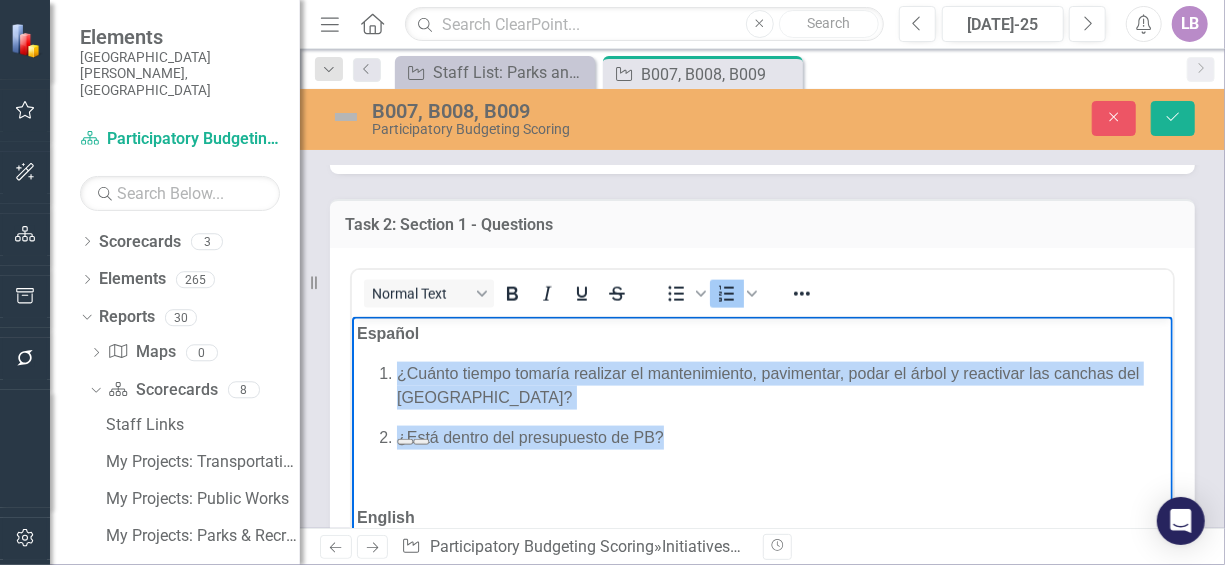 click at bounding box center (761, 477) 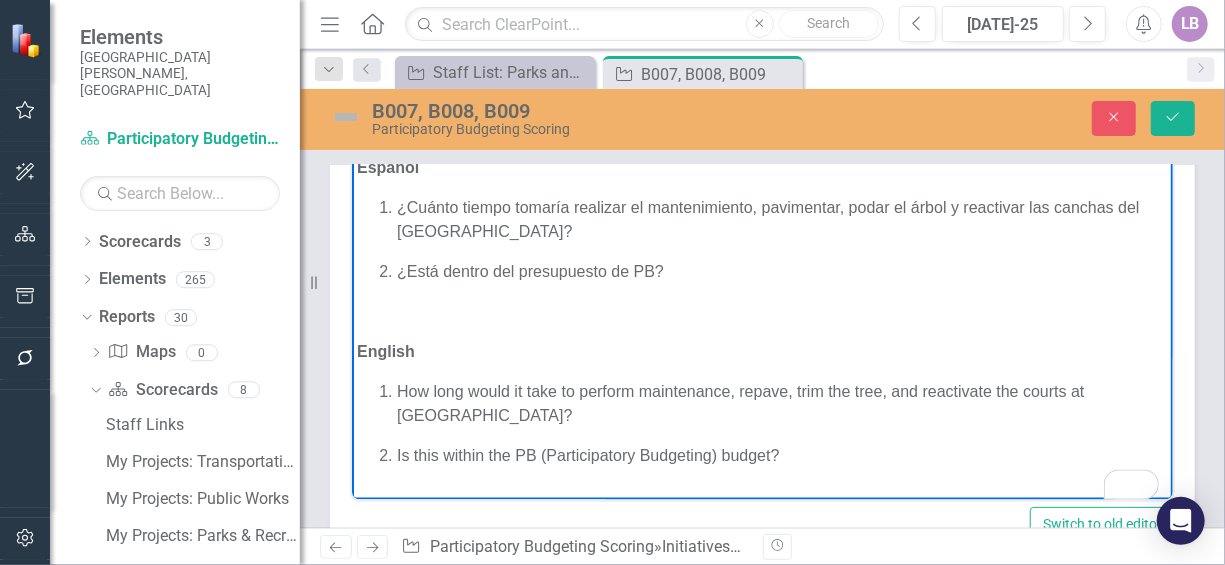 scroll, scrollTop: 1500, scrollLeft: 0, axis: vertical 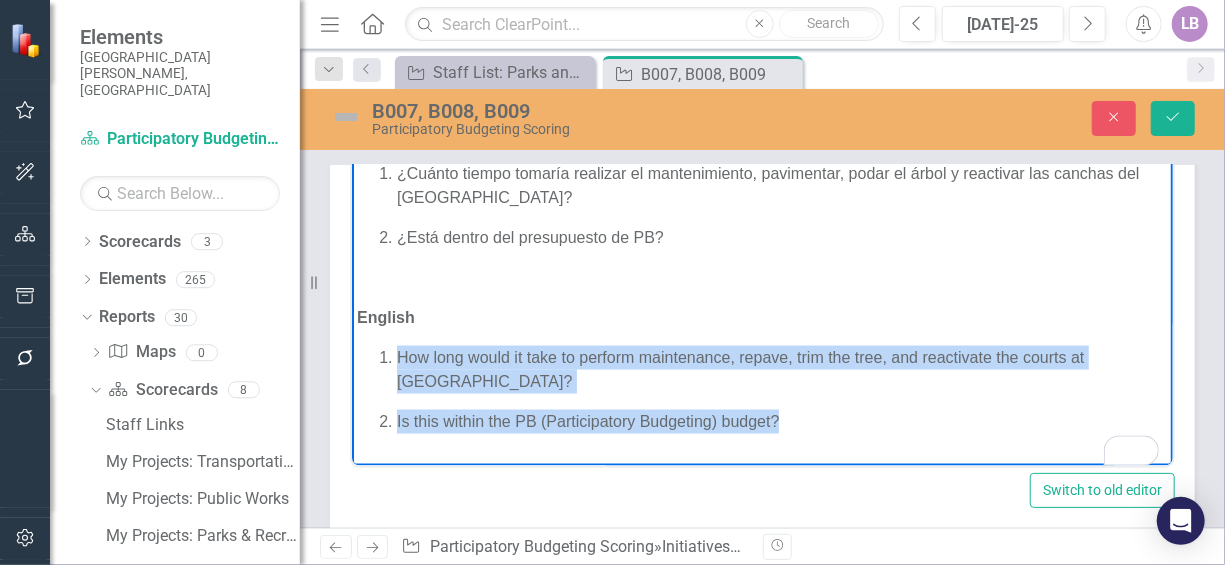 drag, startPoint x: 799, startPoint y: 423, endPoint x: 382, endPoint y: 365, distance: 421.01425 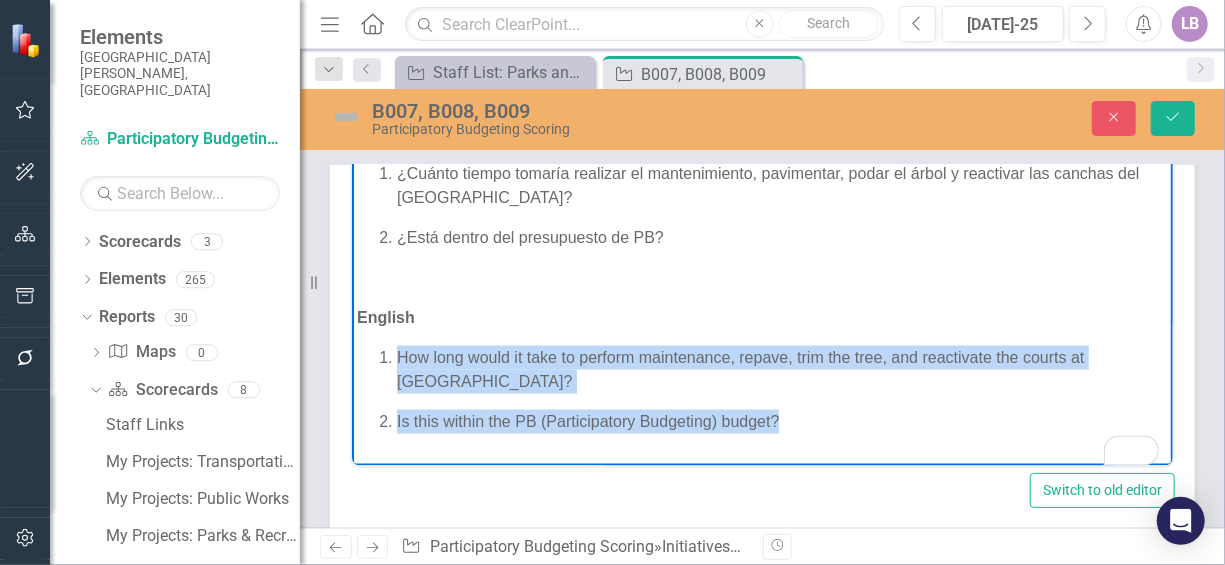 click on "How long would it take to perform maintenance, repave, trim the tree, and reactivate the courts at [GEOGRAPHIC_DATA]? Is this within the PB (Participatory Budgeting) budget?" at bounding box center [761, 389] 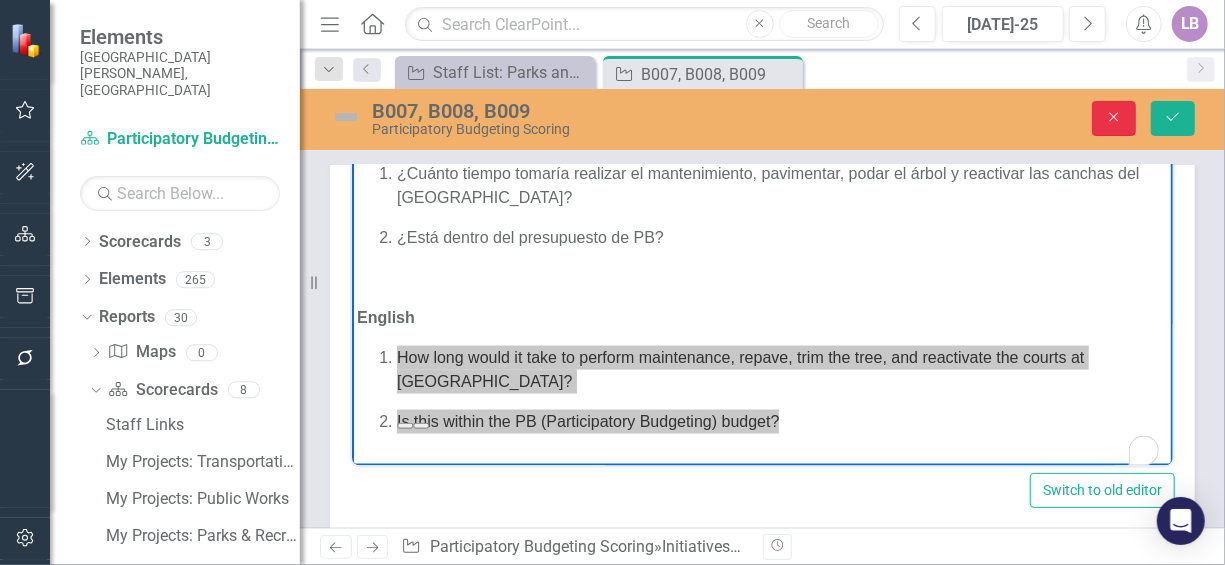 click on "Close" at bounding box center (1114, 118) 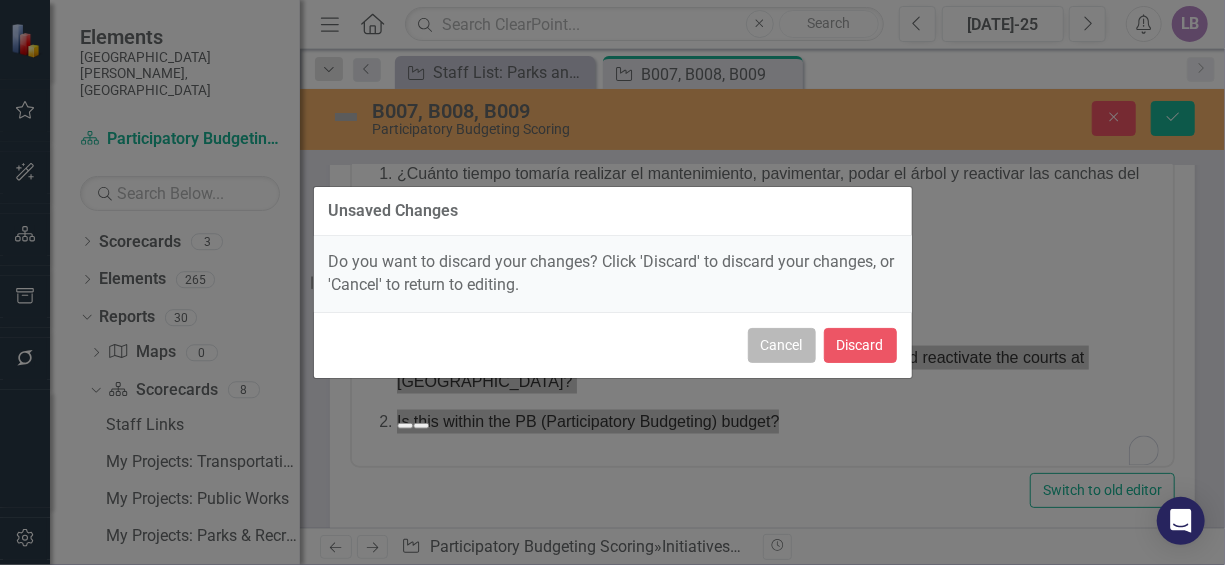 click on "Cancel" at bounding box center (782, 345) 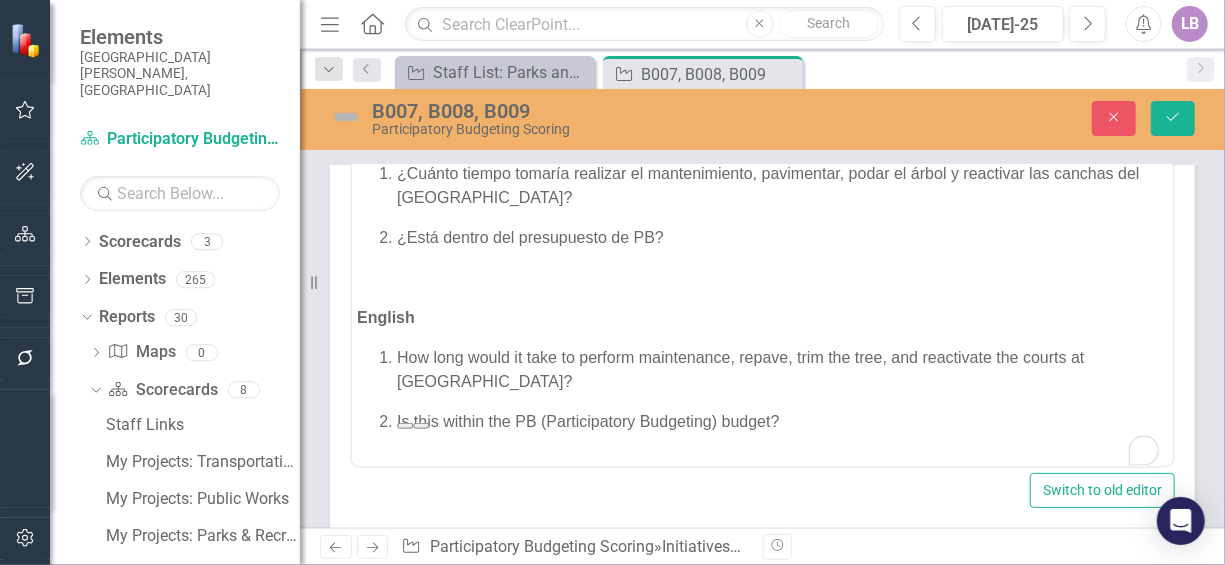 click on "Español ¿Cuánto tiempo tomaría realizar el mantenimiento, pavimentar, podar el árbol y reactivar las canchas del [GEOGRAPHIC_DATA]? ¿Está dentro del presupuesto de PB? English How long would it take to perform maintenance, repave, trim the tree, and reactivate the courts at [GEOGRAPHIC_DATA]? Is this within the PB (Participatory Budgeting) budget?" at bounding box center (761, 285) 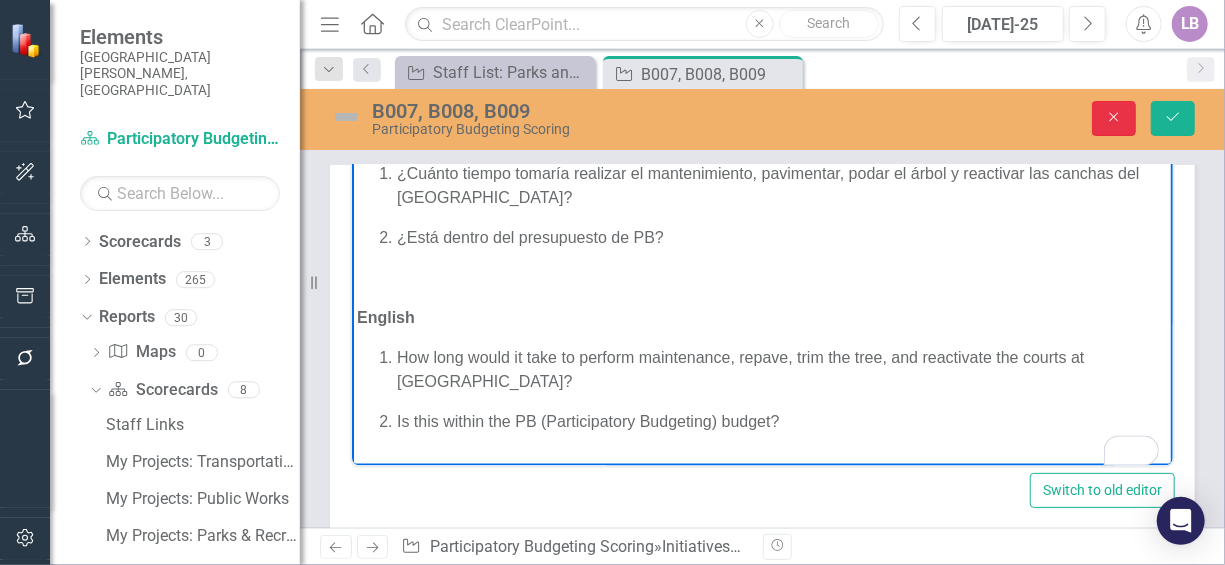 click on "Close" at bounding box center [1114, 118] 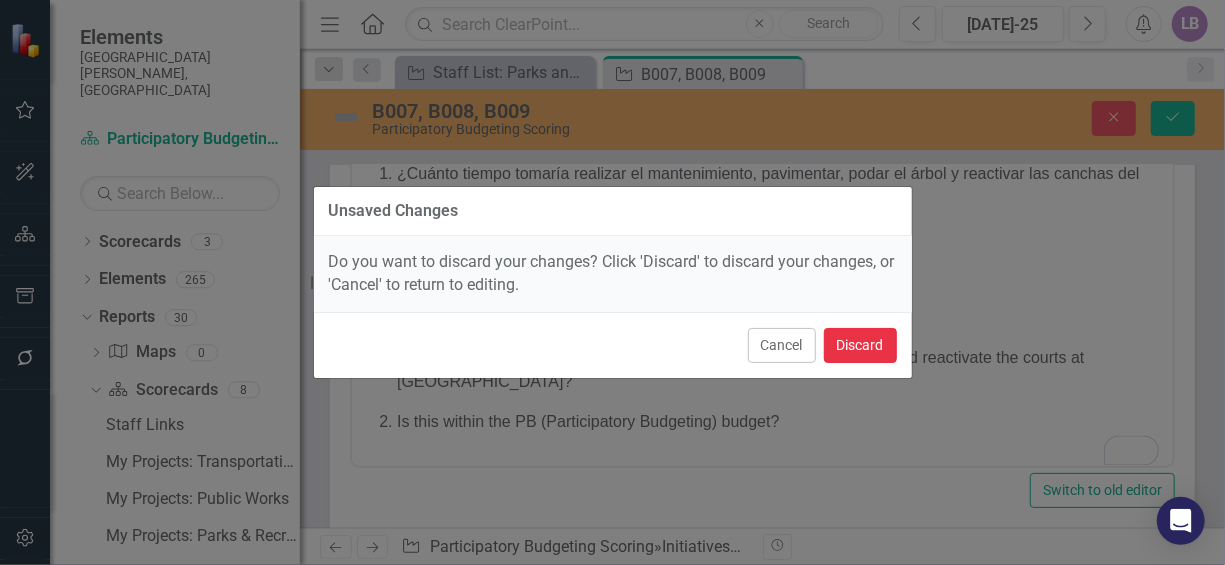 click on "Discard" at bounding box center [860, 345] 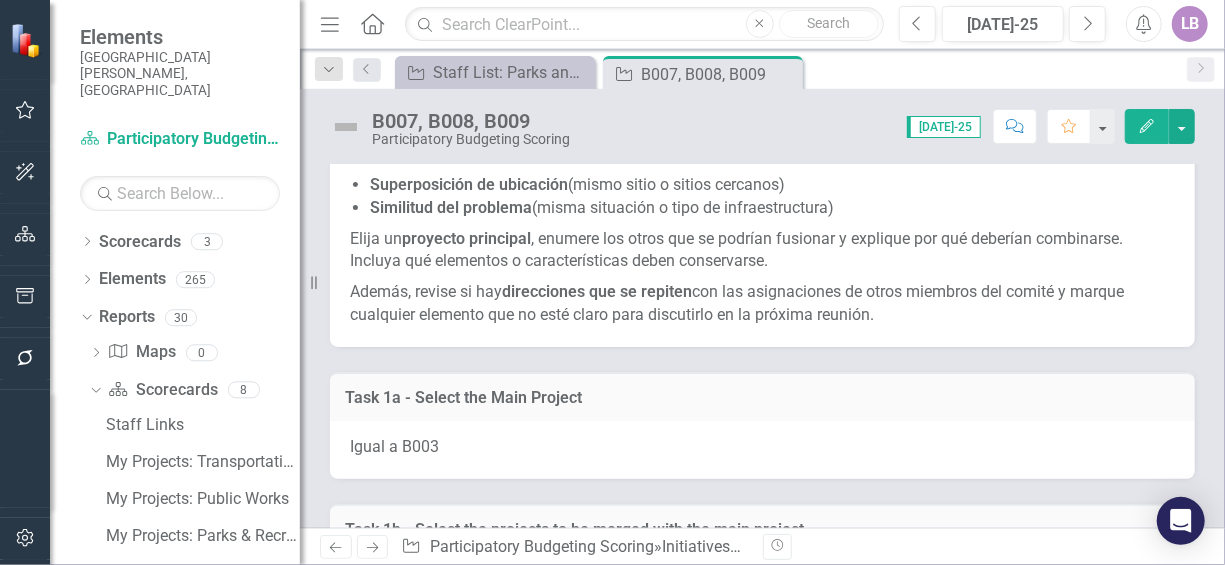scroll, scrollTop: 1784, scrollLeft: 0, axis: vertical 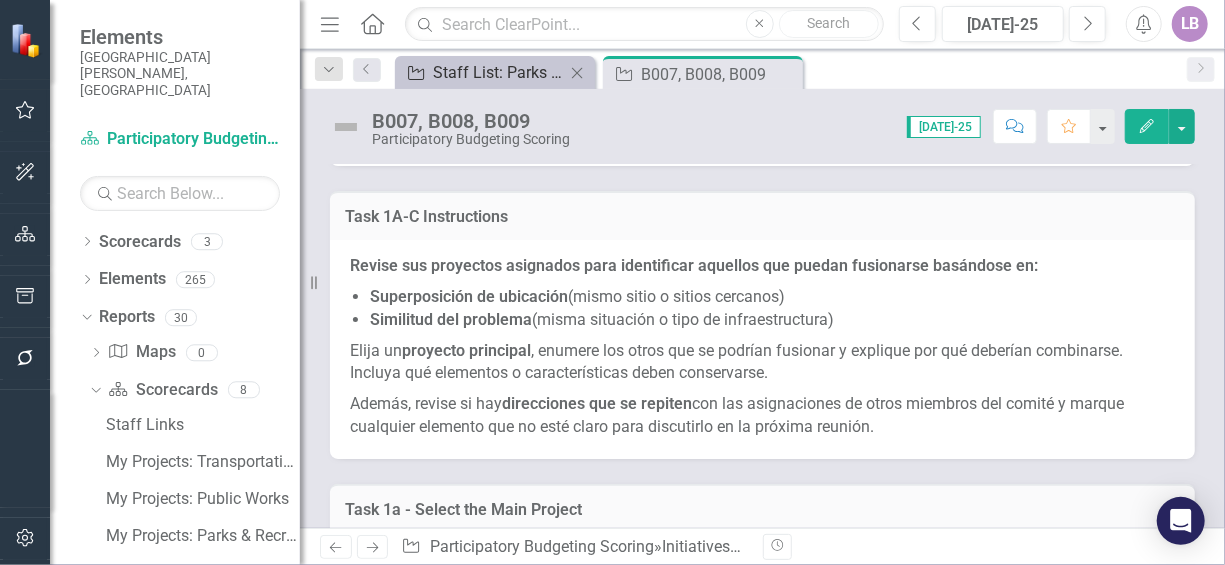click on "Staff List: Parks and Recreation (Spanish)" at bounding box center [499, 72] 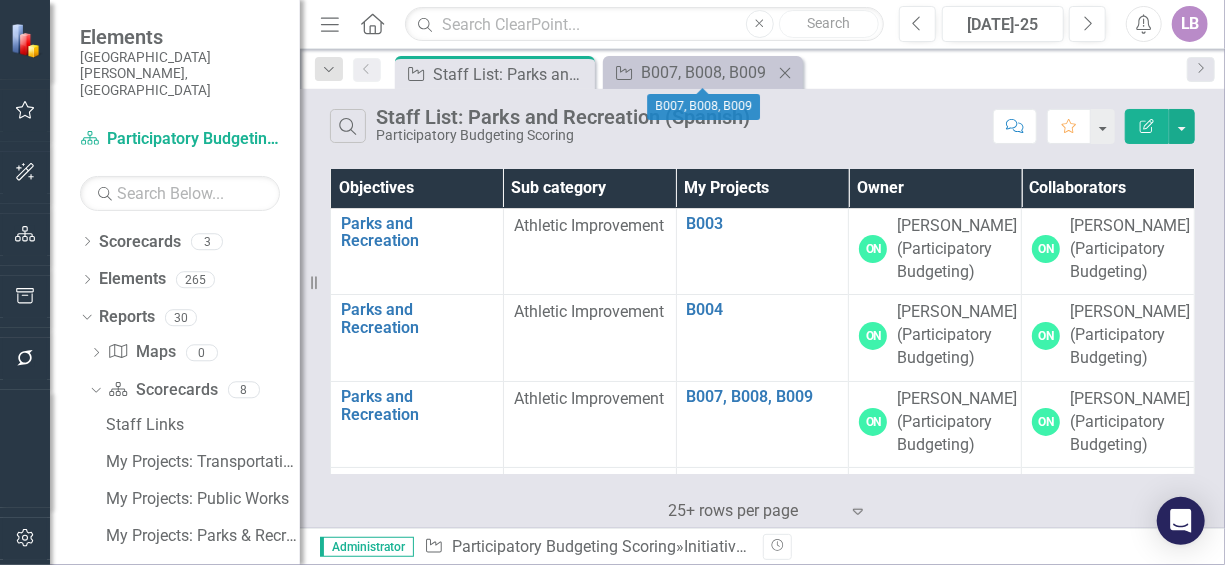 click on "Close" 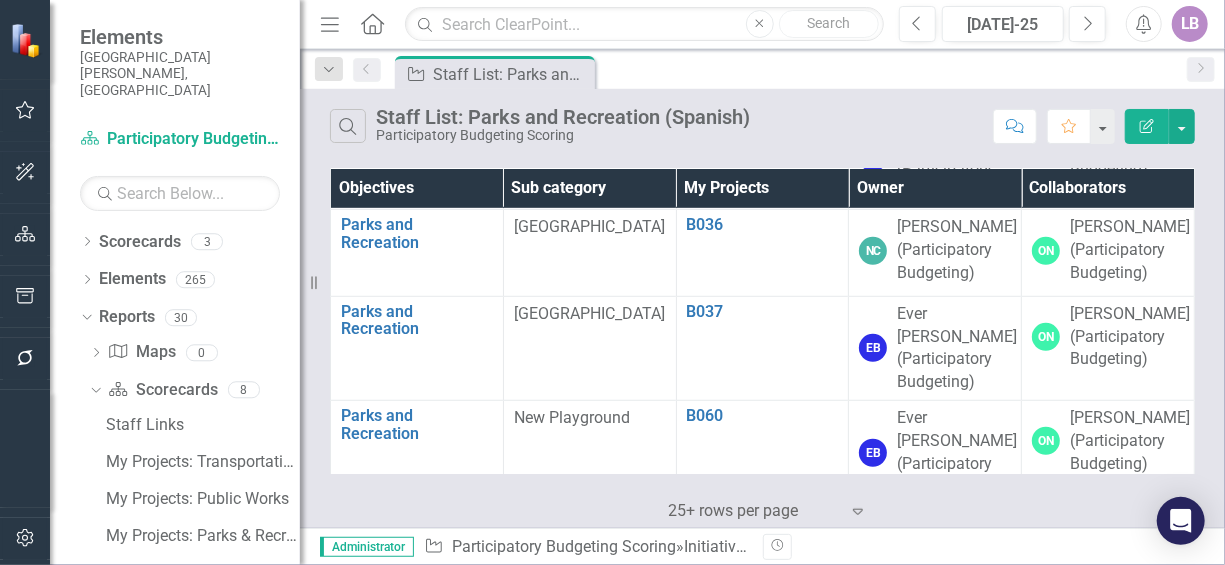 scroll, scrollTop: 534, scrollLeft: 0, axis: vertical 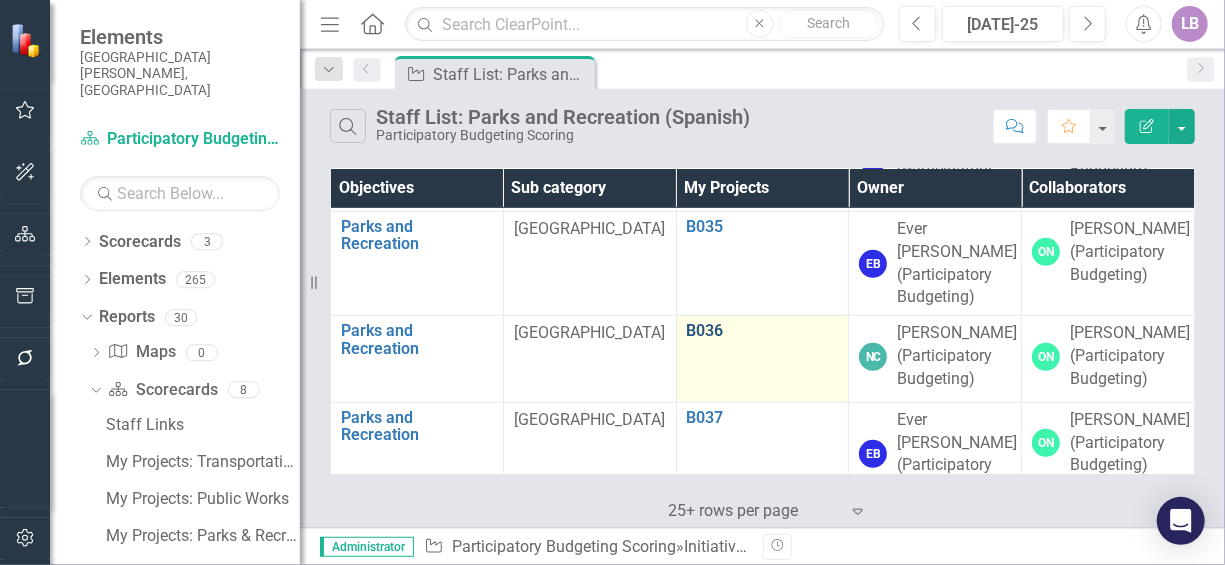 click on "B036" at bounding box center [763, 331] 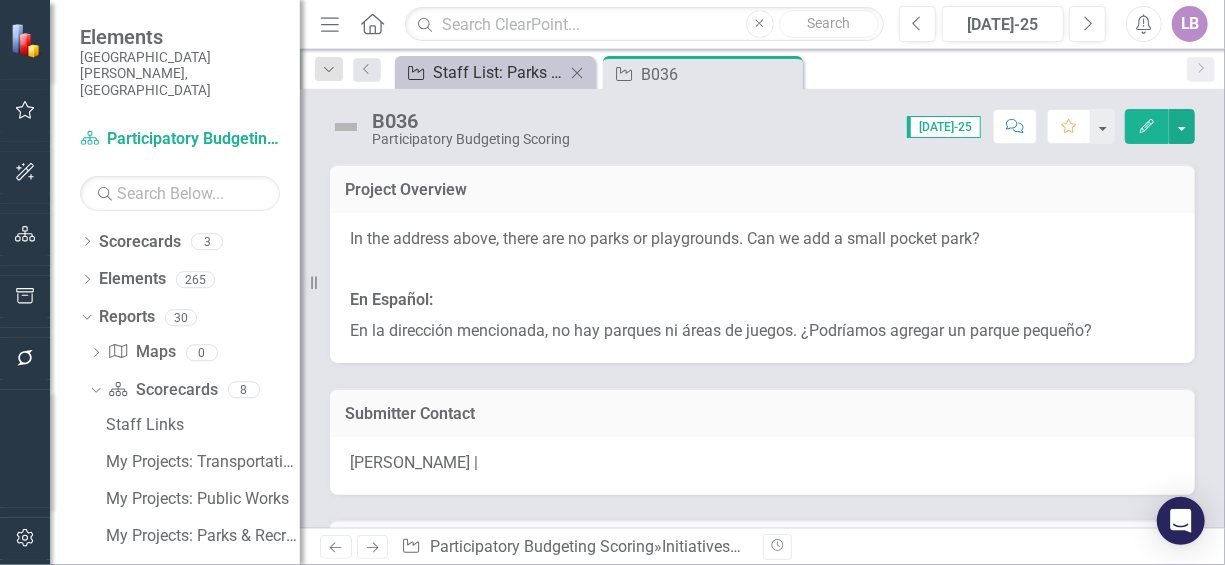 click on "Staff List: Parks and Recreation (Spanish)" at bounding box center [499, 72] 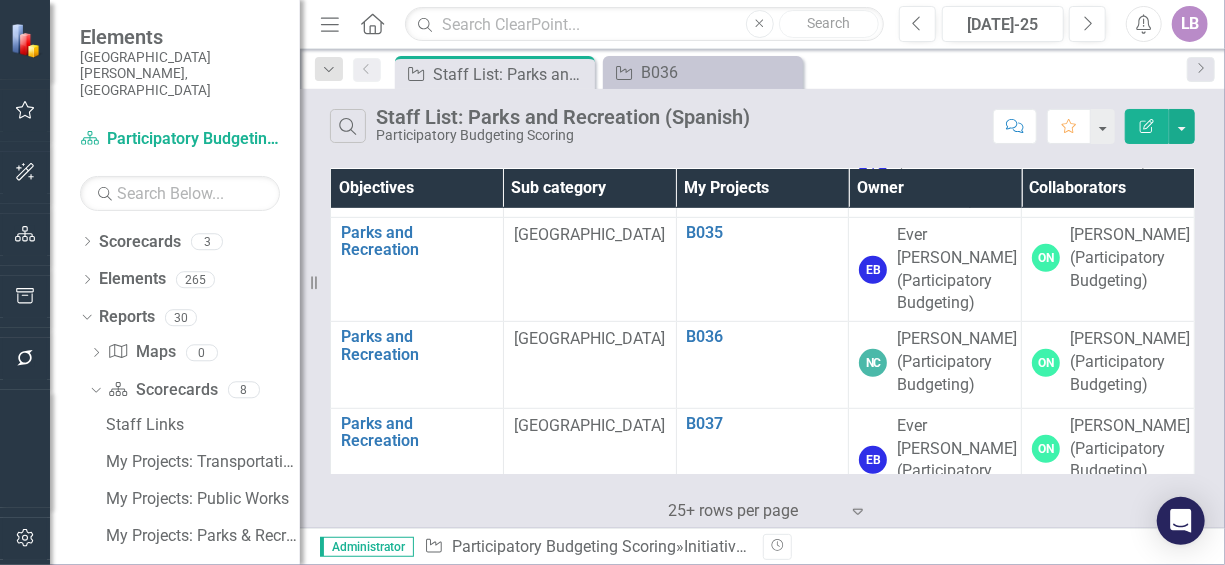 scroll, scrollTop: 500, scrollLeft: 0, axis: vertical 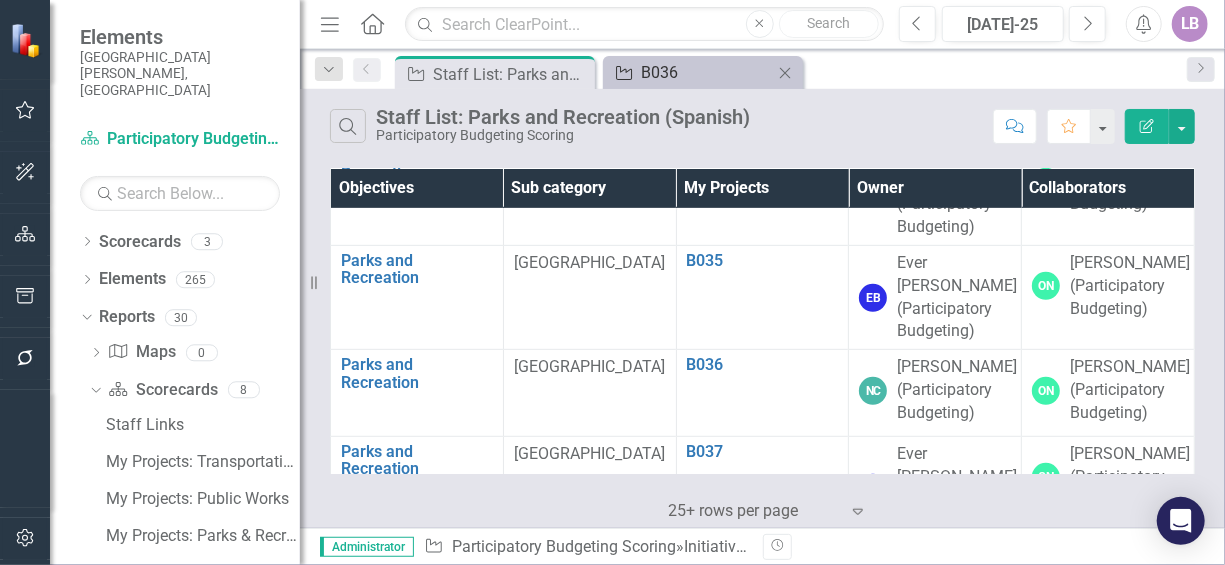 click on "B036" at bounding box center [707, 72] 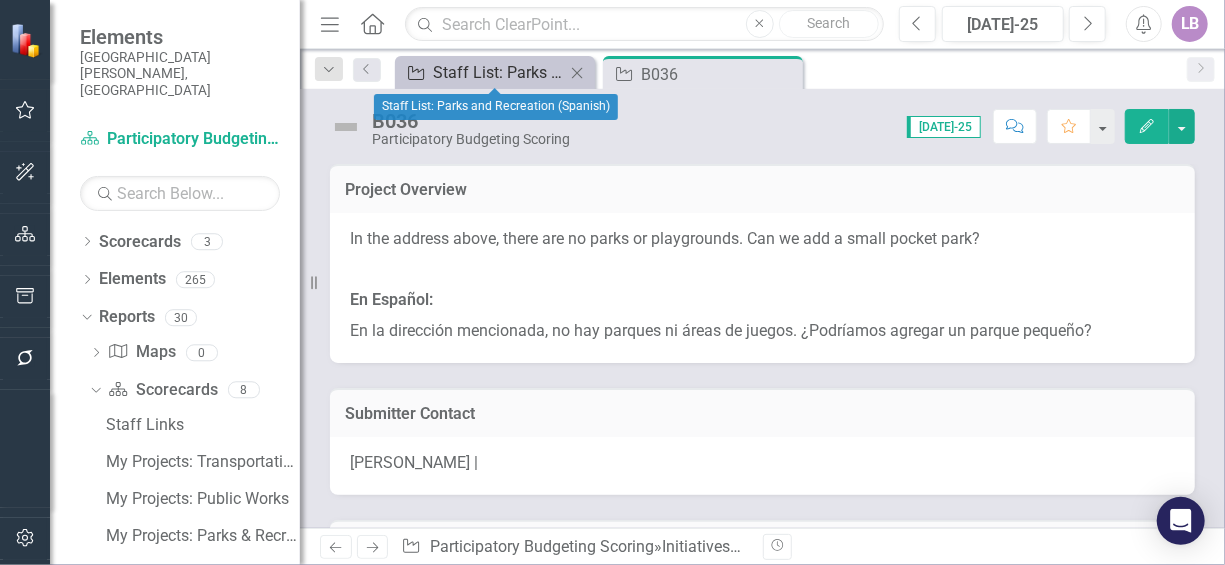 click on "Staff List: Parks and Recreation (Spanish)" at bounding box center [499, 72] 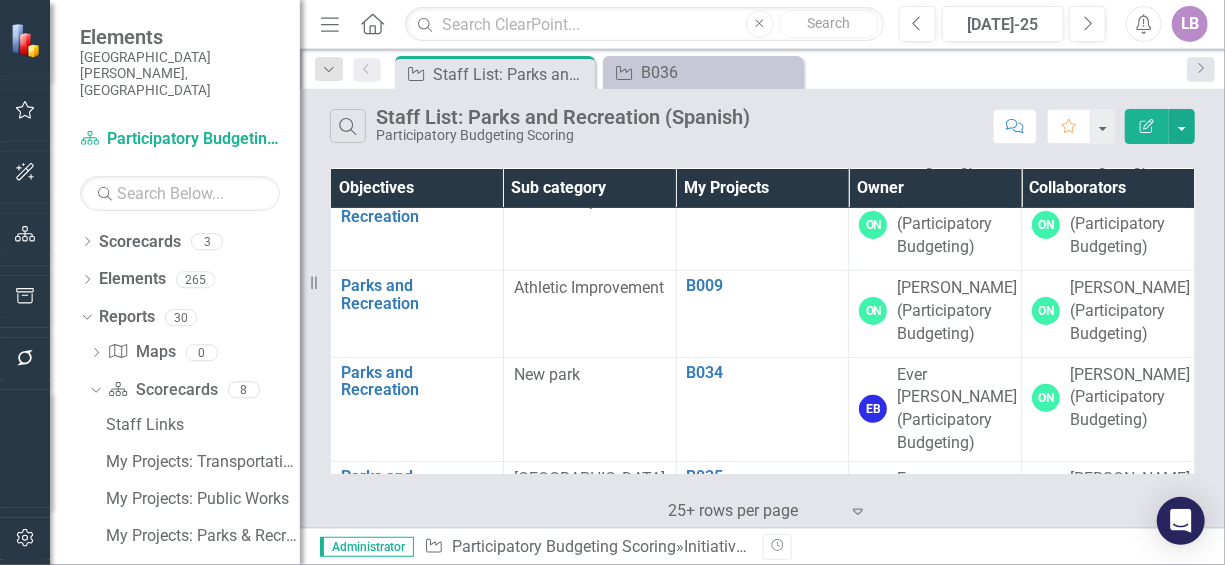 scroll, scrollTop: 400, scrollLeft: 0, axis: vertical 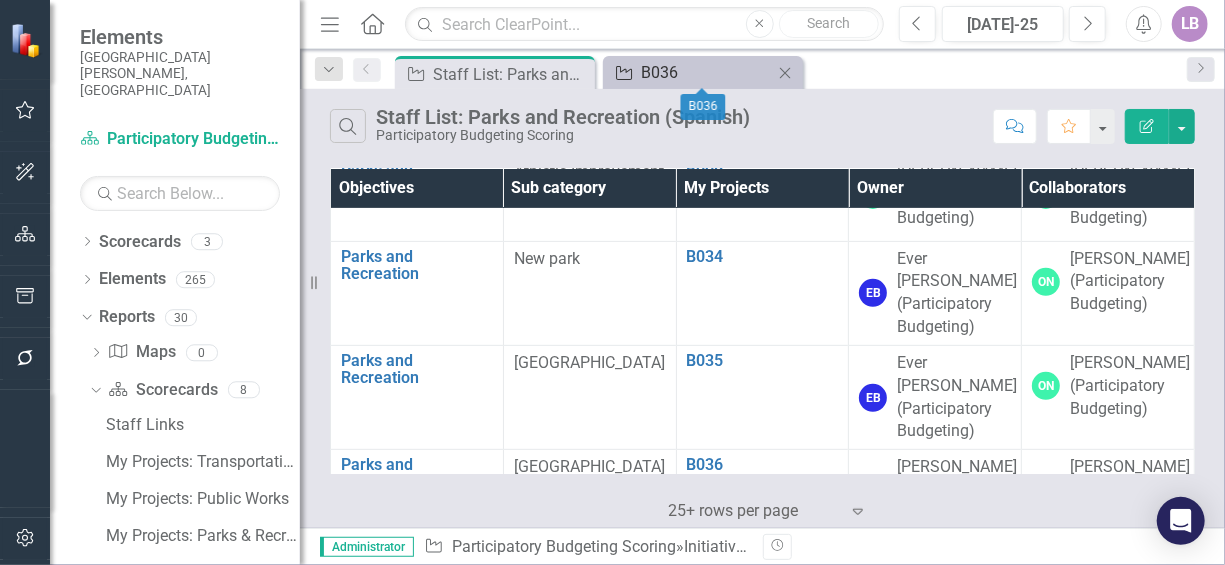 click on "B036" at bounding box center [707, 72] 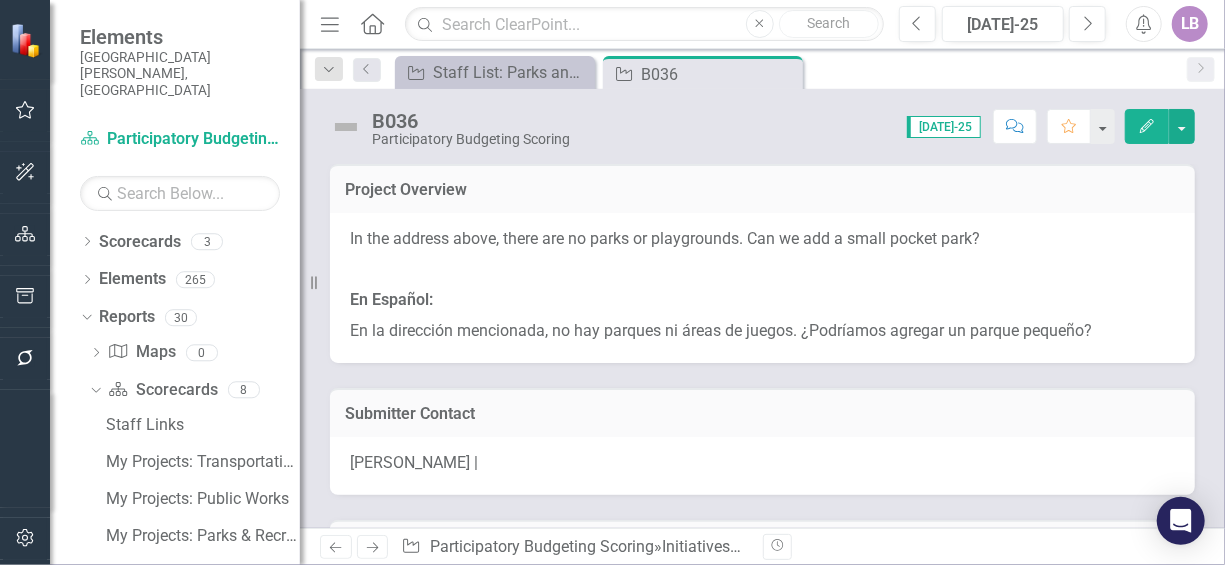 click at bounding box center (762, 269) 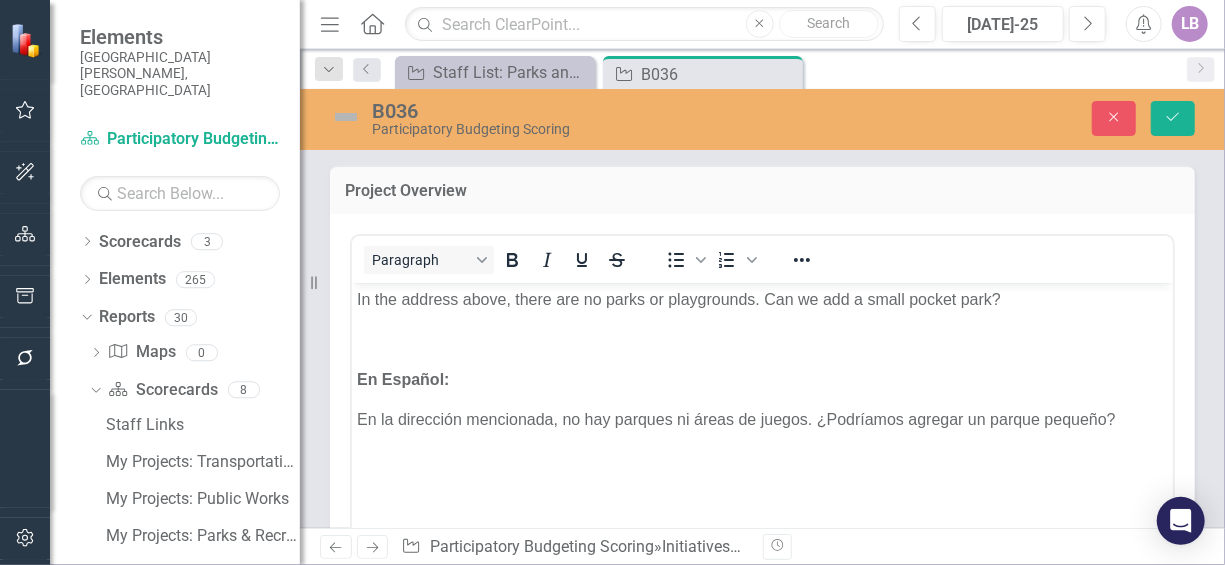 scroll, scrollTop: 0, scrollLeft: 0, axis: both 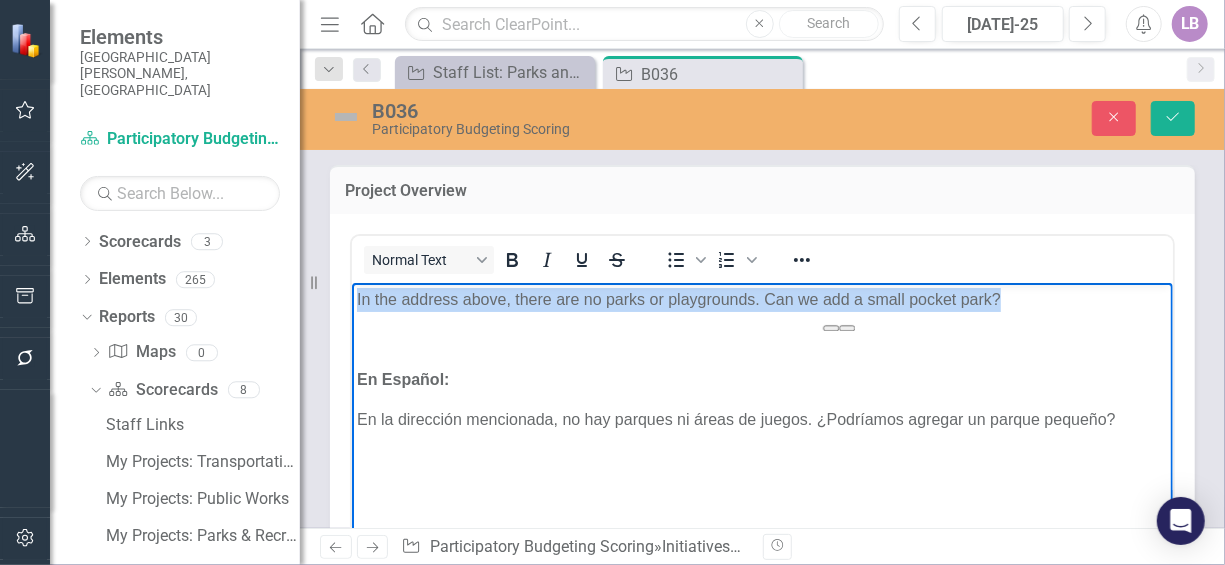 drag, startPoint x: 1019, startPoint y: 295, endPoint x: 335, endPoint y: 279, distance: 684.18713 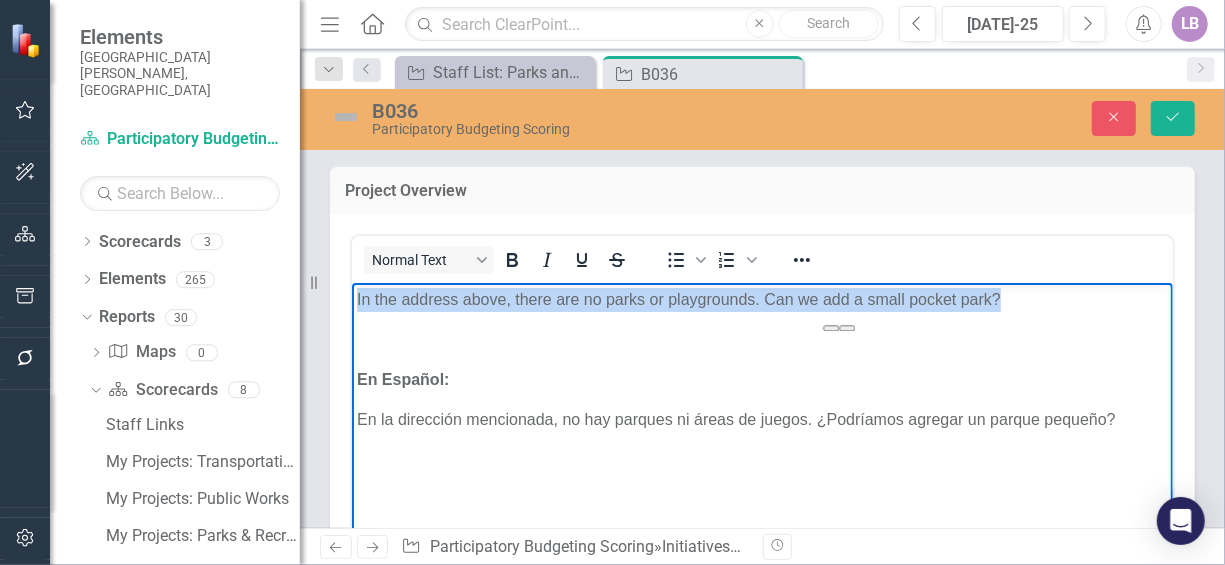 click on "In the address above, there are no parks or playgrounds. Can we add a small pocket park? En Español: En la dirección mencionada, no hay parques ni áreas de juegos. ¿Podríamos agregar un parque pequeño?" at bounding box center [761, 432] 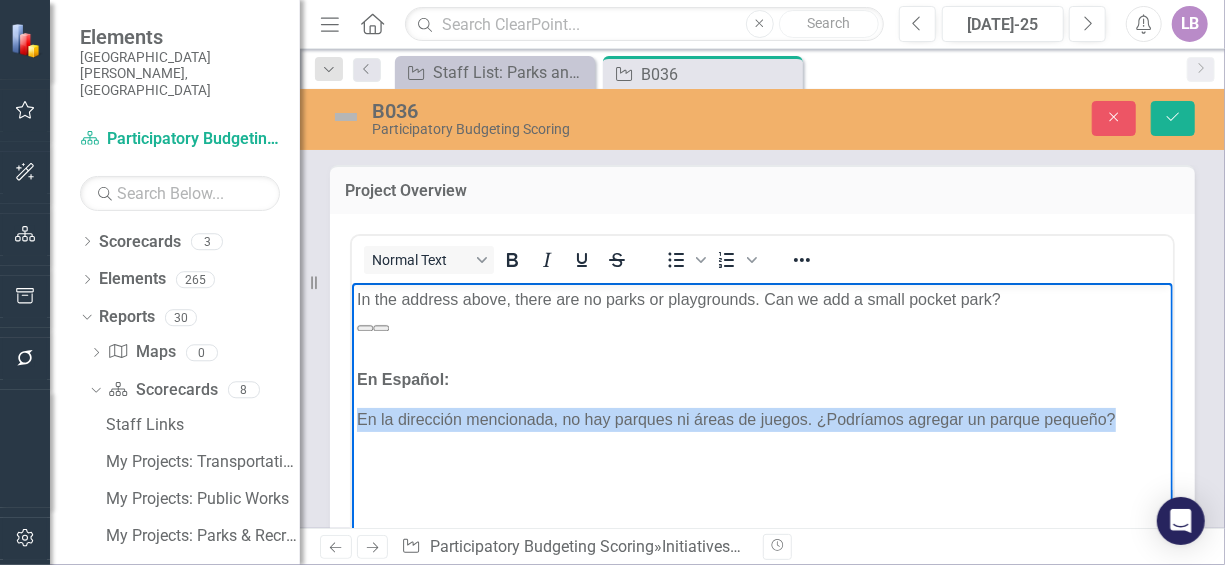 drag, startPoint x: 1123, startPoint y: 412, endPoint x: 327, endPoint y: 393, distance: 796.22675 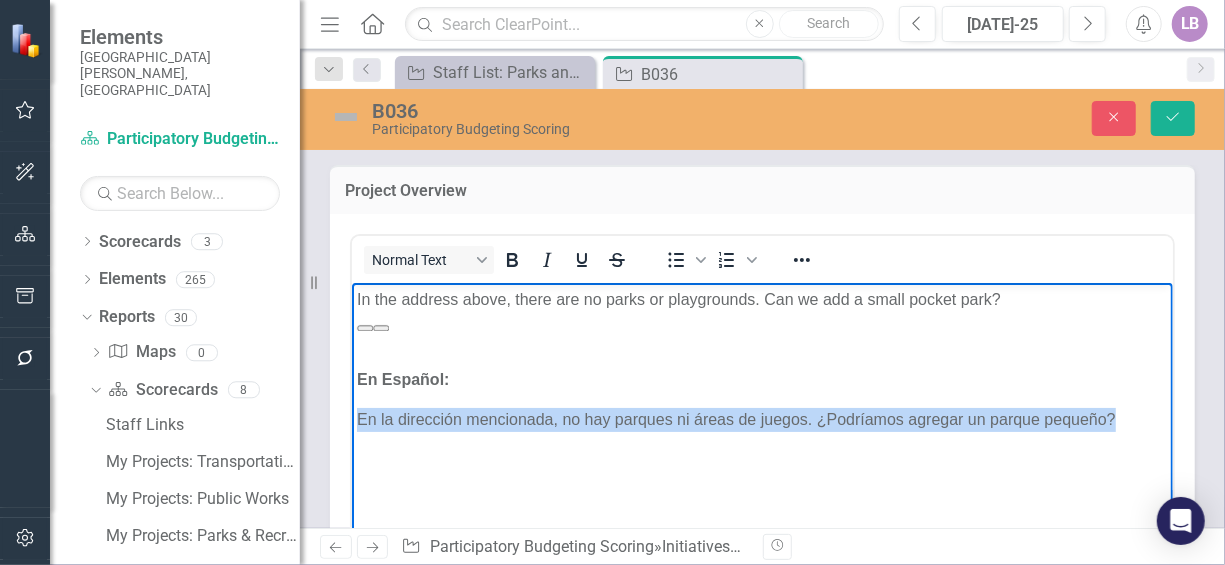 click on "In the address above, there are no parks or playgrounds. Can we add a small pocket park? En Español: En la dirección mencionada, no hay parques ni áreas de juegos. ¿Podríamos agregar un parque pequeño?" at bounding box center [761, 432] 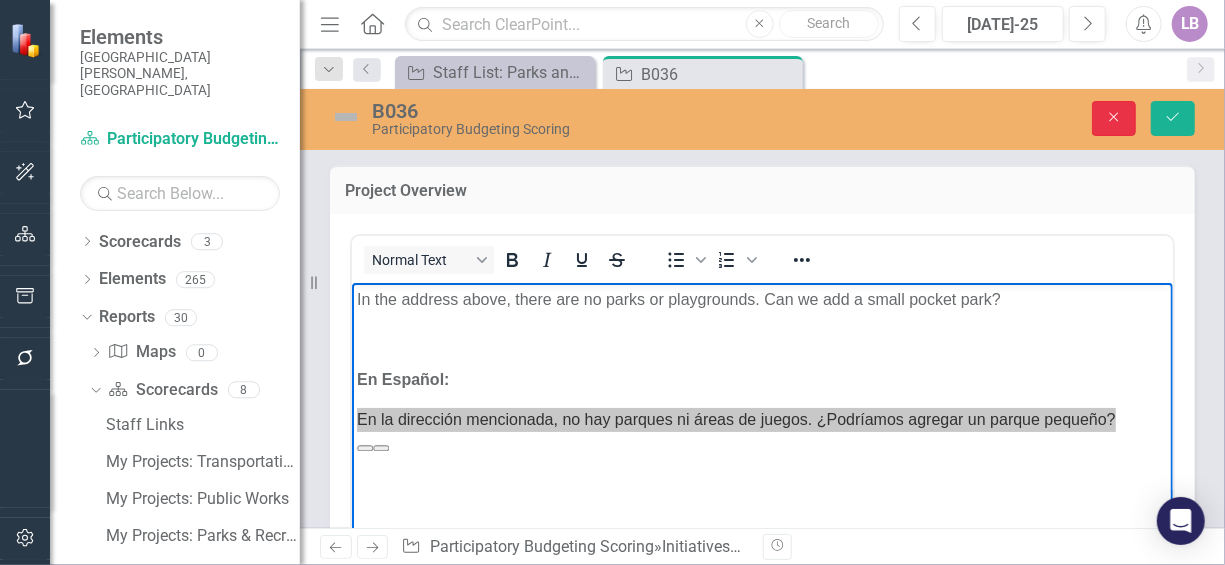 click on "Close" at bounding box center [1114, 118] 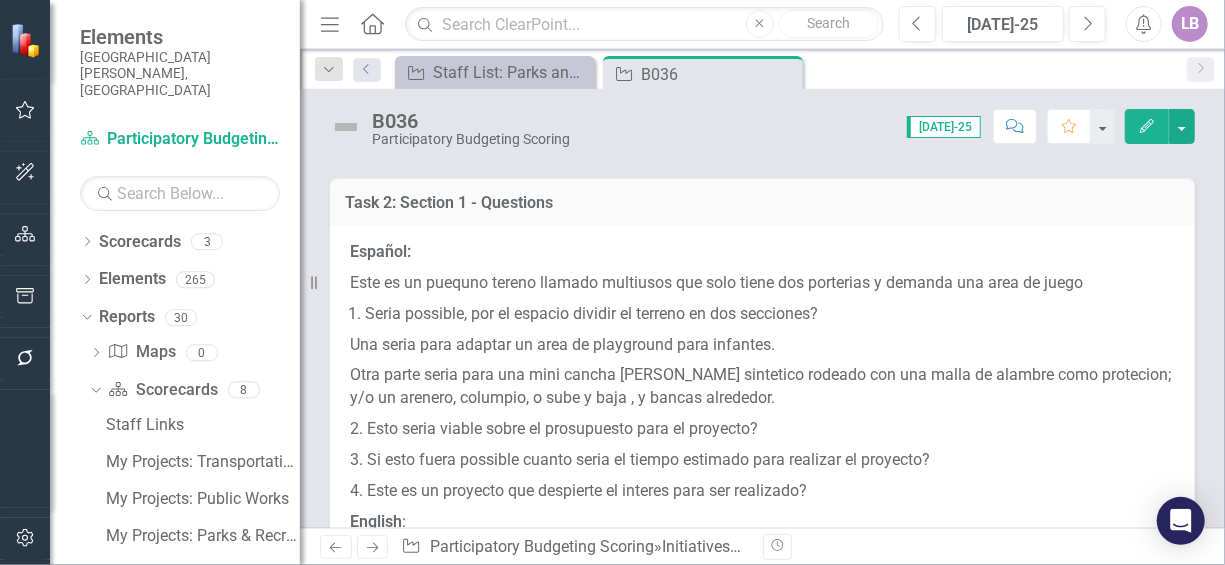 scroll, scrollTop: 1200, scrollLeft: 0, axis: vertical 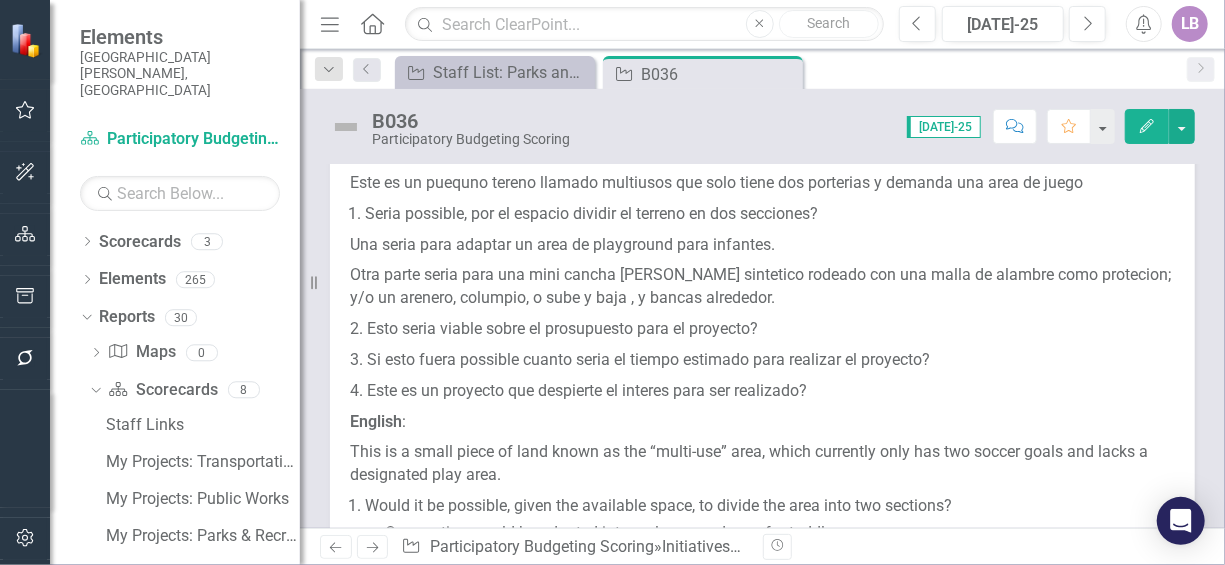 click on "Otra parte seria para una mini cancha [PERSON_NAME] sintetico rodeado con una malla de alambre como protecion; y/o un arenero, columpio, o sube y baja , y bancas alrededor." at bounding box center (762, 287) 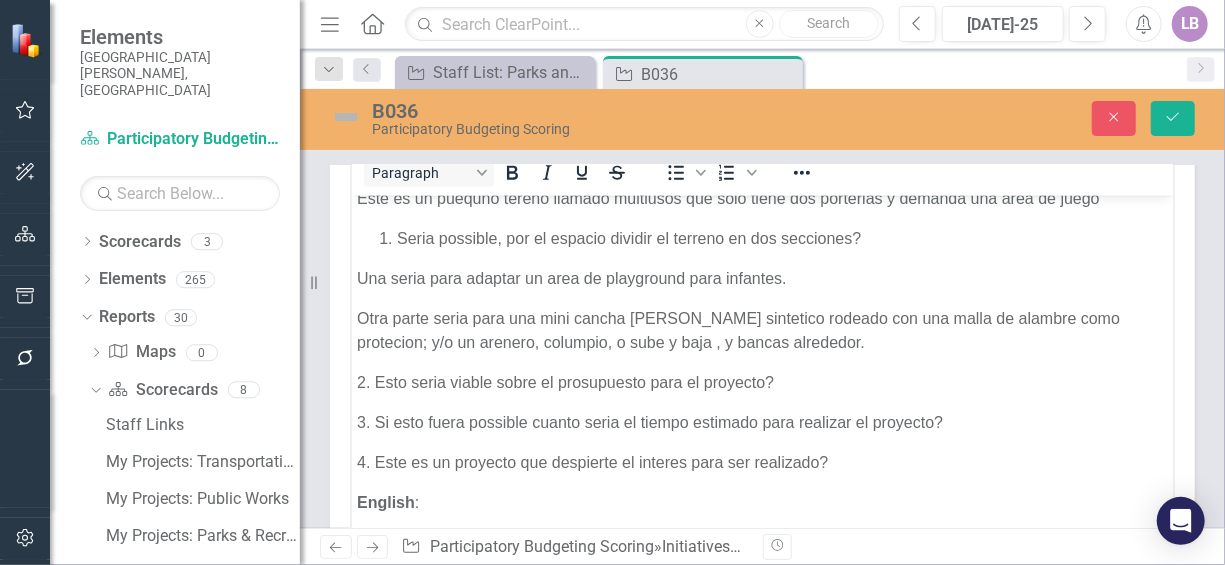 scroll, scrollTop: 100, scrollLeft: 0, axis: vertical 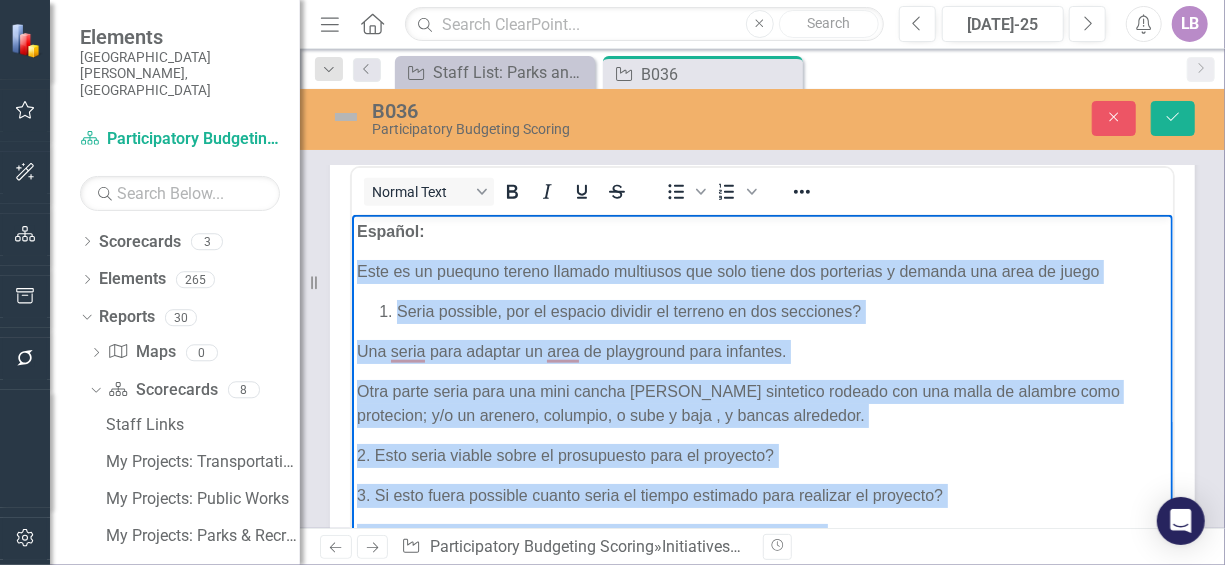 drag, startPoint x: 847, startPoint y: 432, endPoint x: 691, endPoint y: 481, distance: 163.51453 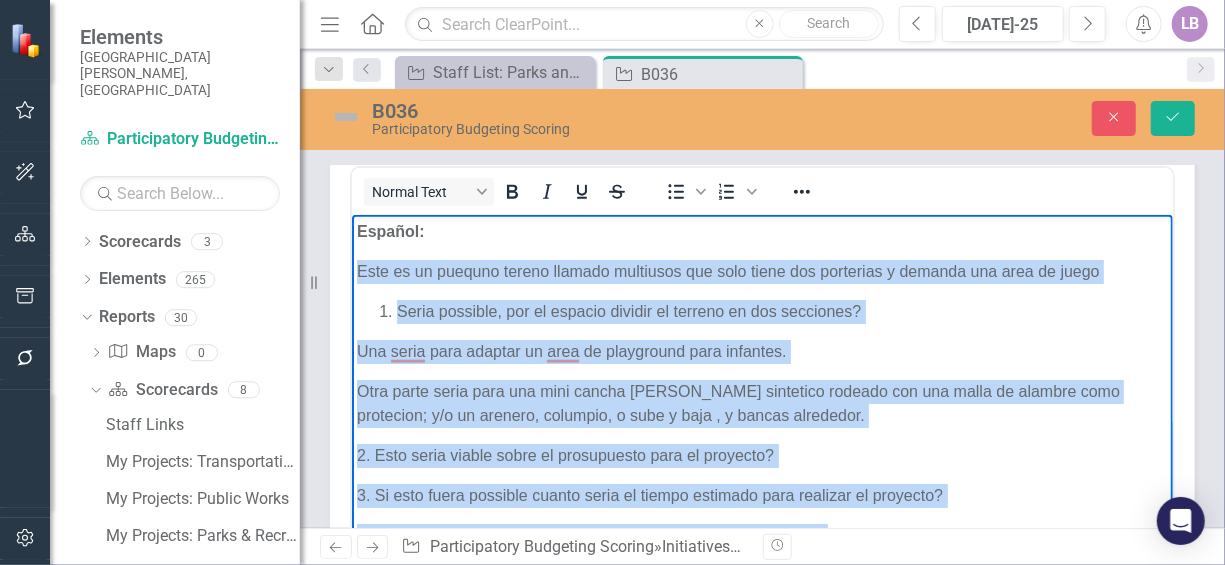 click on "Español: Este es un puequno tereno llamado multiusos que solo tiene dos porterias y demanda una area de juego  Seria possible, por el espacio dividir el terreno en dos secciones? Una seria para adaptar un area de playground para infantes. Otra parte seria para una mini cancha [PERSON_NAME] sintetico rodeado con una malla de alambre como protecion; y/o un arenero, columpio, o sube y baja , y bancas alrededor.  2. Esto seria viable sobre el prosupuesto para el proyecto? 3. Si esto fuera possible cuanto seria el tiempo estimado para realizar el proyecto? 4. Este es un proyecto que despierte el interes para ser realizado? English : This is a small piece of land known as the “multi-use” area, which currently only has two soccer goals and lacks a designated play area. Would it be possible, given the available space, to divide the area into two sections? One section would be adapted into a playground area for toddlers. Would this proposal be feasible within the project’s budget?" at bounding box center (761, 596) 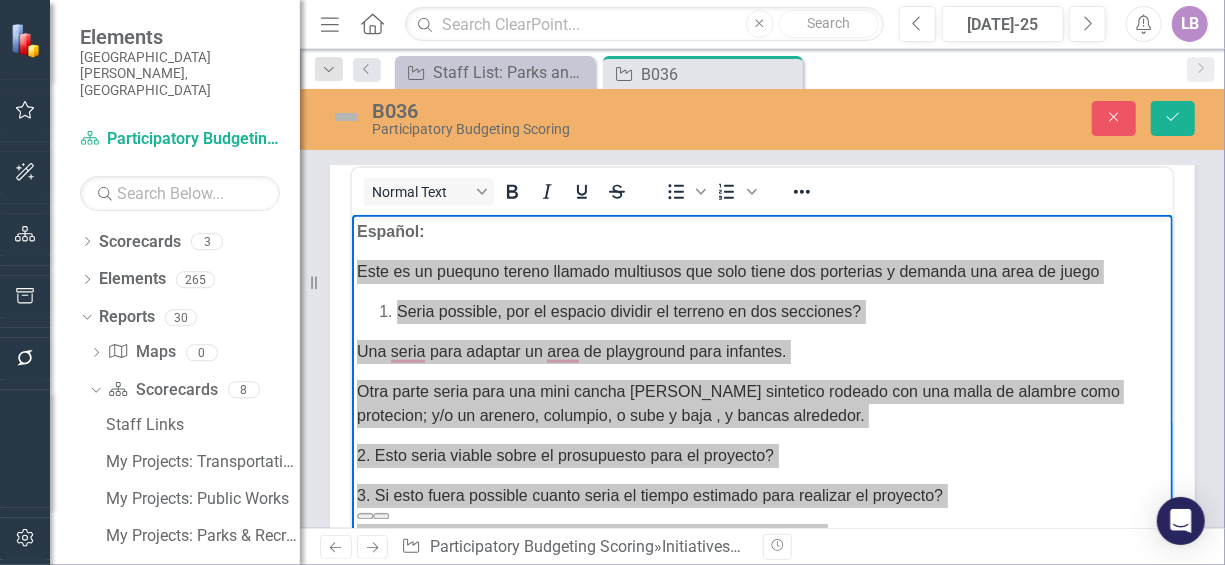 scroll, scrollTop: 192, scrollLeft: 0, axis: vertical 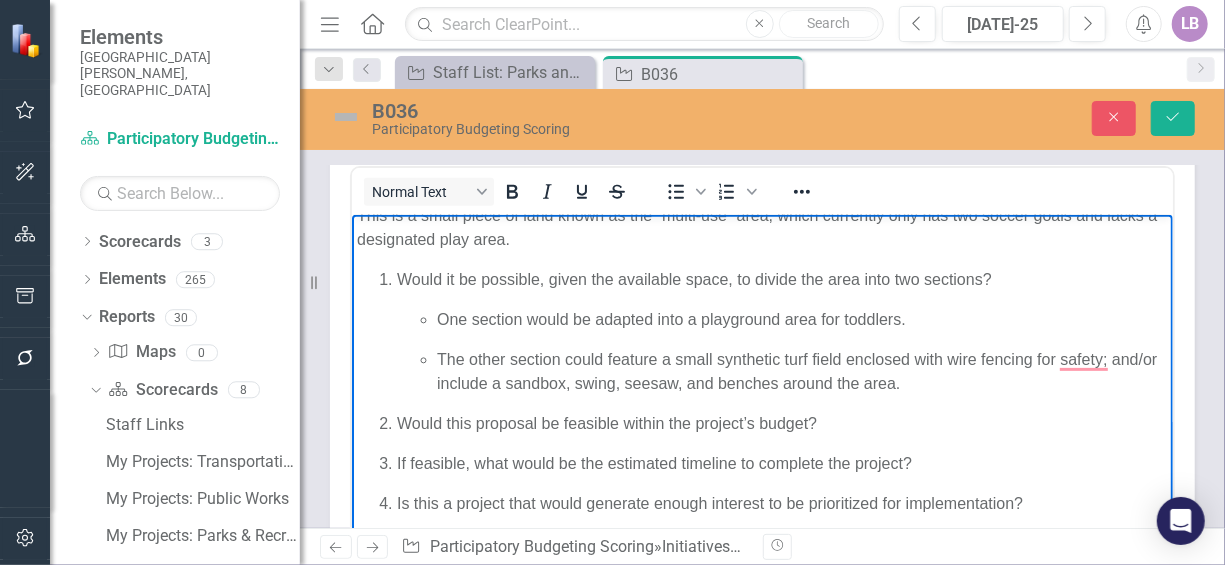 click on "One section would be adapted into a playground area for toddlers. The other section could feature a small synthetic turf field enclosed with wire fencing for safety; and/or include a sandbox, swing, seesaw, and benches around the area." at bounding box center (781, 352) 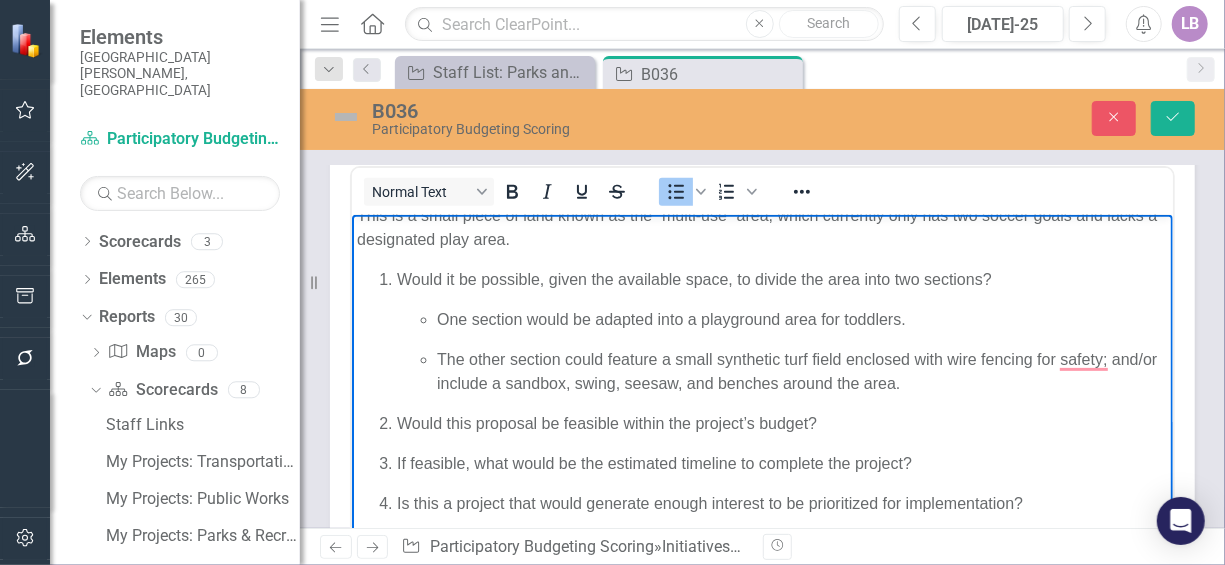 scroll, scrollTop: 410, scrollLeft: 0, axis: vertical 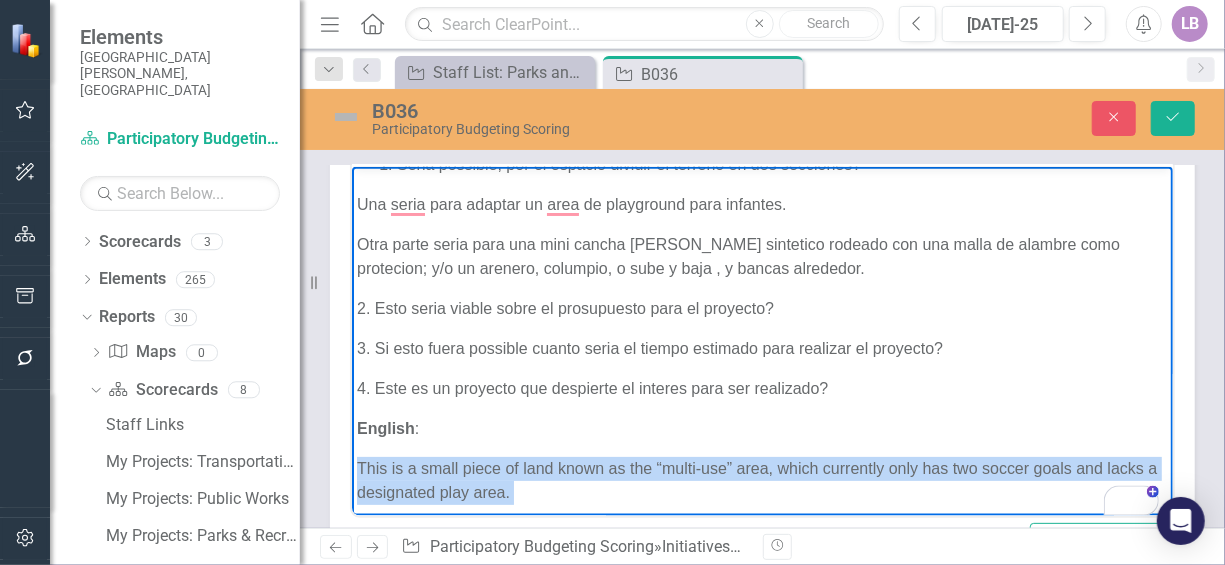 drag, startPoint x: 1054, startPoint y: 442, endPoint x: 356, endPoint y: 473, distance: 698.68805 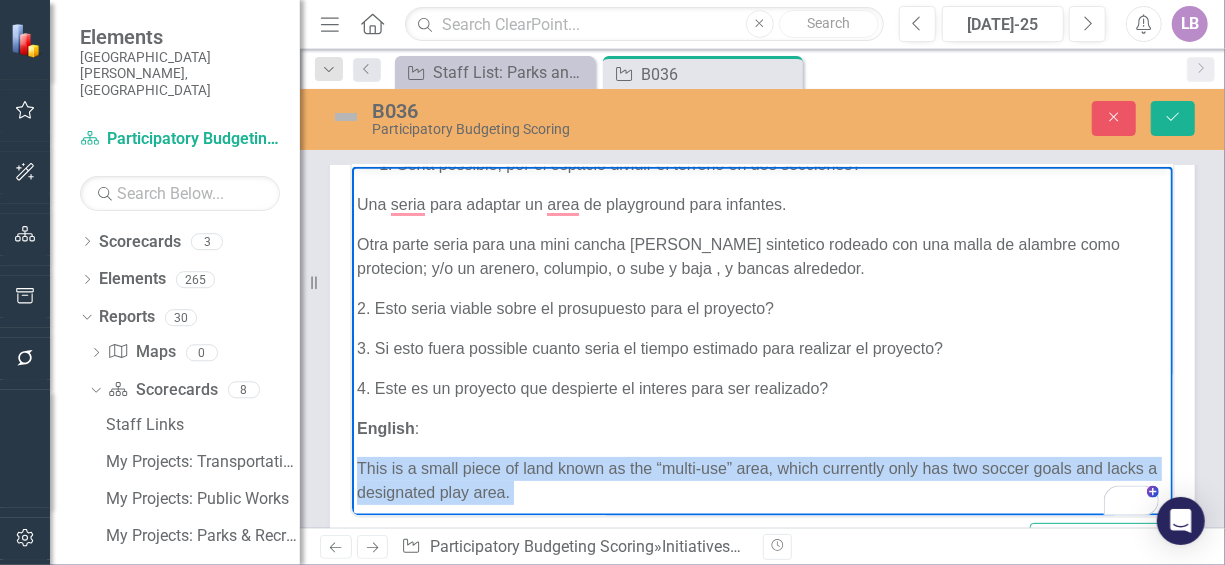 click on "Español: Este es un puequno tereno llamado multiusos que solo tiene dos porterias y demanda una area de juego  Seria possible, por el espacio dividir el terreno en dos secciones? Una seria para adaptar un area de playground para infantes. Otra parte seria para una mini cancha [PERSON_NAME] sintetico rodeado con una malla de alambre como protecion; y/o un arenero, columpio, o sube y baja , y bancas alrededor.  2. Esto seria viable sobre el prosupuesto para el proyecto? 3. Si esto fuera possible cuanto seria el tiempo estimado para realizar el proyecto? 4. Este es un proyecto que despierte el interes para ser realizado? English : This is a small piece of land known as the “multi-use” area, which currently only has two soccer goals and lacks a designated play area. Would it be possible, given the available space, to divide the area into two sections? One section would be adapted into a playground area for toddlers. Would this proposal be feasible within the project’s budget?" at bounding box center [761, 449] 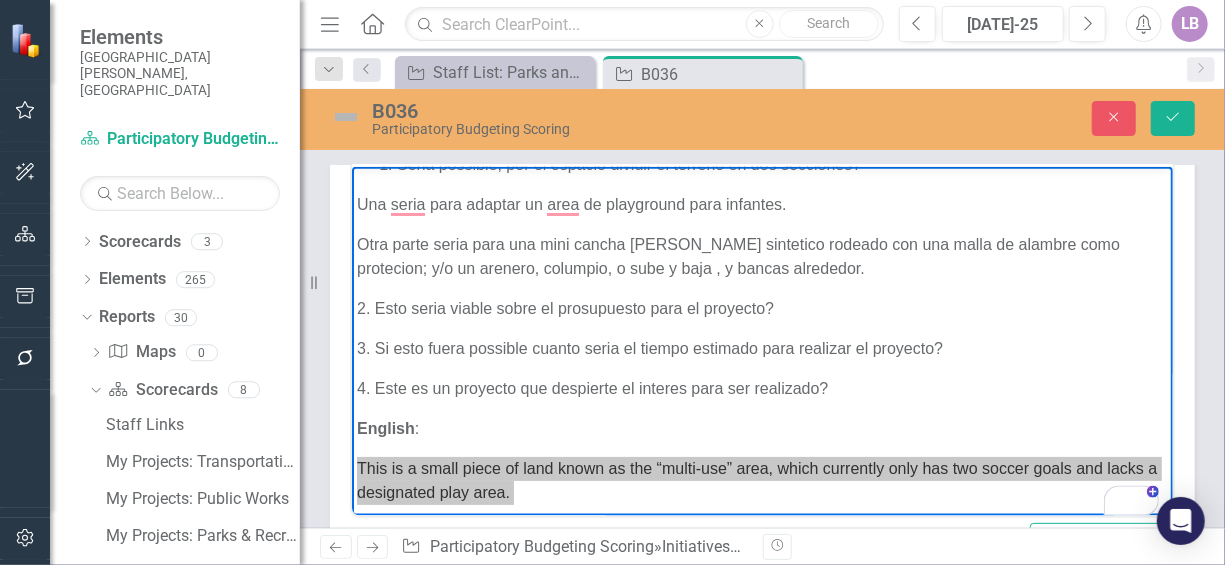 scroll, scrollTop: 388, scrollLeft: 0, axis: vertical 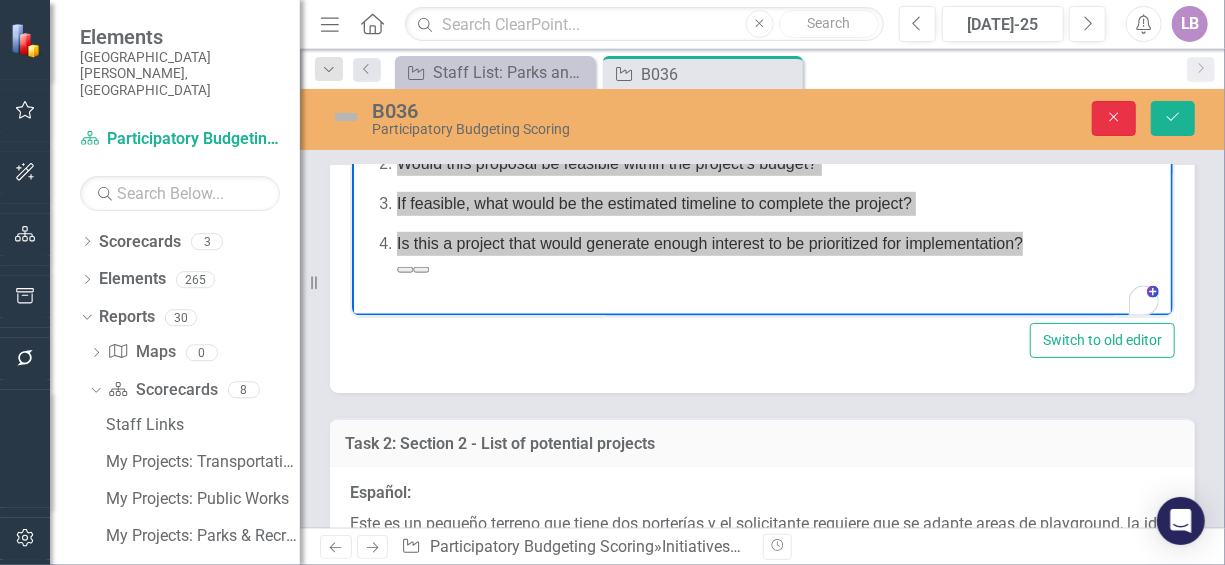 click on "Close" 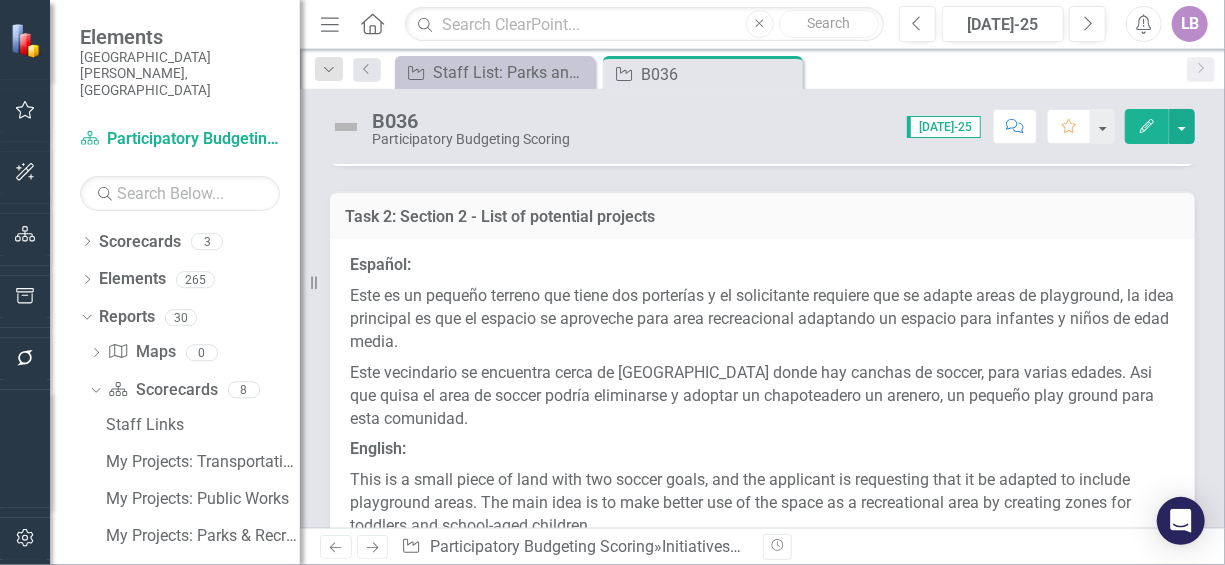 scroll, scrollTop: 1729, scrollLeft: 0, axis: vertical 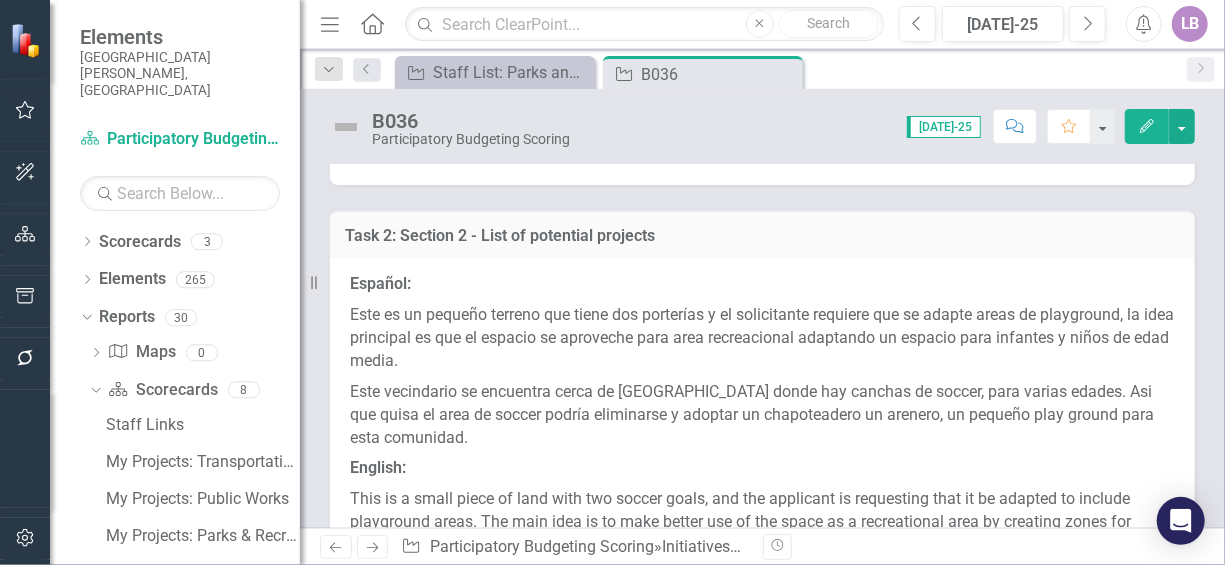 click on "Este es un pequeño terreno que tiene dos porterías y el solicitante requiere que se adapte areas de playground, la idea principal es que el espacio se aproveche para area recreacional adaptando un espacio para infantes y niños de edad media." at bounding box center (762, 338) 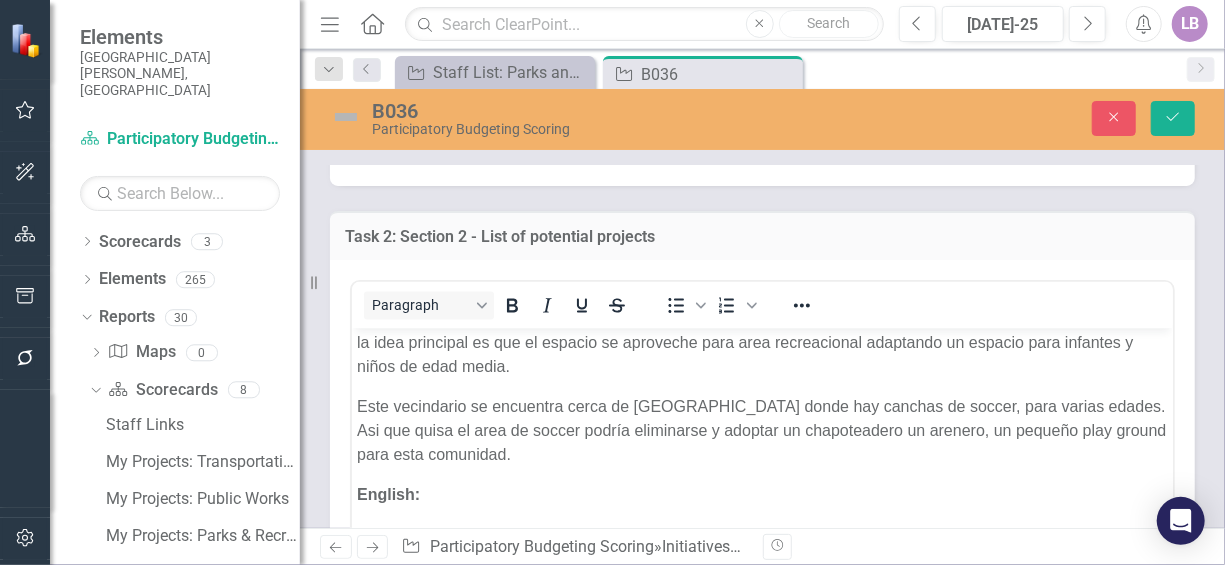 scroll, scrollTop: 92, scrollLeft: 0, axis: vertical 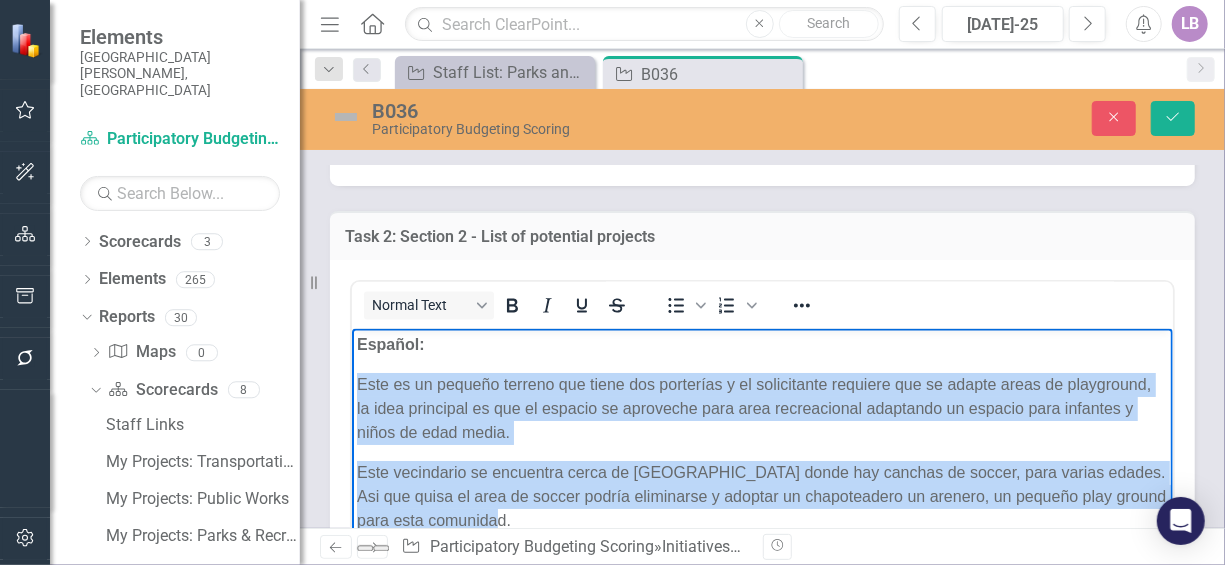 drag, startPoint x: 576, startPoint y: 427, endPoint x: 352, endPoint y: 378, distance: 229.29675 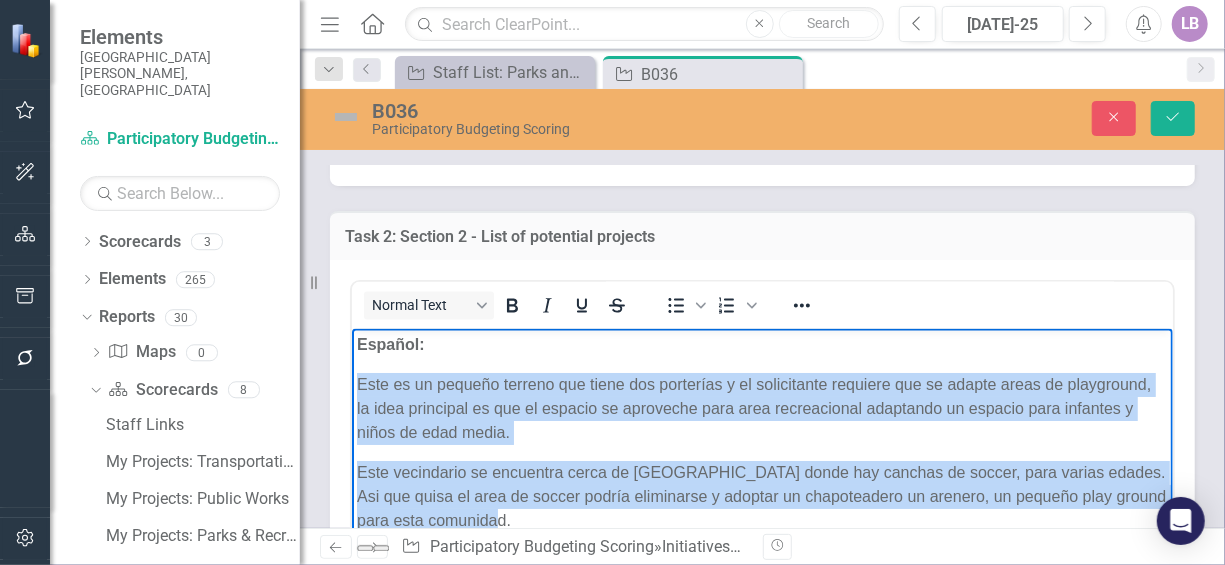 click on "Español: Este es un pequeño terreno que tiene dos porterías y el solicitante requiere que se adapte areas de playground, la idea principal es que el espacio se aproveche para area recreacional adaptando un espacio para infantes y niños de edad media.   Este vecindario se encuentra cerca de [GEOGRAPHIC_DATA] donde hay canchas de soccer, para varias edades. Asi que quisa el area de soccer podría eliminarse y adoptar un chapoteadero un arenero, un pequeño play ground para esta comunidad. English: This is a small piece of land with two soccer goals, and the applicant is requesting that it be adapted to include playground areas. The main idea is to make better use of the space as a recreational area by creating zones for toddlers and school-aged children. This neighborhood is located near the [PERSON_NAME][GEOGRAPHIC_DATA], which already has soccer fields for various age groups. Therefore, the soccer area could potentially be removed and replaced with a splash pad, sandbox, or a small playground to better serve this community." at bounding box center (761, 549) 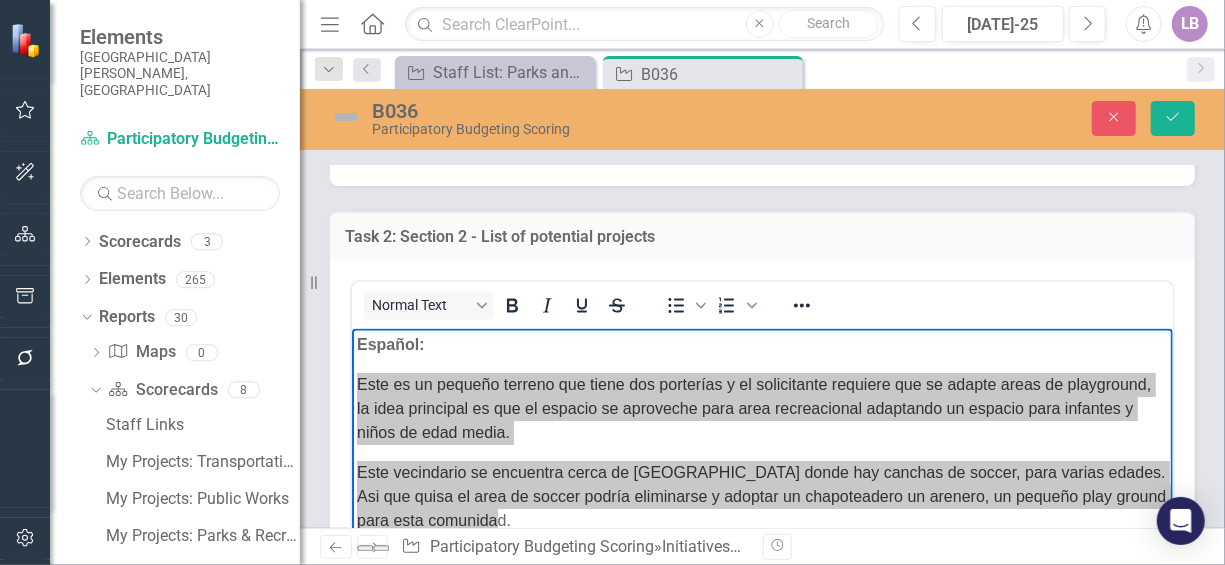 scroll, scrollTop: 42, scrollLeft: 0, axis: vertical 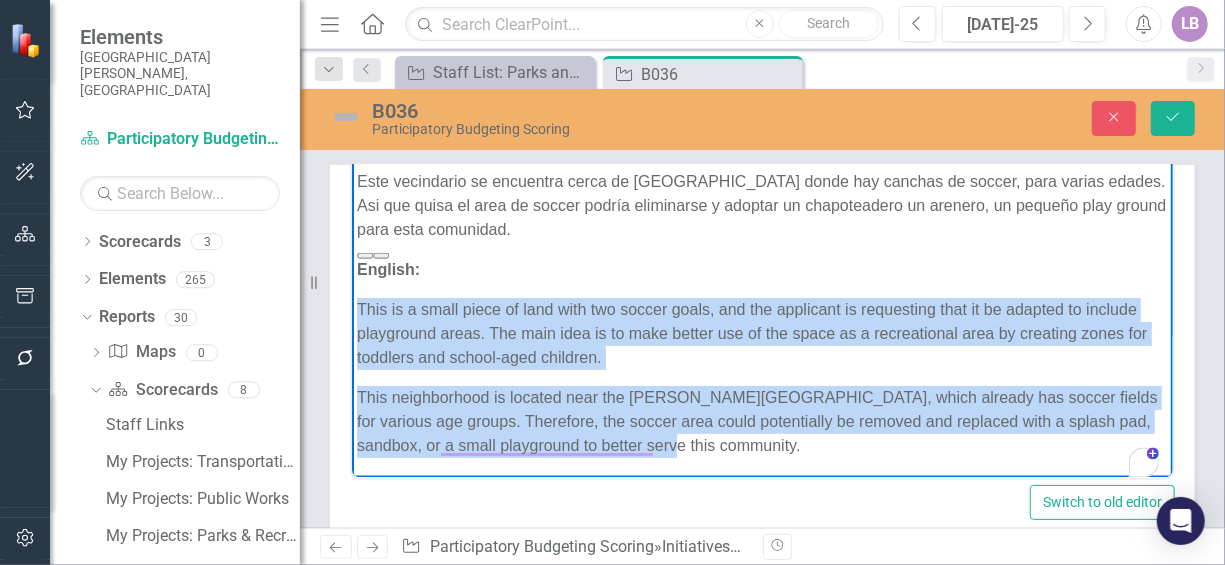 drag, startPoint x: 681, startPoint y: 445, endPoint x: 357, endPoint y: 308, distance: 351.77408 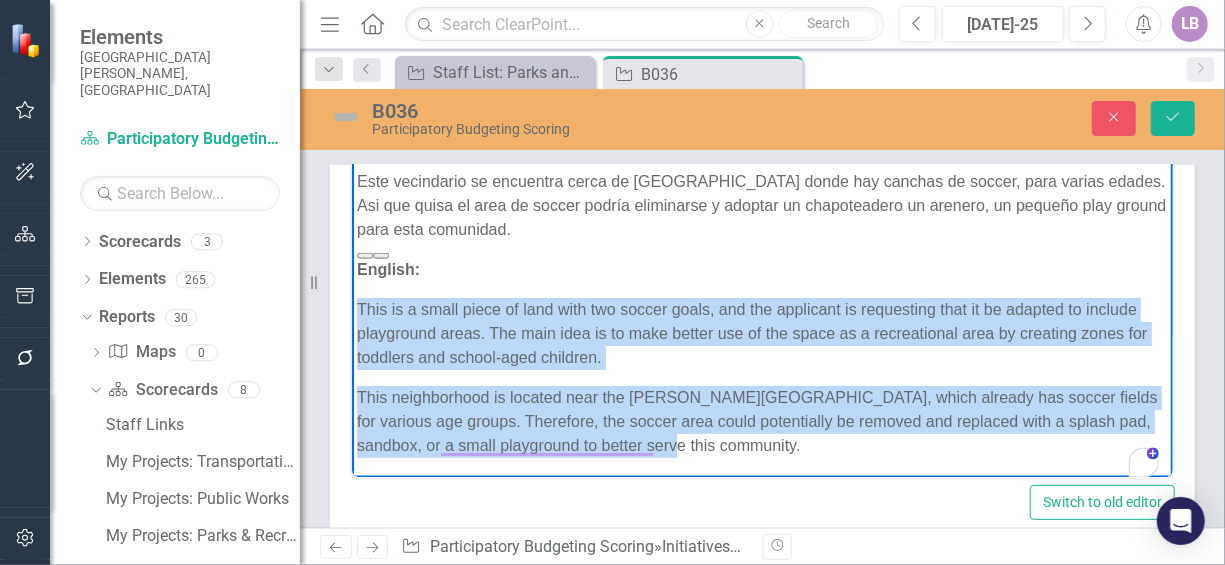 click on "Español: Este es un pequeño terreno que tiene dos porterías y el solicitante requiere que se adapte areas de playground, la idea principal es que el espacio se aproveche para area recreacional adaptando un espacio para infantes y niños de edad media.   Este vecindario se encuentra cerca de [GEOGRAPHIC_DATA] donde hay canchas de soccer, para varias edades. Asi que quisa el area de soccer podría eliminarse y adoptar un chapoteadero un arenero, un pequeño play ground para esta comunidad. English: This is a small piece of land with two soccer goals, and the applicant is requesting that it be adapted to include playground areas. The main idea is to make better use of the space as a recreational area by creating zones for toddlers and school-aged children. This neighborhood is located near the [PERSON_NAME][GEOGRAPHIC_DATA], which already has soccer fields for various age groups. Therefore, the soccer area could potentially be removed and replaced with a splash pad, sandbox, or a small playground to better serve this community." at bounding box center [761, 257] 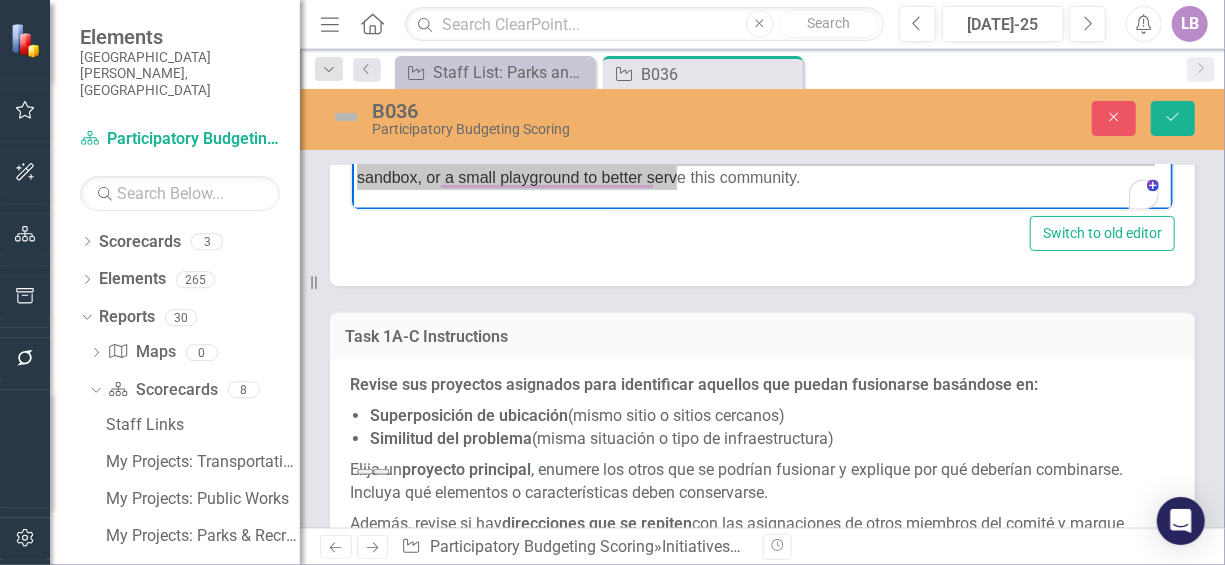 scroll, scrollTop: 2229, scrollLeft: 0, axis: vertical 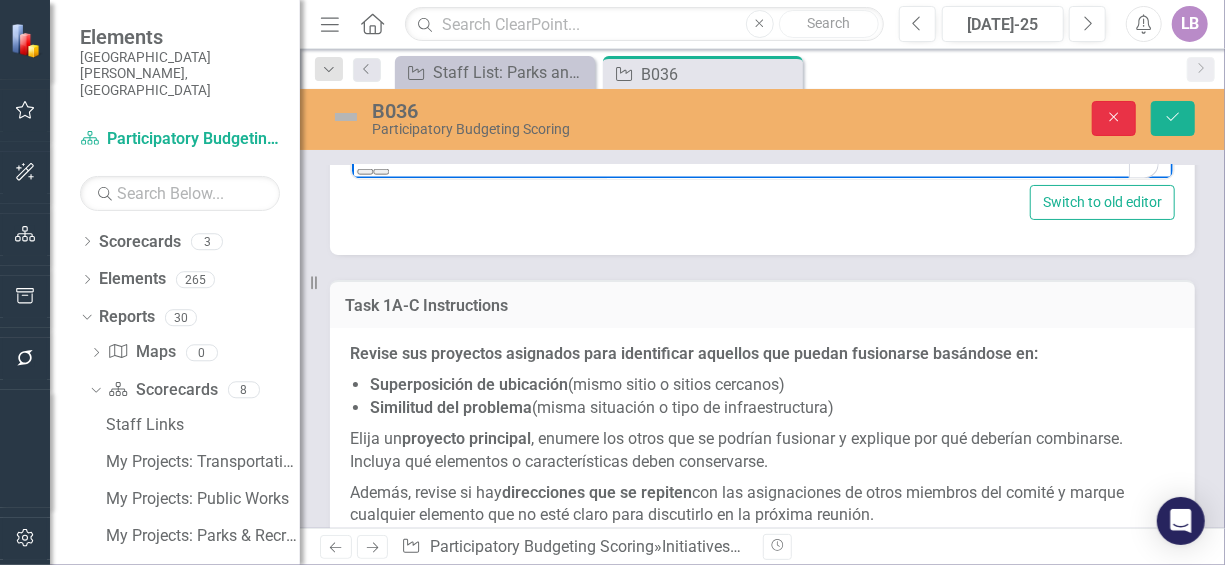 click on "Close" 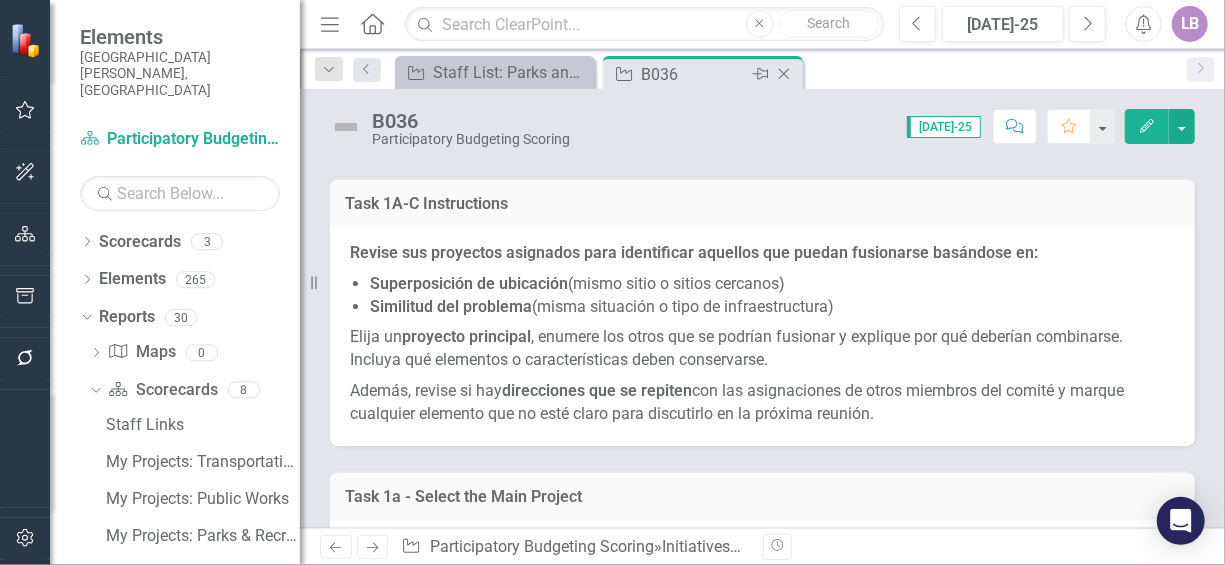 click on "Close" 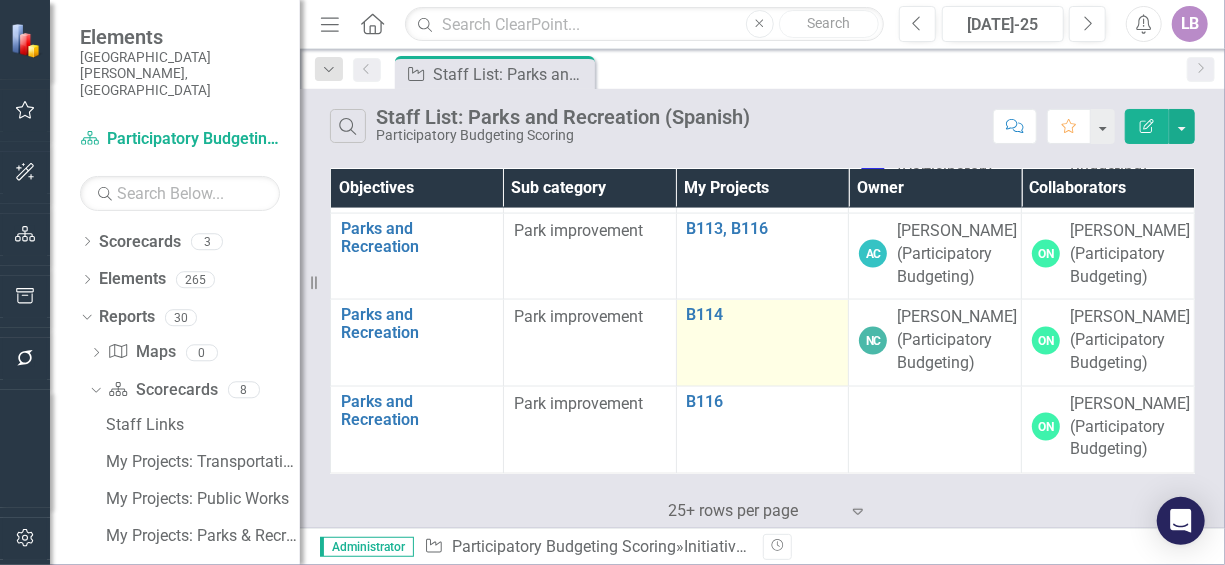 scroll, scrollTop: 1634, scrollLeft: 0, axis: vertical 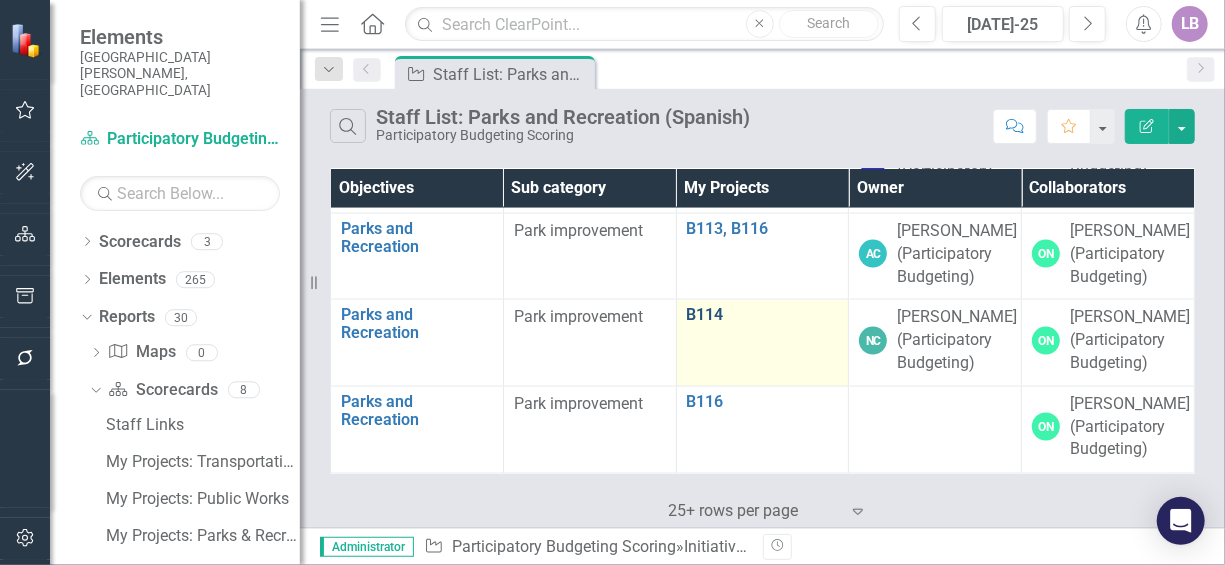 click on "B114" at bounding box center [763, 315] 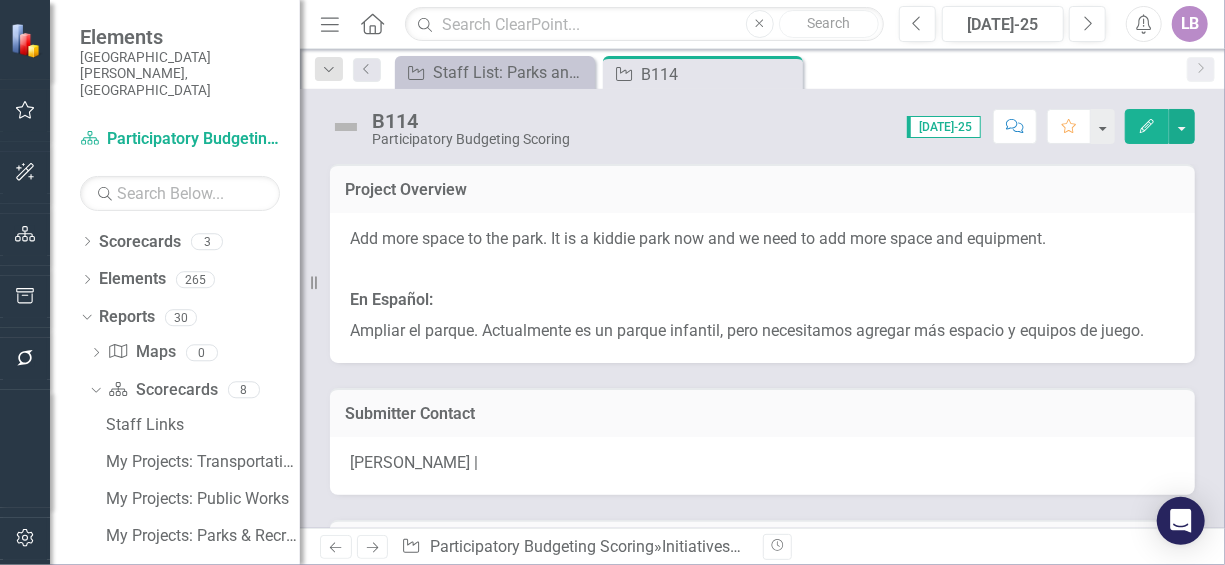 click at bounding box center (762, 269) 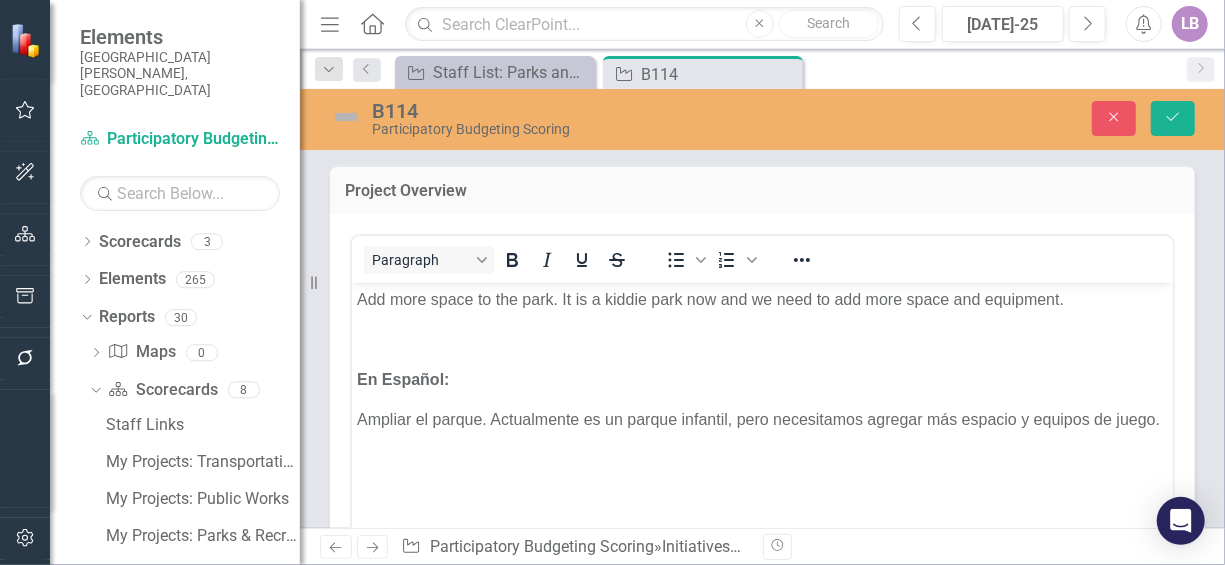scroll, scrollTop: 0, scrollLeft: 0, axis: both 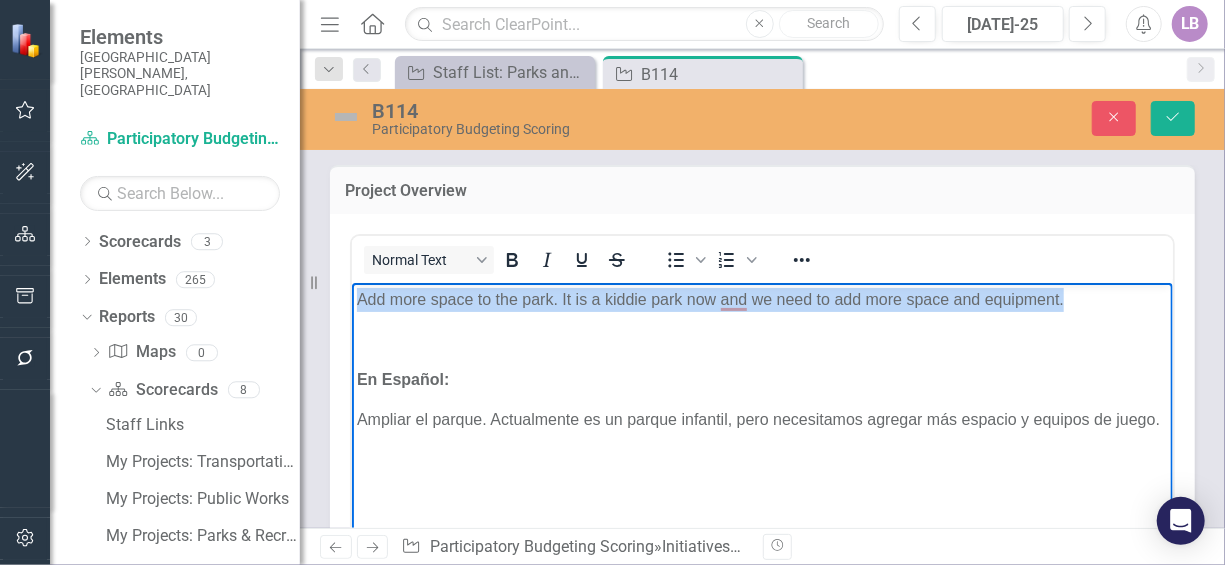 drag, startPoint x: 1091, startPoint y: 295, endPoint x: 355, endPoint y: 293, distance: 736.00275 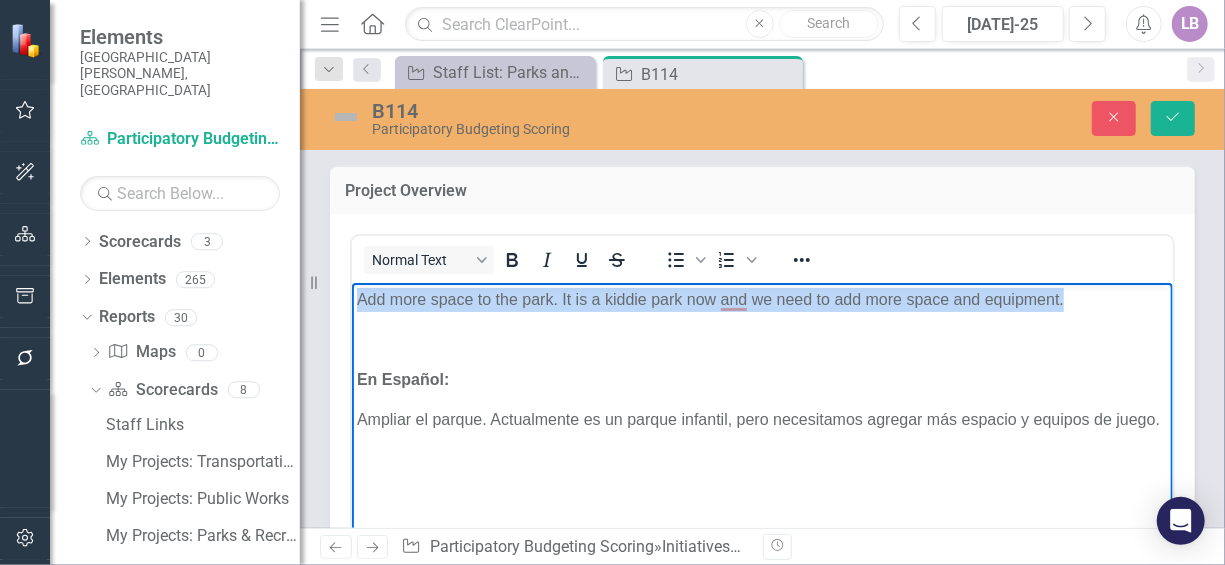 click on "Add more space to the park. It is a kiddie park now and we need to add more space and equipment." at bounding box center (761, 299) 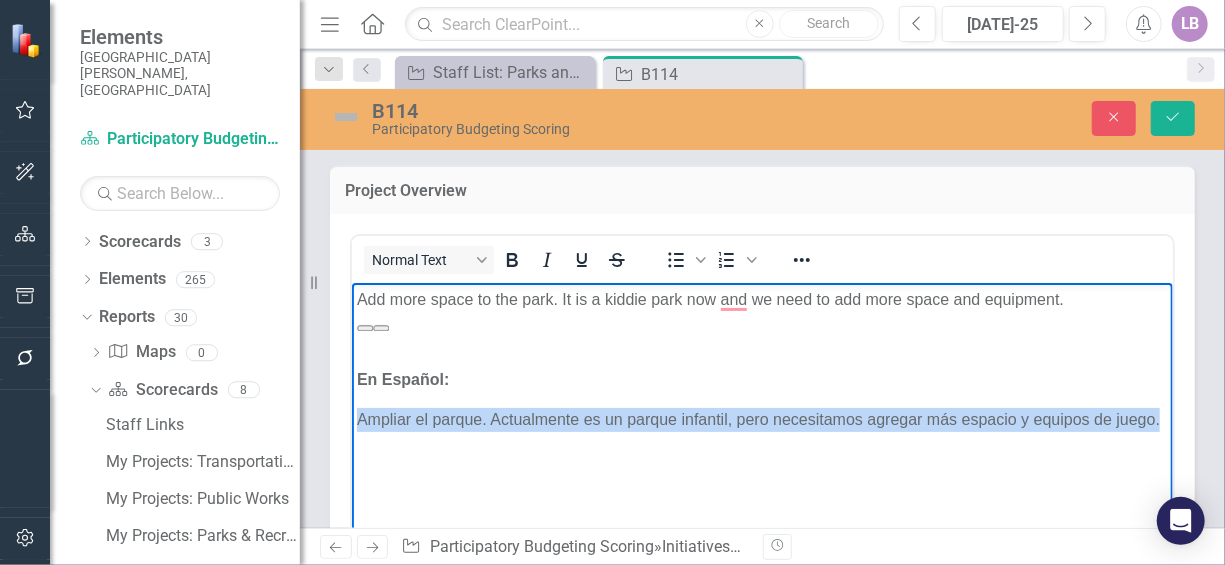 drag, startPoint x: 397, startPoint y: 445, endPoint x: 351, endPoint y: 424, distance: 50.566788 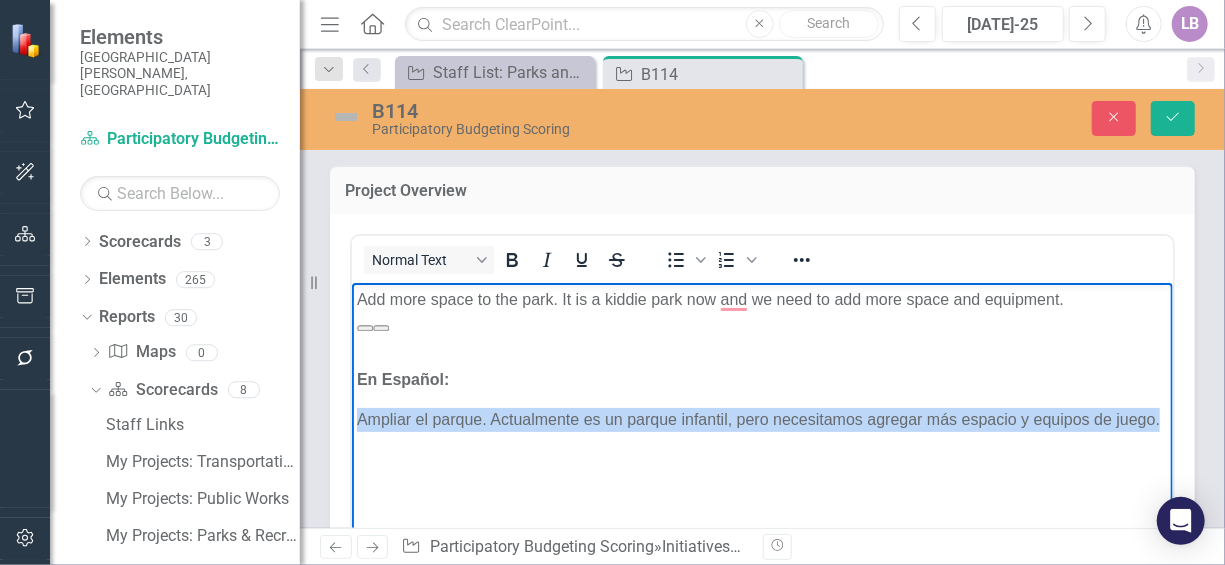 click on "Add more space to the park. It is a kiddie park now and we need to add more space and equipment. En Español: Ampliar el parque. Actualmente es un parque infantil, pero necesitamos agregar más espacio y equipos de juego." at bounding box center (761, 432) 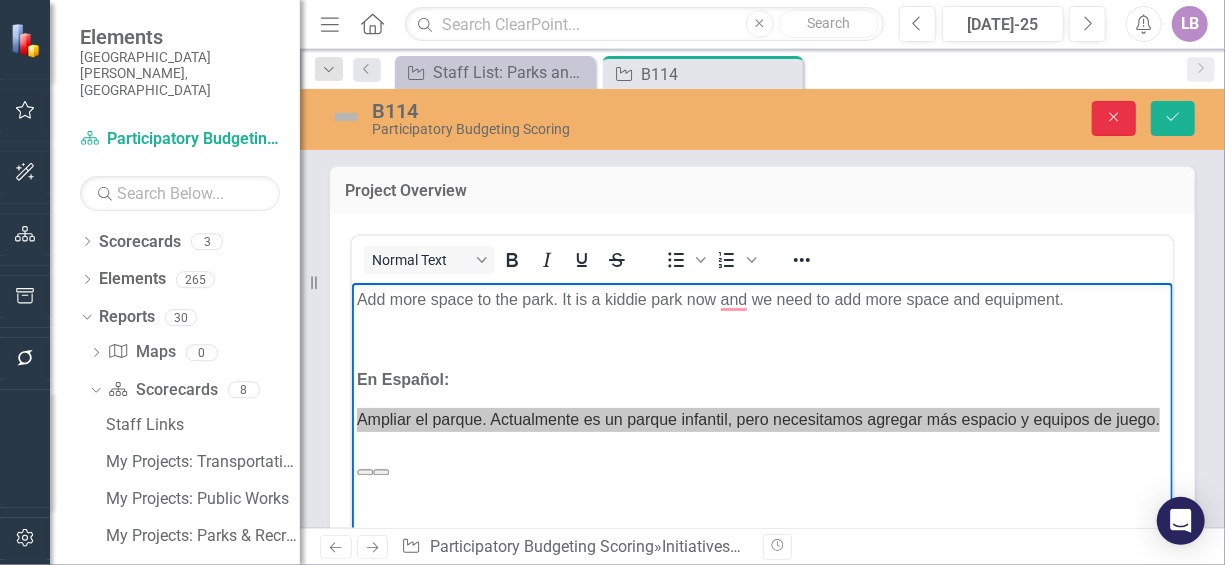 click on "Close" 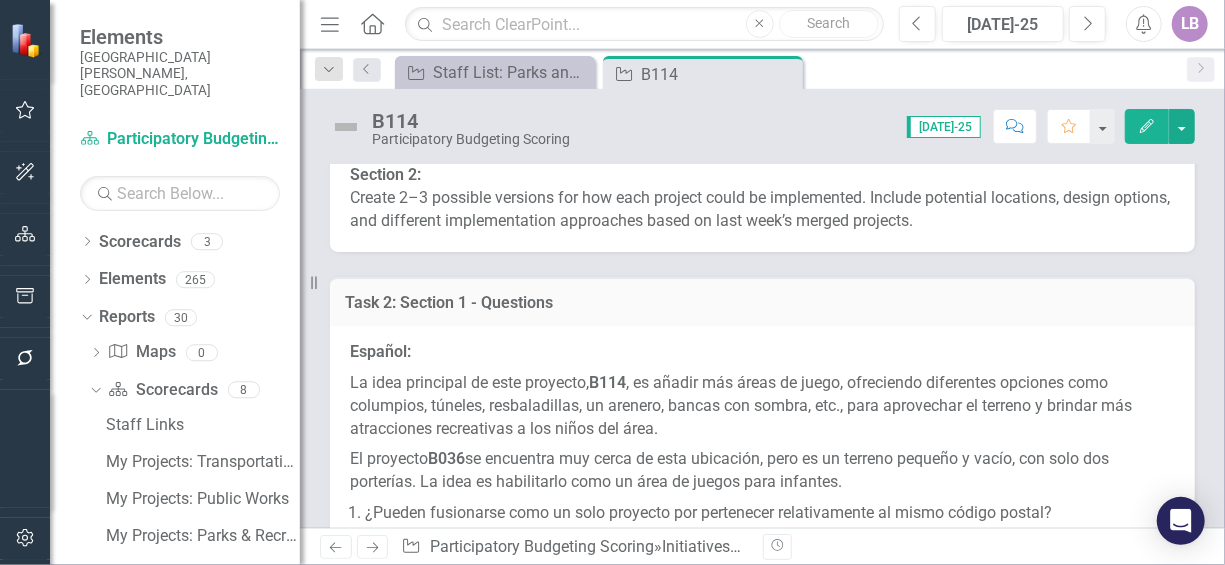 scroll, scrollTop: 1100, scrollLeft: 0, axis: vertical 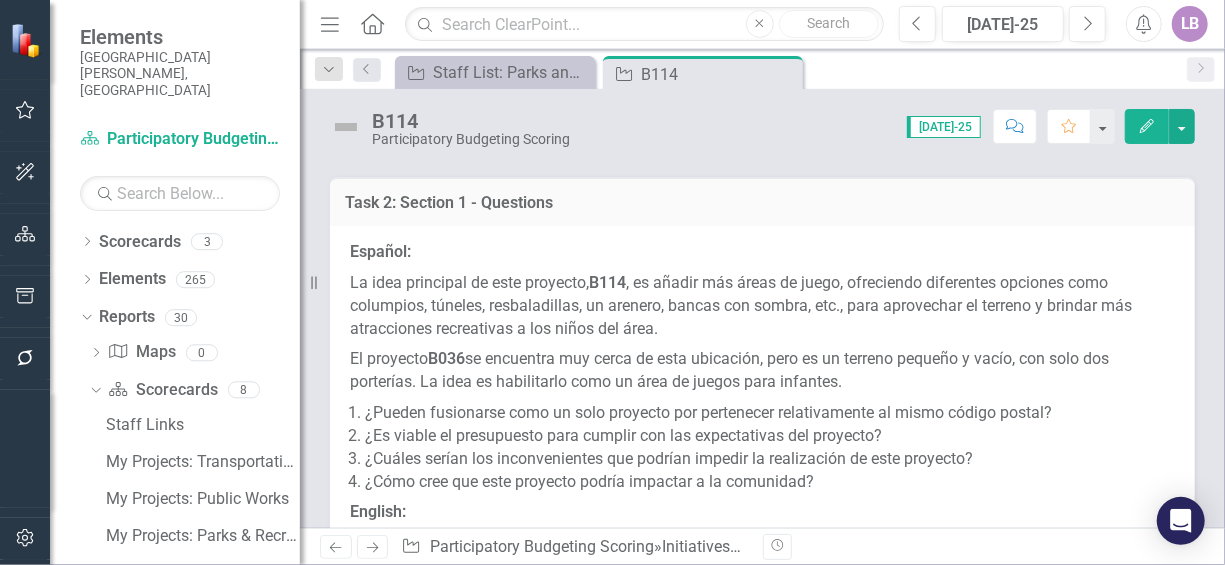 click on "El proyecto  B036  se encuentra muy cerca de esta ubicación, pero es un terreno pequeño y vacío, con solo dos porterías. La idea es habilitarlo como un área de juegos para infantes." at bounding box center [762, 371] 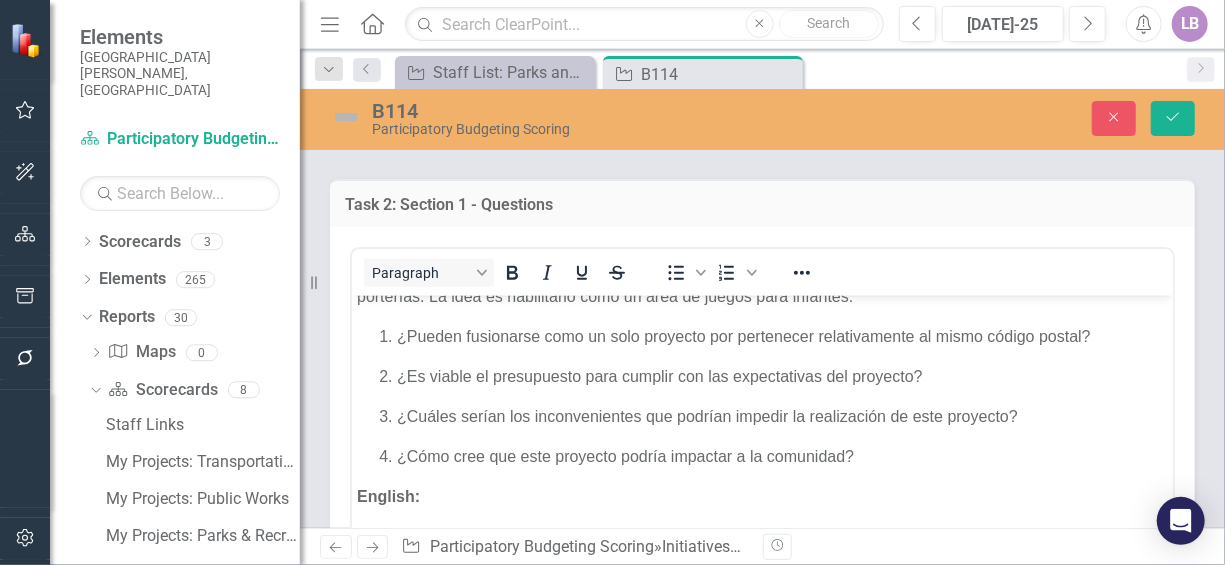 scroll, scrollTop: 200, scrollLeft: 0, axis: vertical 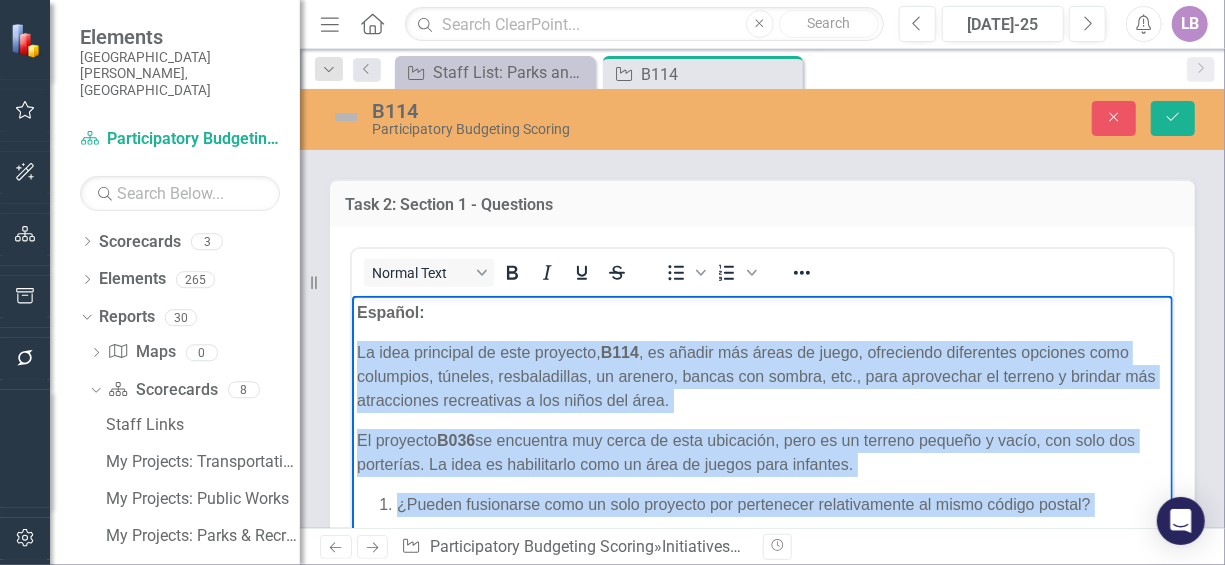 drag, startPoint x: 865, startPoint y: 424, endPoint x: 699, endPoint y: 645, distance: 276.4001 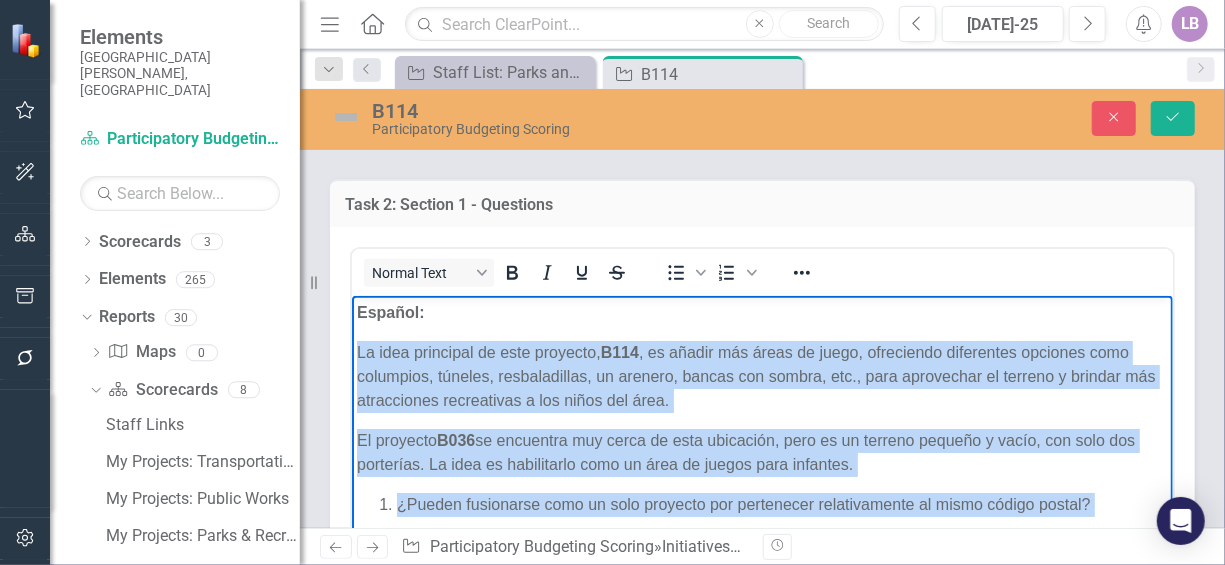 click on "Español: La idea principal de este proyecto,  B114 , es añadir más áreas de juego, ofreciendo diferentes opciones como columpios, túneles, resbaladillas, un arenero, bancas con sombra, etc., para aprovechar el terreno y brindar más atracciones recreativas a los niños del área. El proyecto  B036  se encuentra muy cerca de esta ubicación, pero es un terreno pequeño y vacío, con solo dos porterías. La idea es habilitarlo como un área de juegos para infantes. ¿Pueden fusionarse como un solo proyecto por pertenecer relativamente al mismo código postal? ¿Es viable el presupuesto para cumplir con las expectativas del proyecto? ¿Cuáles serían los inconvenientes que podrían impedir la realización de este proyecto? ¿Cómo cree que este proyecto podría impactar a la comunidad? English: The main idea of project  B114 Project  B036  is located very close to this site, but it is a small and empty lot with only two soccer goals. The idea is to turn it into a playground for toddlers." at bounding box center (761, 653) 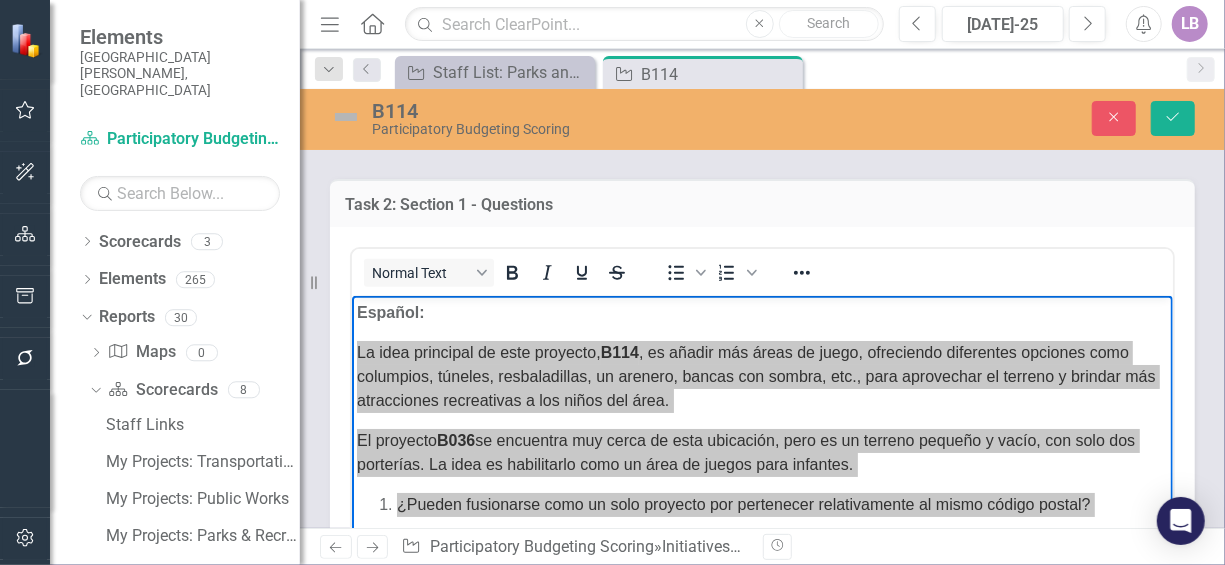 scroll, scrollTop: 75, scrollLeft: 0, axis: vertical 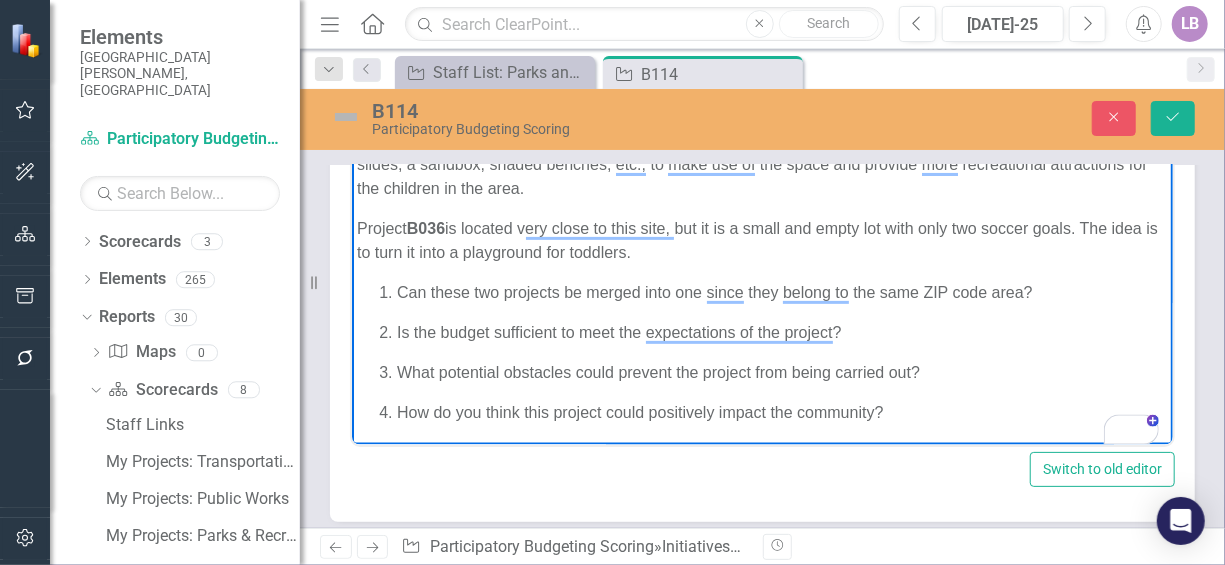 click on "What potential obstacles could prevent the project from being carried out?" at bounding box center (781, 373) 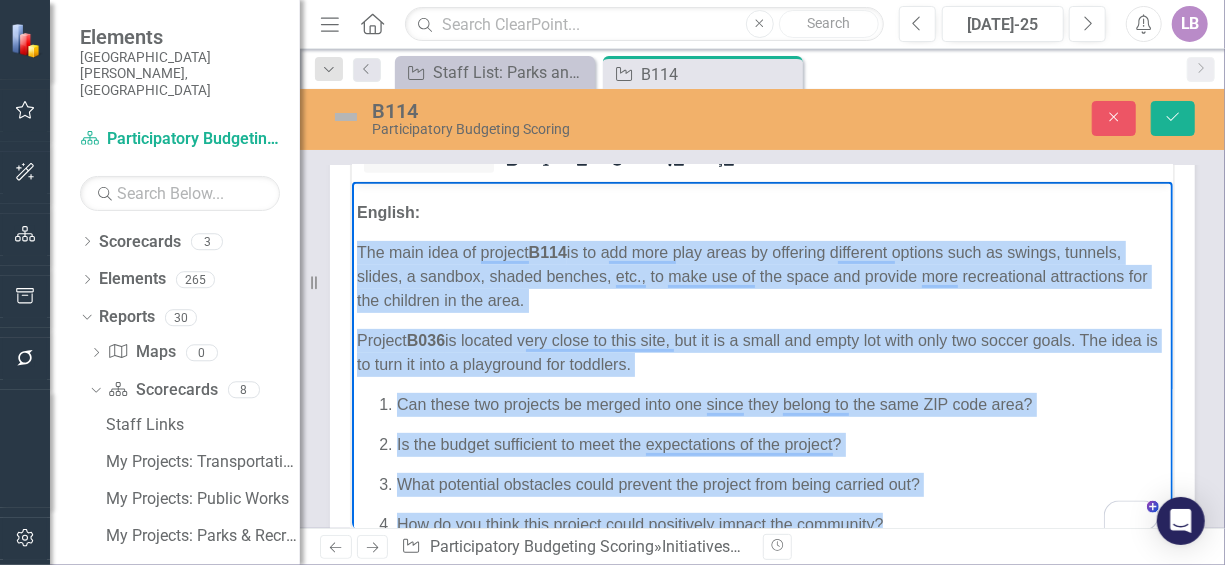 drag, startPoint x: 909, startPoint y: 502, endPoint x: 353, endPoint y: 259, distance: 606.7825 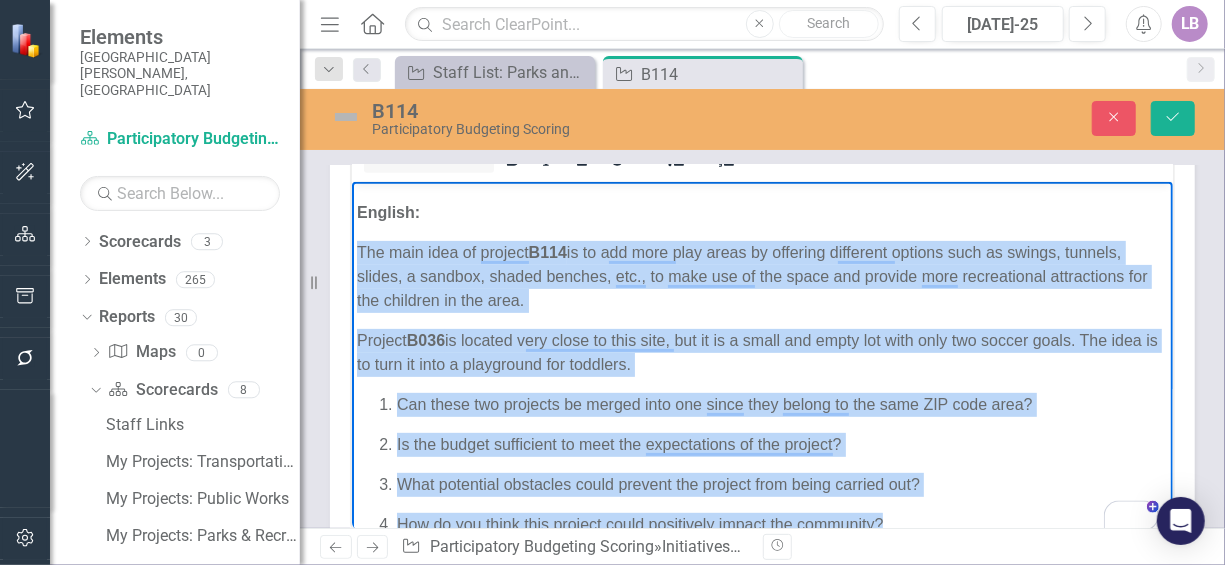 click on "Español: La idea principal de este proyecto,  B114 , es añadir más áreas de juego, ofreciendo diferentes opciones como columpios, túneles, resbaladillas, un arenero, bancas con sombra, etc., para aprovechar el terreno y brindar más atracciones recreativas a los niños del área. El proyecto  B036  se encuentra muy cerca de esta ubicación, pero es un terreno pequeño y vacío, con solo dos porterías. La idea es habilitarlo como un área de juegos para infantes. ¿Pueden fusionarse como un solo proyecto por pertenecer relativamente al mismo código postal? ¿Es viable el presupuesto para cumplir con las expectativas del proyecto? ¿Cuáles serían los inconvenientes que podrían impedir la realización de este proyecto? ¿Cómo cree que este proyecto podría impactar a la comunidad? English: The main idea of project  B114 Project  B036  is located very close to this site, but it is a small and empty lot with only two soccer goals. The idea is to turn it into a playground for toddlers." at bounding box center (761, 201) 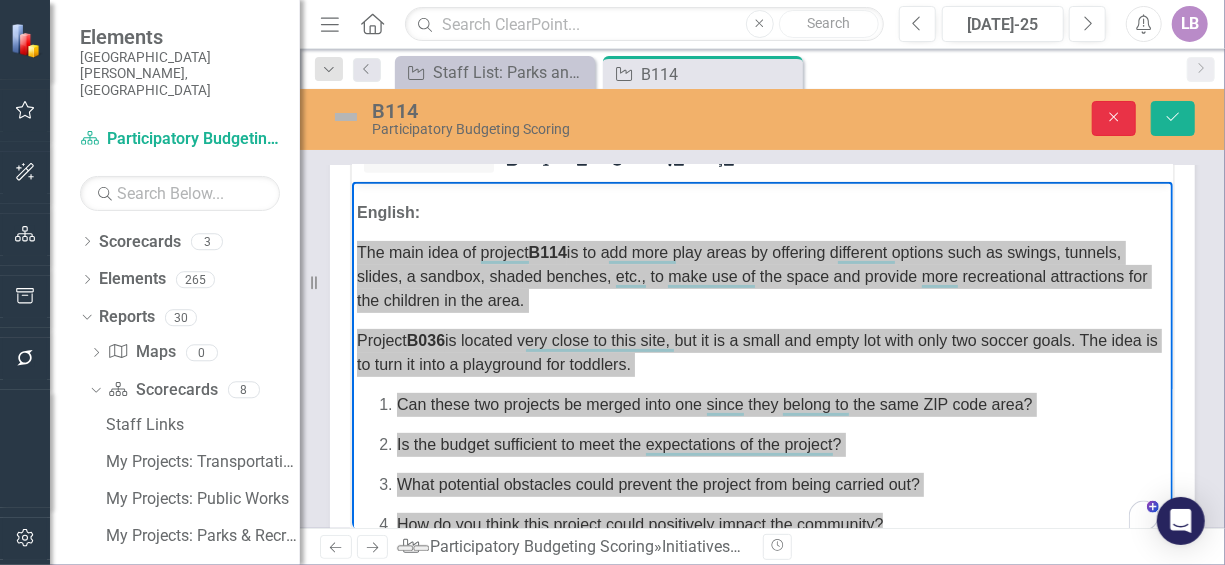 click on "Close" 